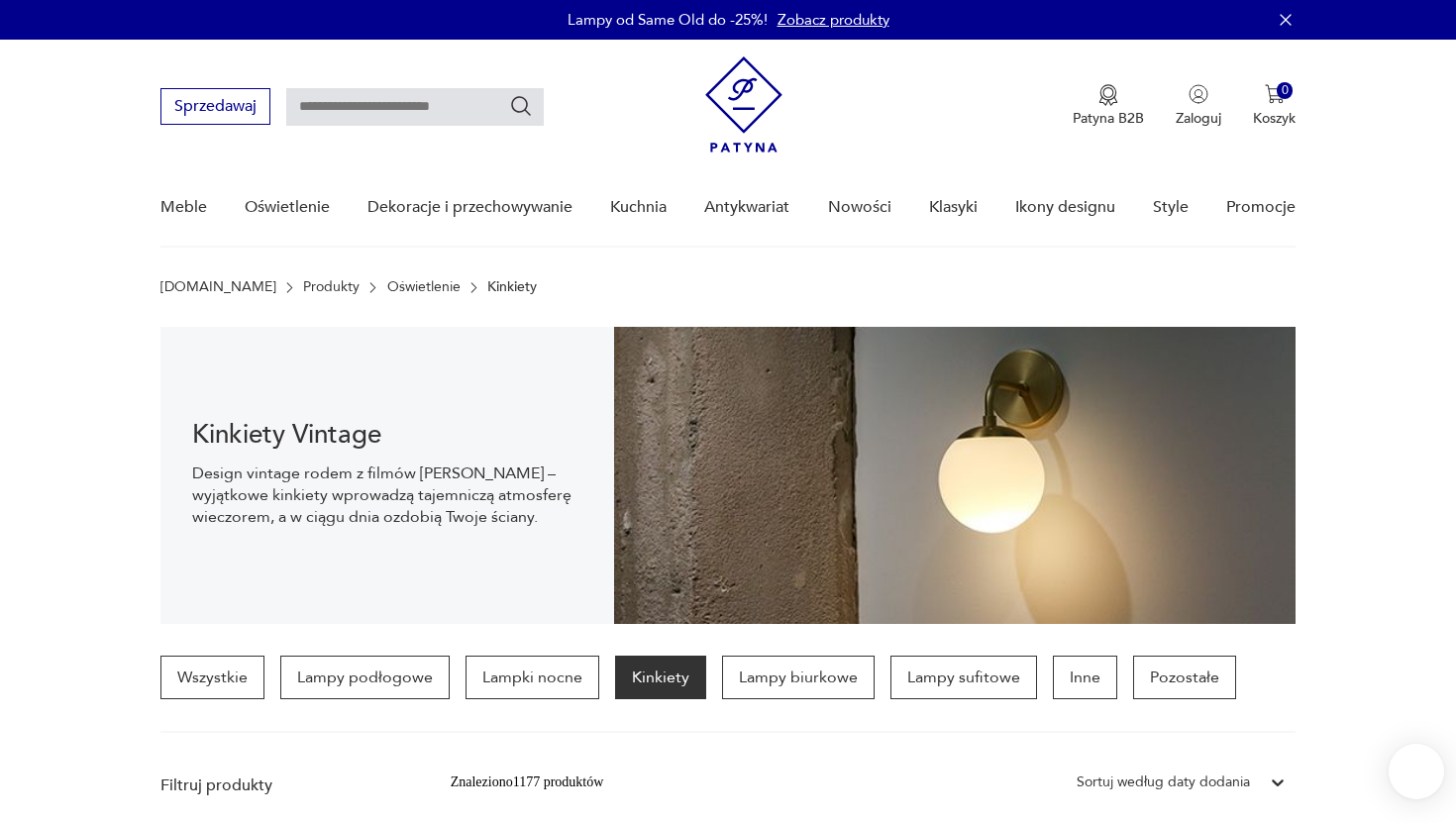 scroll, scrollTop: 162, scrollLeft: 0, axis: vertical 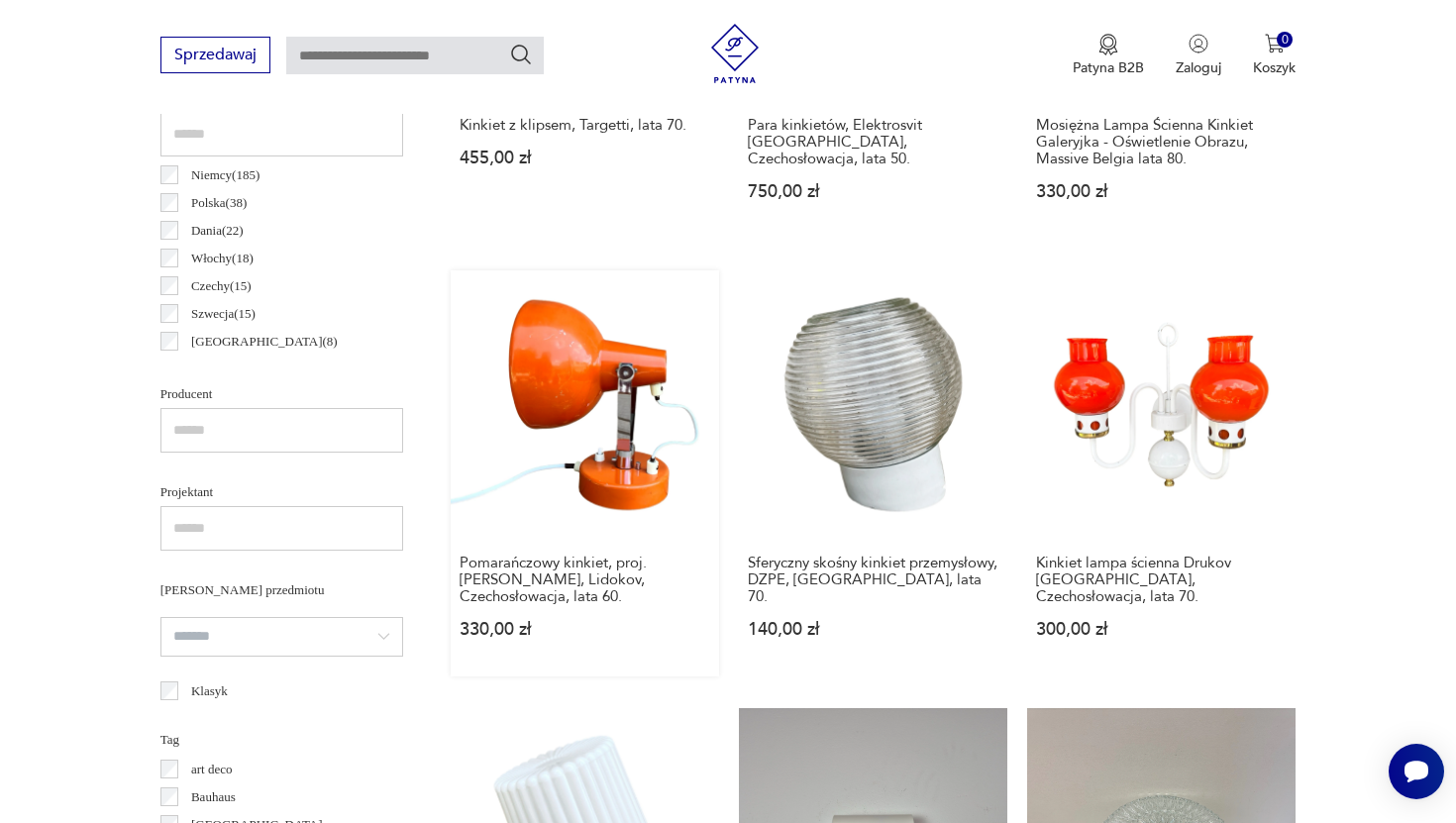 click on "Pomarańczowy kinkiet, proj. J. Hurka, Lidokov, Czechosłowacja, lata 60. 330,00 zł" at bounding box center (584, 473) 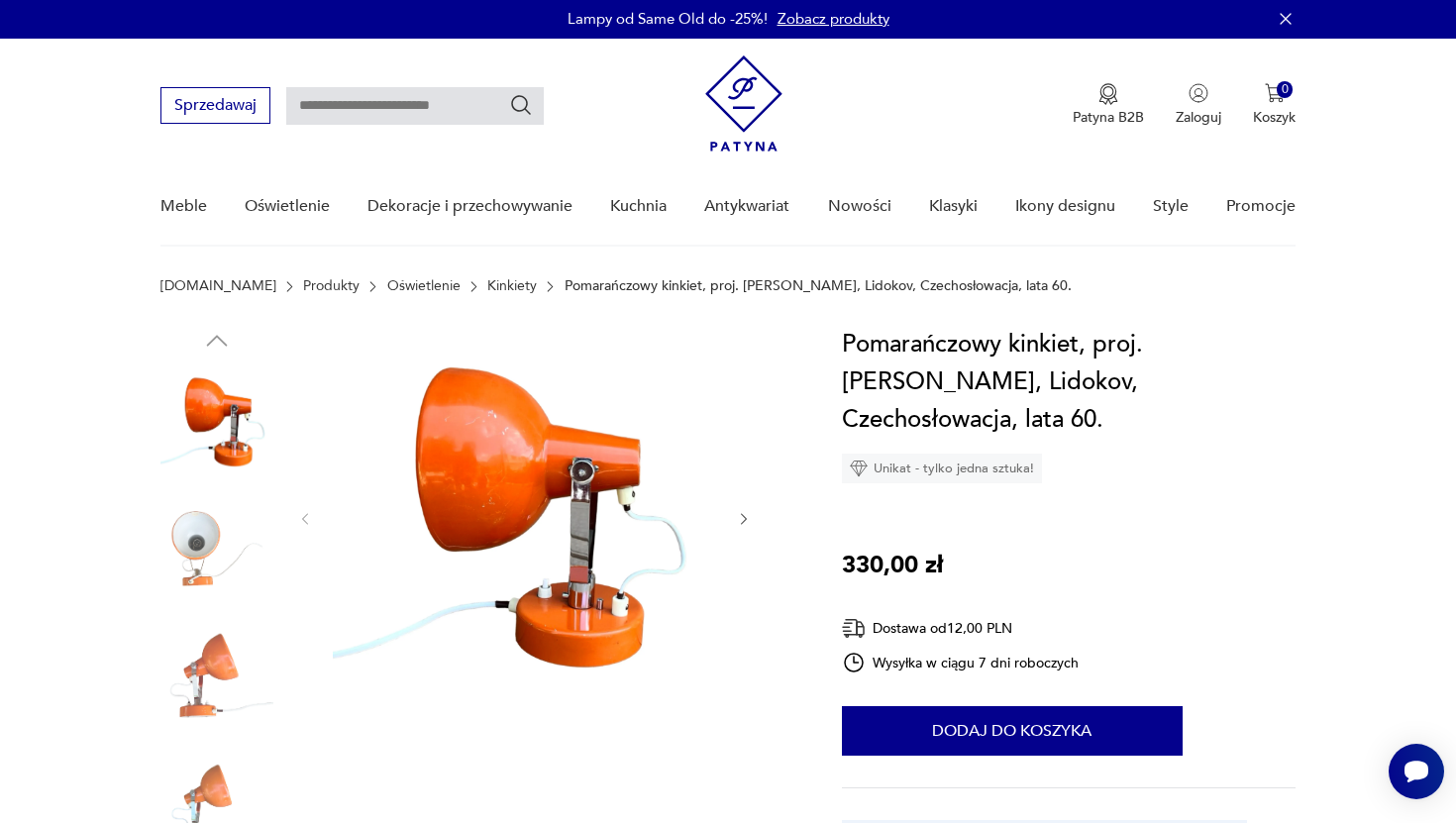 scroll, scrollTop: 0, scrollLeft: 0, axis: both 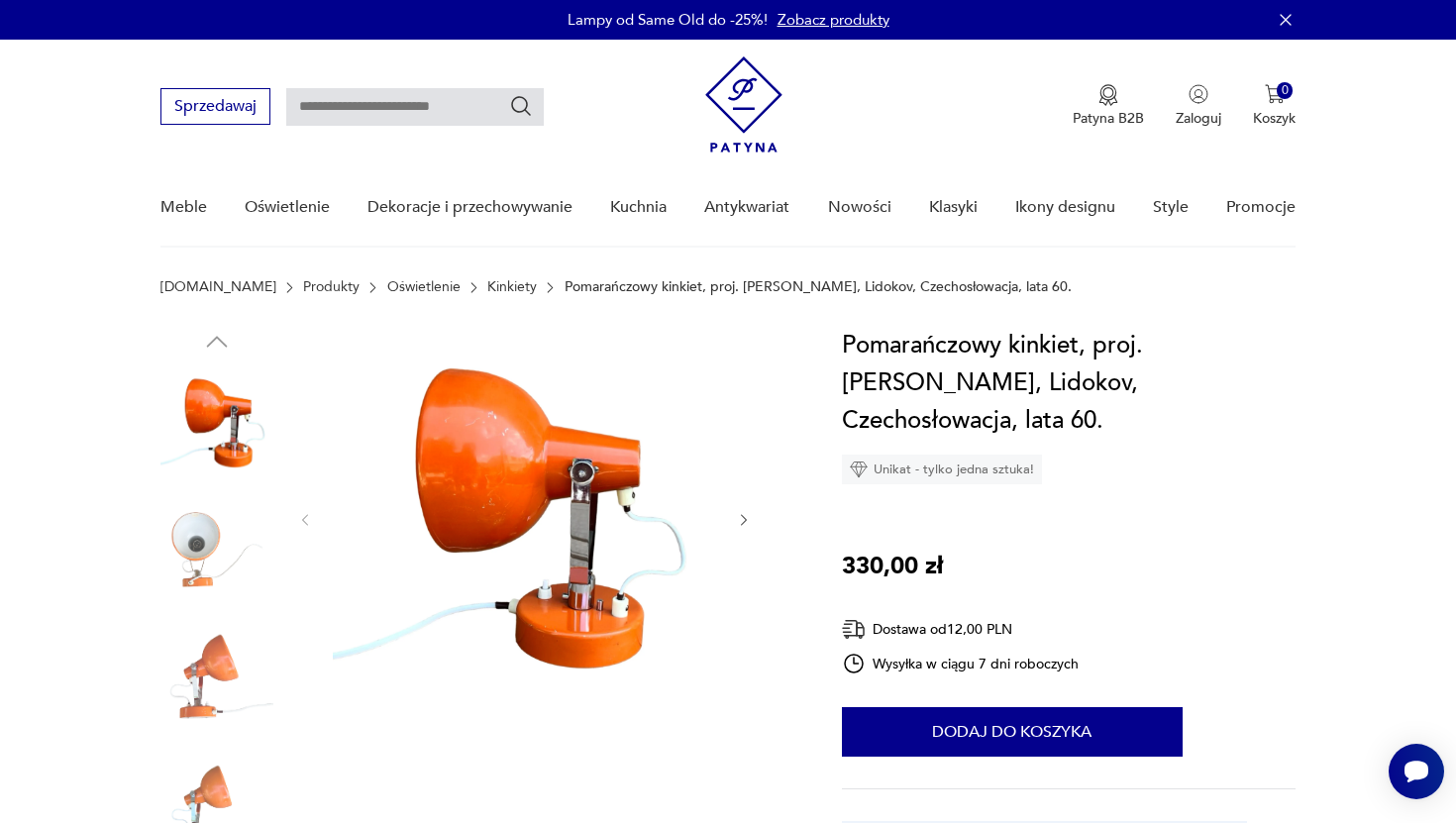 click at bounding box center (217, 550) 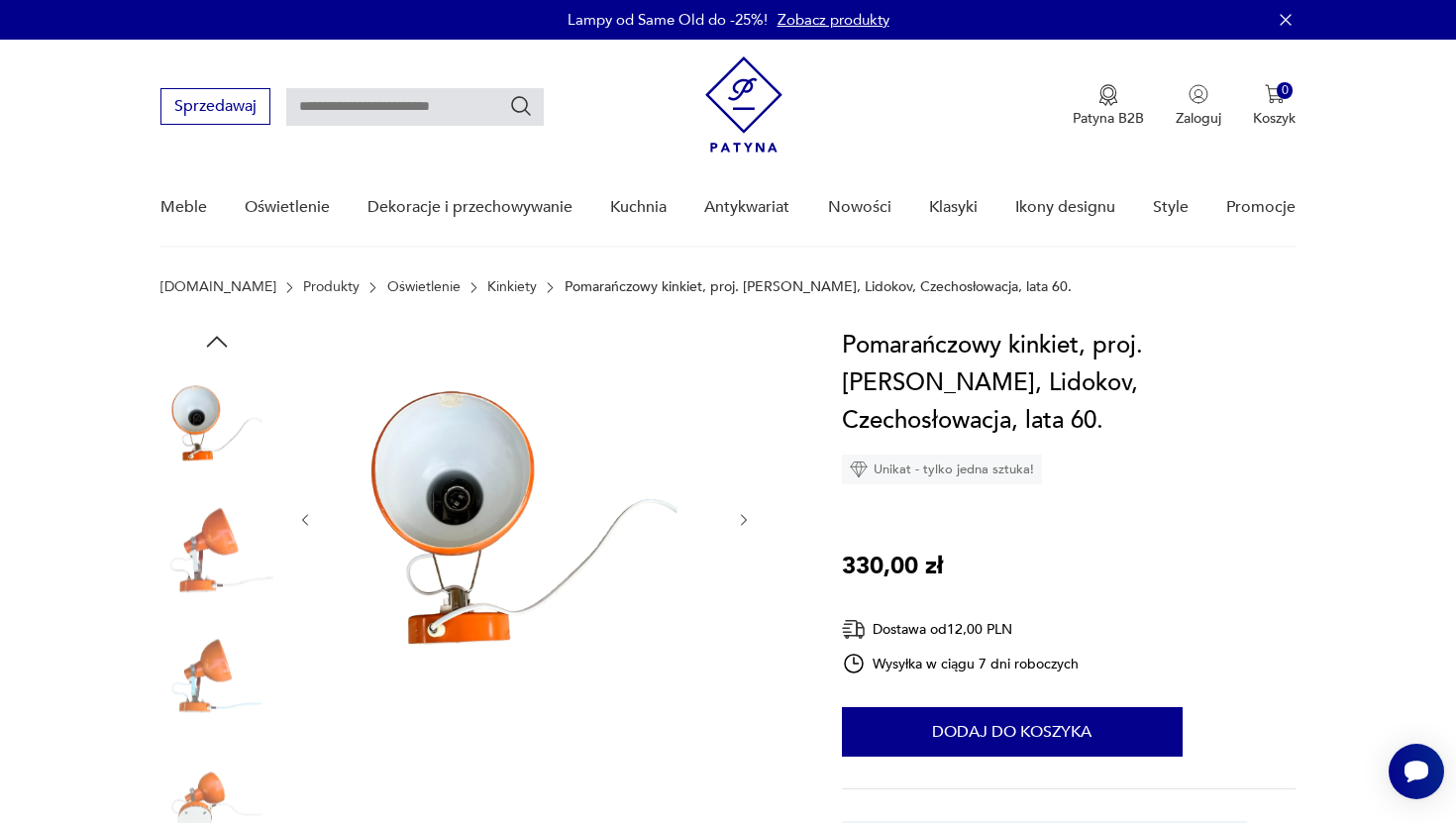click at bounding box center [217, 675] 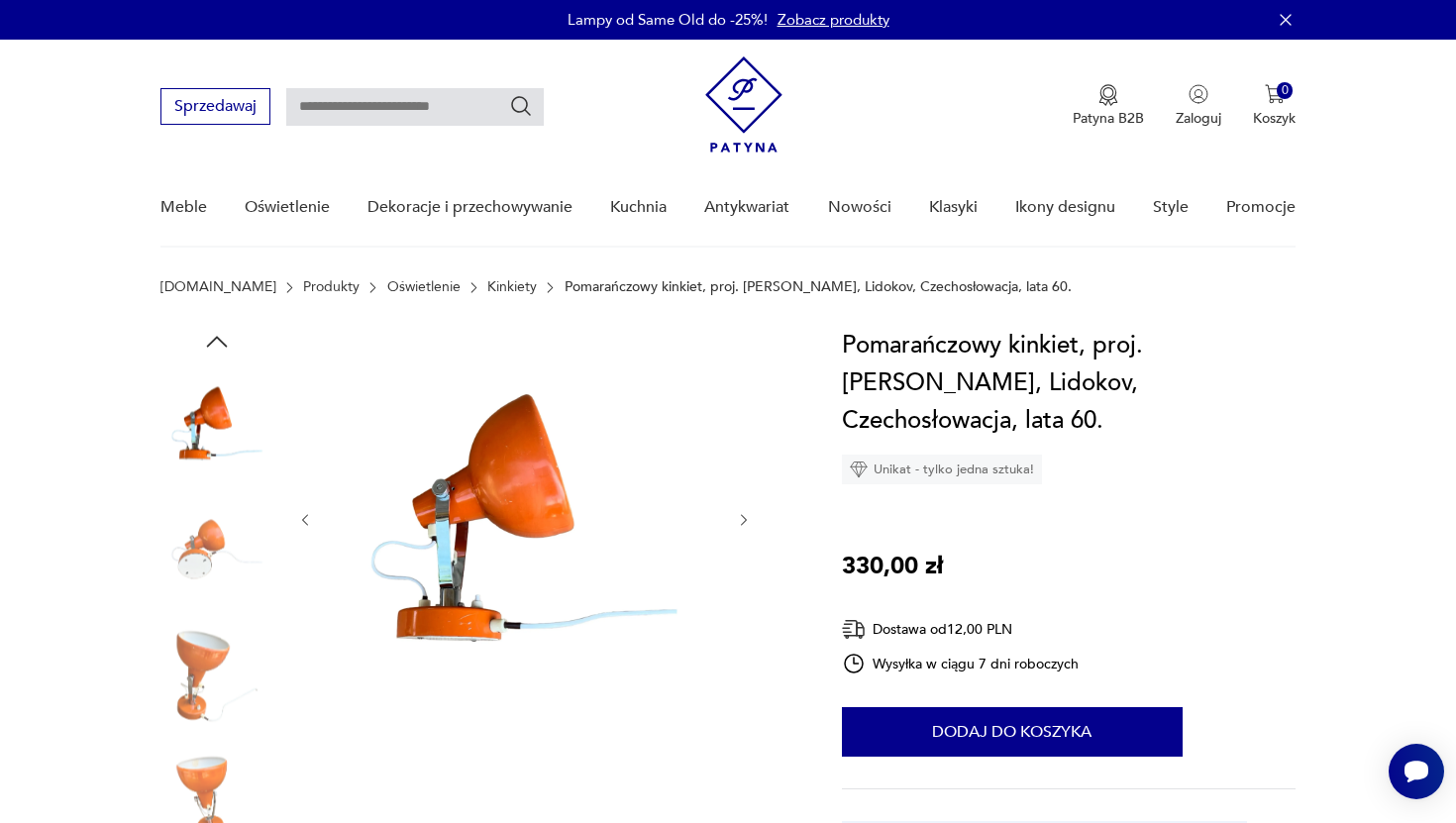 click at bounding box center [217, 675] 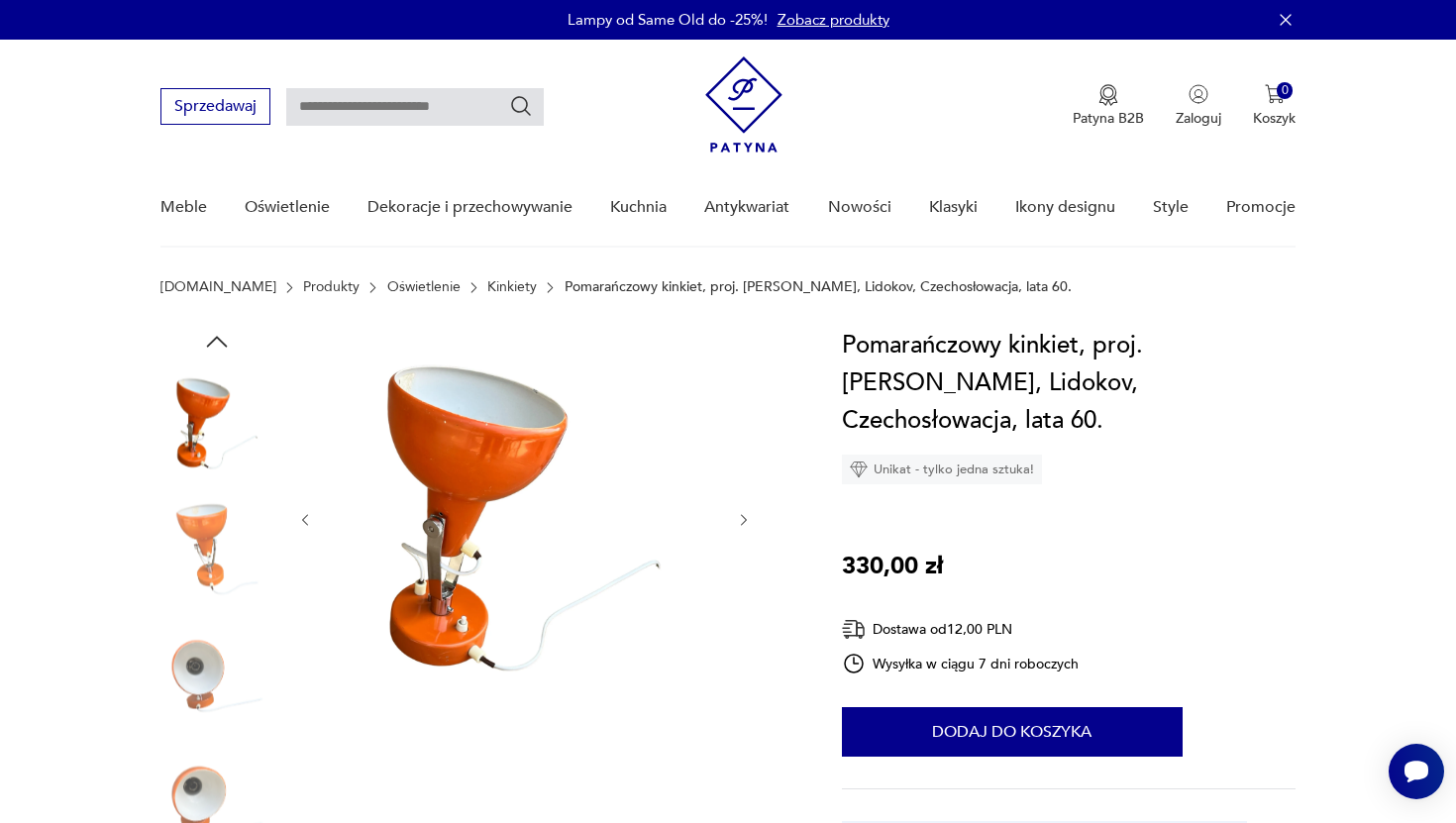click at bounding box center [217, 802] 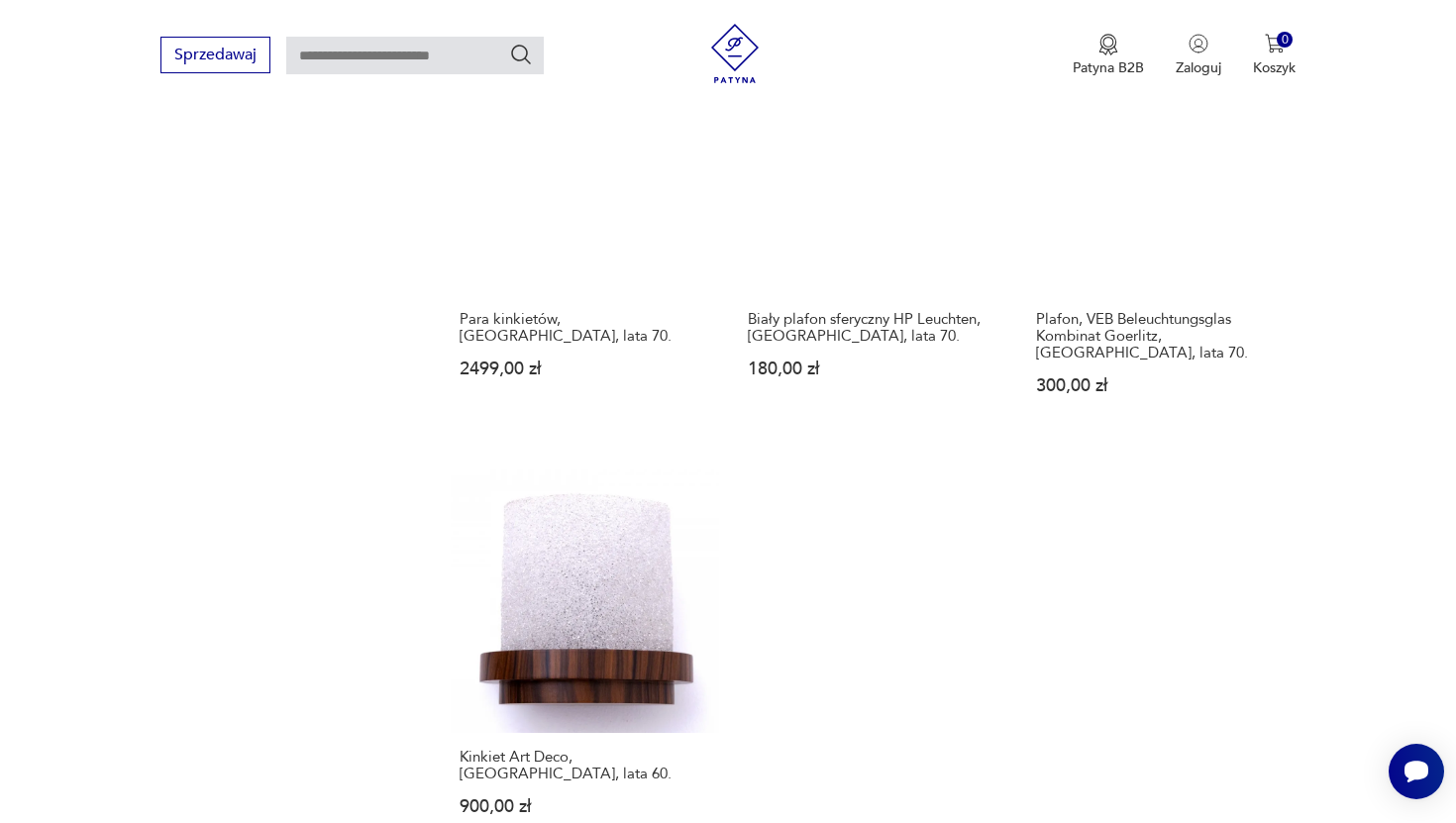 scroll, scrollTop: 2736, scrollLeft: 0, axis: vertical 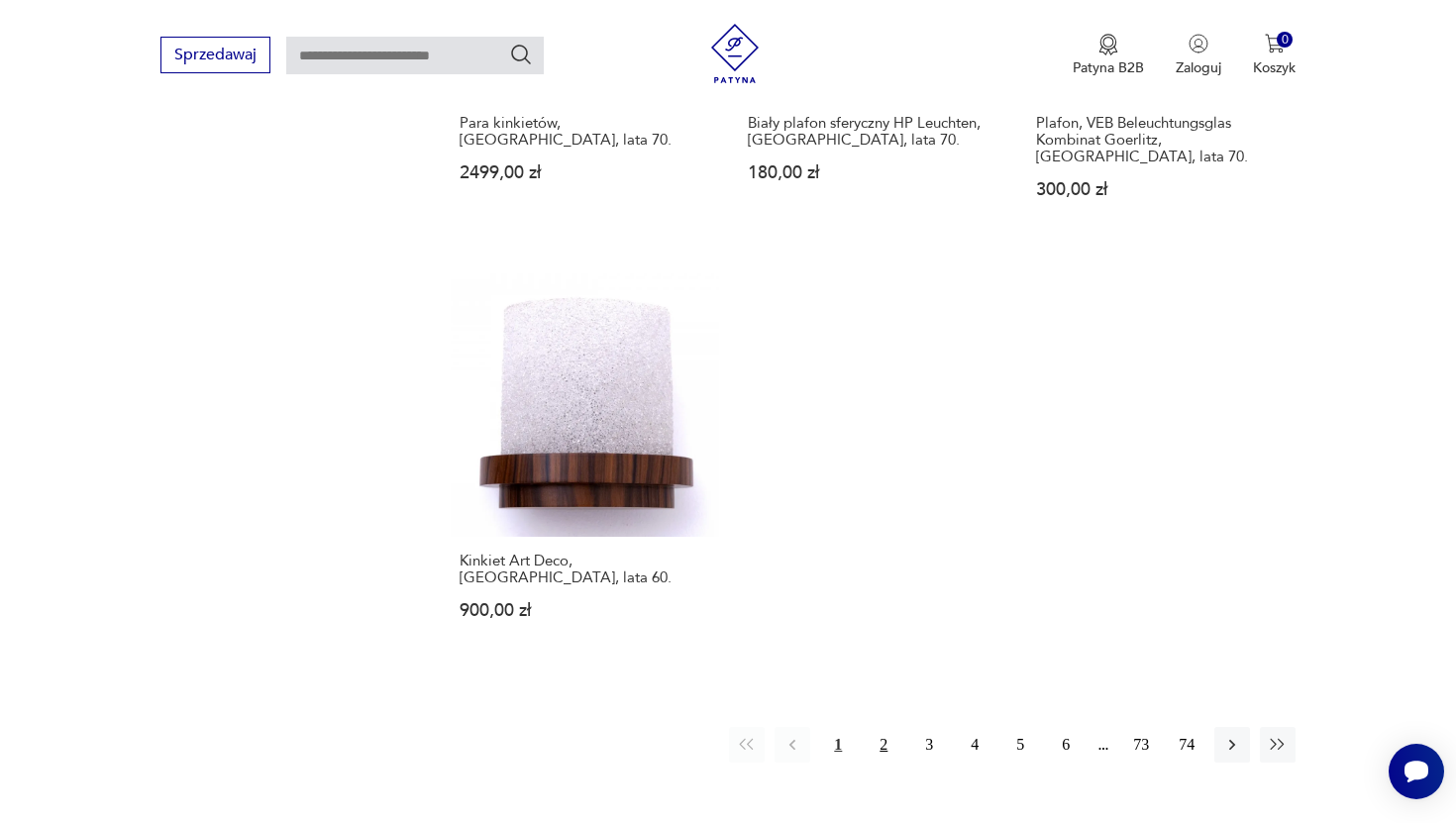click on "2" at bounding box center [884, 745] 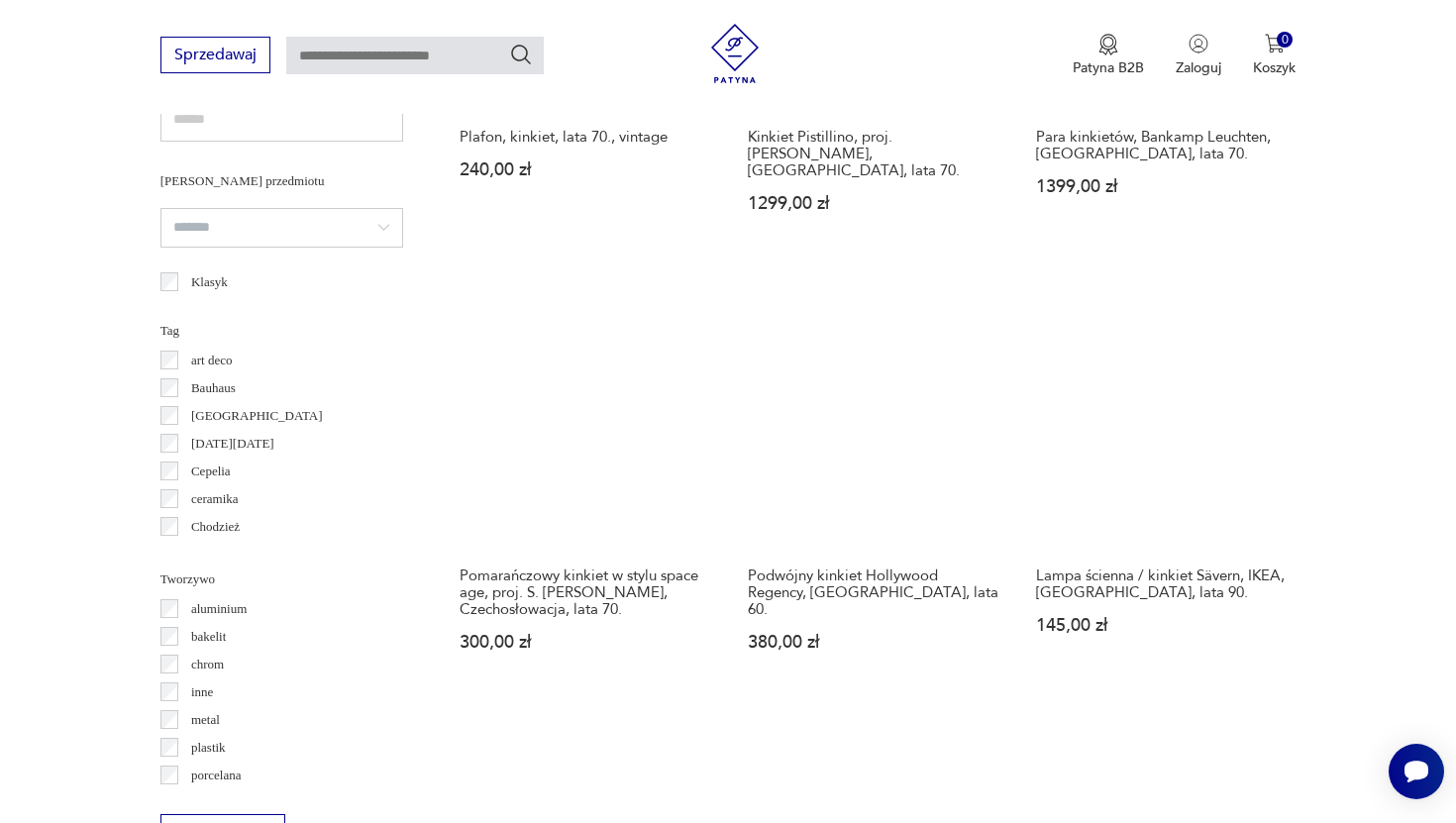 scroll, scrollTop: 1410, scrollLeft: 0, axis: vertical 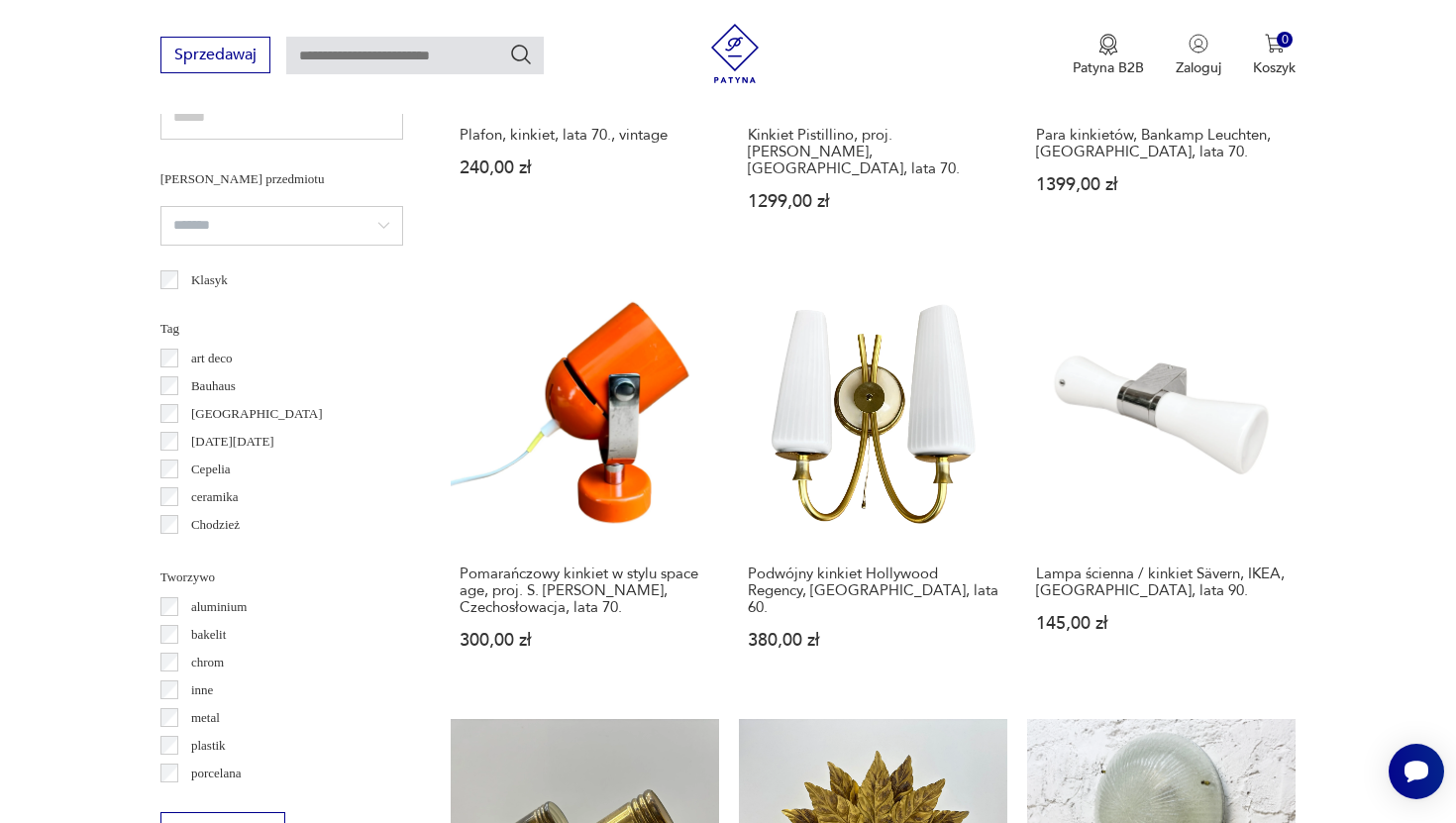 click on "Filtruj produkty Cena MIN MAX OK Promocja Datowanie OK Kraj pochodzenia Niemcy  ( 185 ) Polska  ( 38 ) Dania  ( 22 ) Włochy  ( 18 ) Czechy  ( 15 ) Szwecja  ( 15 ) Belgia  ( 8 ) Austria  ( 6 ) Producent Projektant Stan przedmiotu Klasyk Tag art deco Bauhaus Bavaria black friday Cepelia ceramika Chodzież Ćmielów Tworzywo aluminium bakelit chrom inne metal plastik porcelana porcelit szkło Wyczyść filtry Znaleziono  1177   produktów Filtruj Sortuj według daty dodania Sortuj według daty dodania Lampka nocna na klips Spot Light, Niemcy, lata 70. 85,00 zł Kinkiet, Orange, Niemcy, lata 70. 199,00 zł Plafon, kinkiet, szkło prasowane,  Massive, lata 80., vintage 160,00 zł Plafon, kinkiet, lata 70., vintage 240,00 zł Kinkiet Pistillino, proj. Valenti Luce, Włochy, lata 70. 1299,00 zł Para kinkietów, Bankamp Leuchten, Niemcy, lata 70. 1399,00 zł Pomarańczowy kinkiet w stylu space age, proj. S. Indra, Czechosłowacja, lata 70. 300,00 zł Podwójny kinkiet Hollywood Regency, Niemcy, lata 60. Sale" at bounding box center (728, 783) 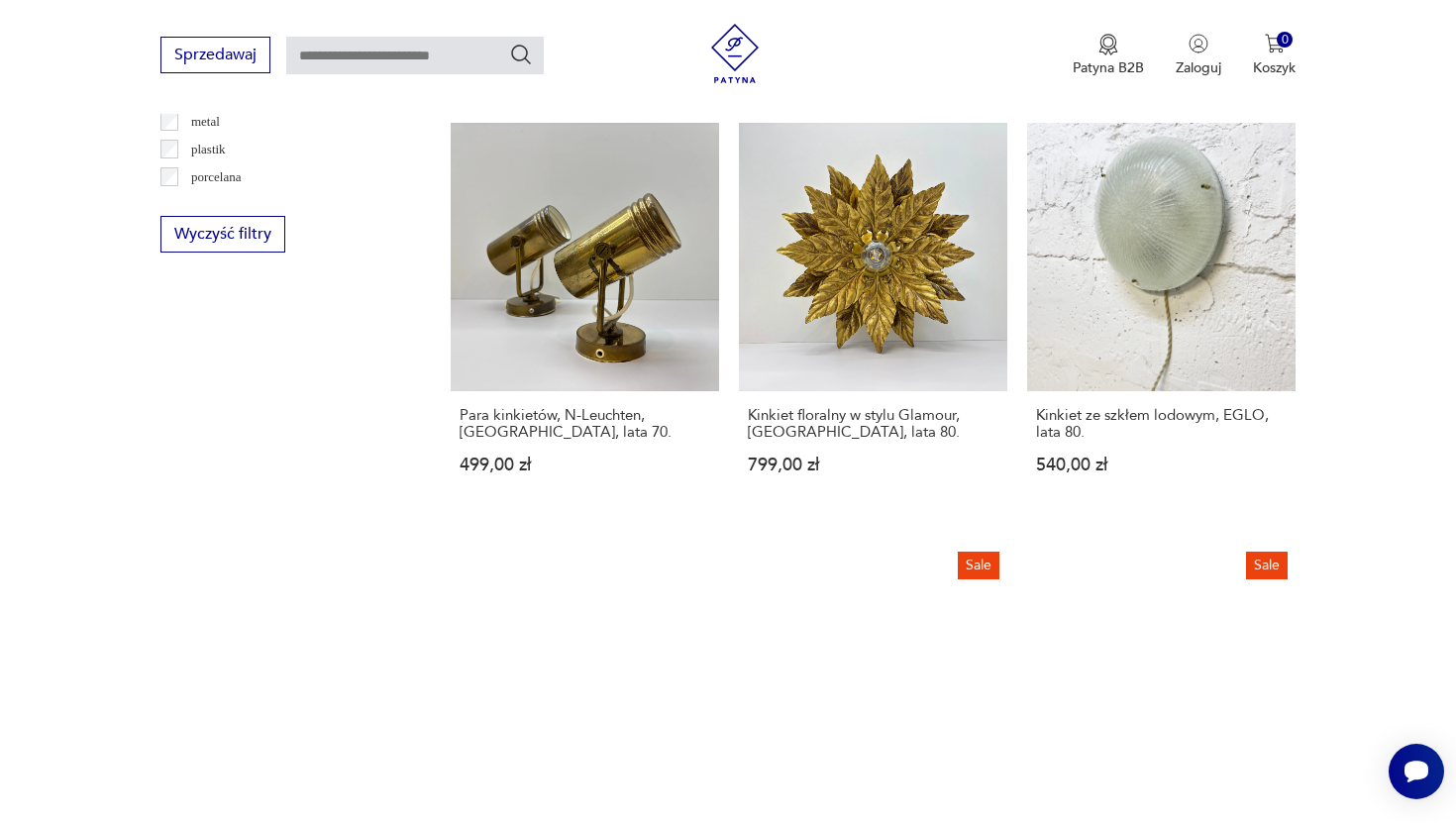 scroll, scrollTop: 2010, scrollLeft: 0, axis: vertical 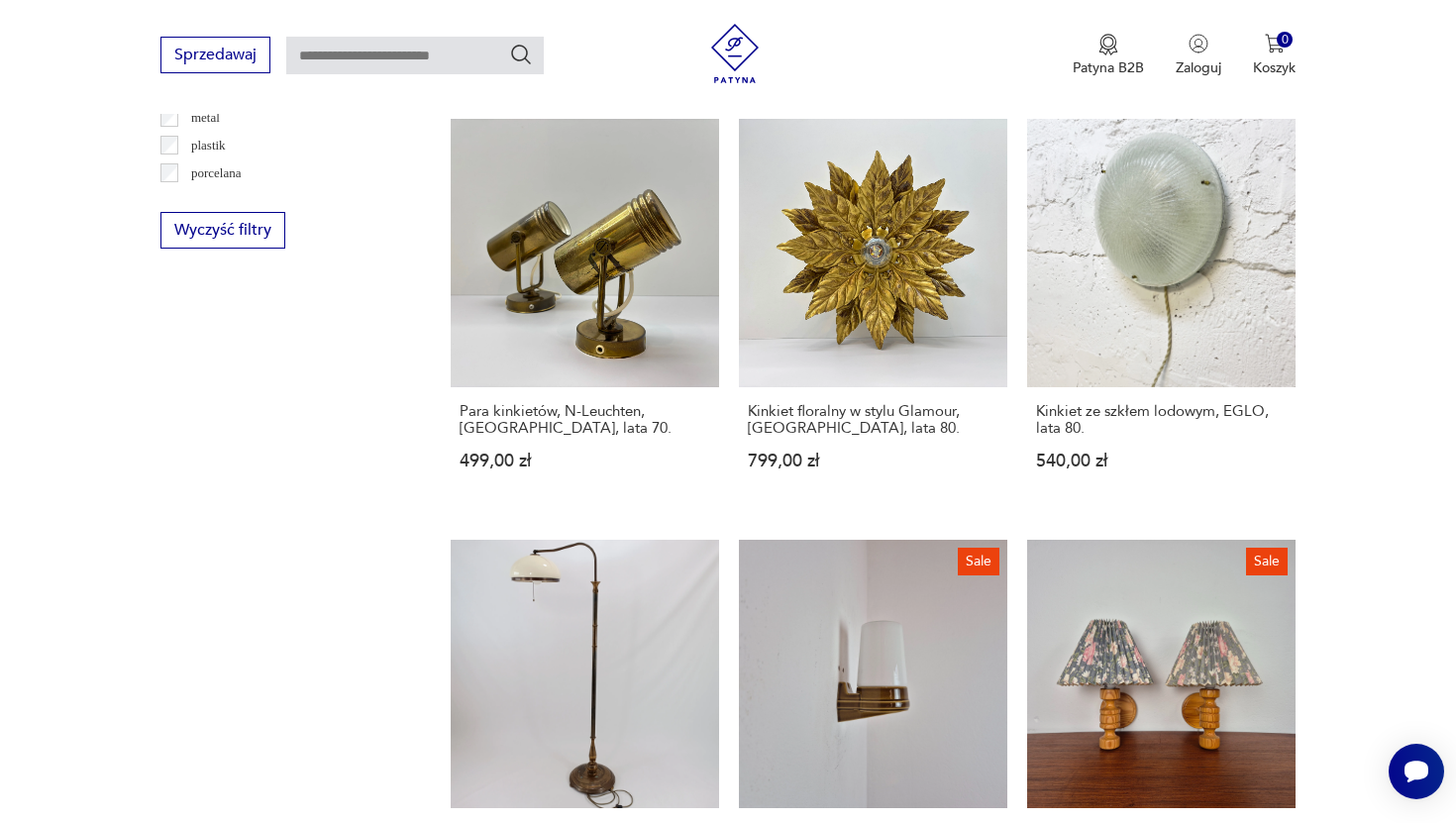click on "Filtruj produkty Cena MIN MAX OK Promocja Datowanie OK Kraj pochodzenia Niemcy  ( 185 ) Polska  ( 38 ) Dania  ( 22 ) Włochy  ( 18 ) Czechy  ( 15 ) Szwecja  ( 15 ) Belgia  ( 8 ) Austria  ( 6 ) Producent Projektant Stan przedmiotu Klasyk Tag art deco Bauhaus Bavaria black friday Cepelia ceramika Chodzież Ćmielów Tworzywo aluminium bakelit chrom inne metal plastik porcelana porcelit szkło Wyczyść filtry" at bounding box center [281, 141] 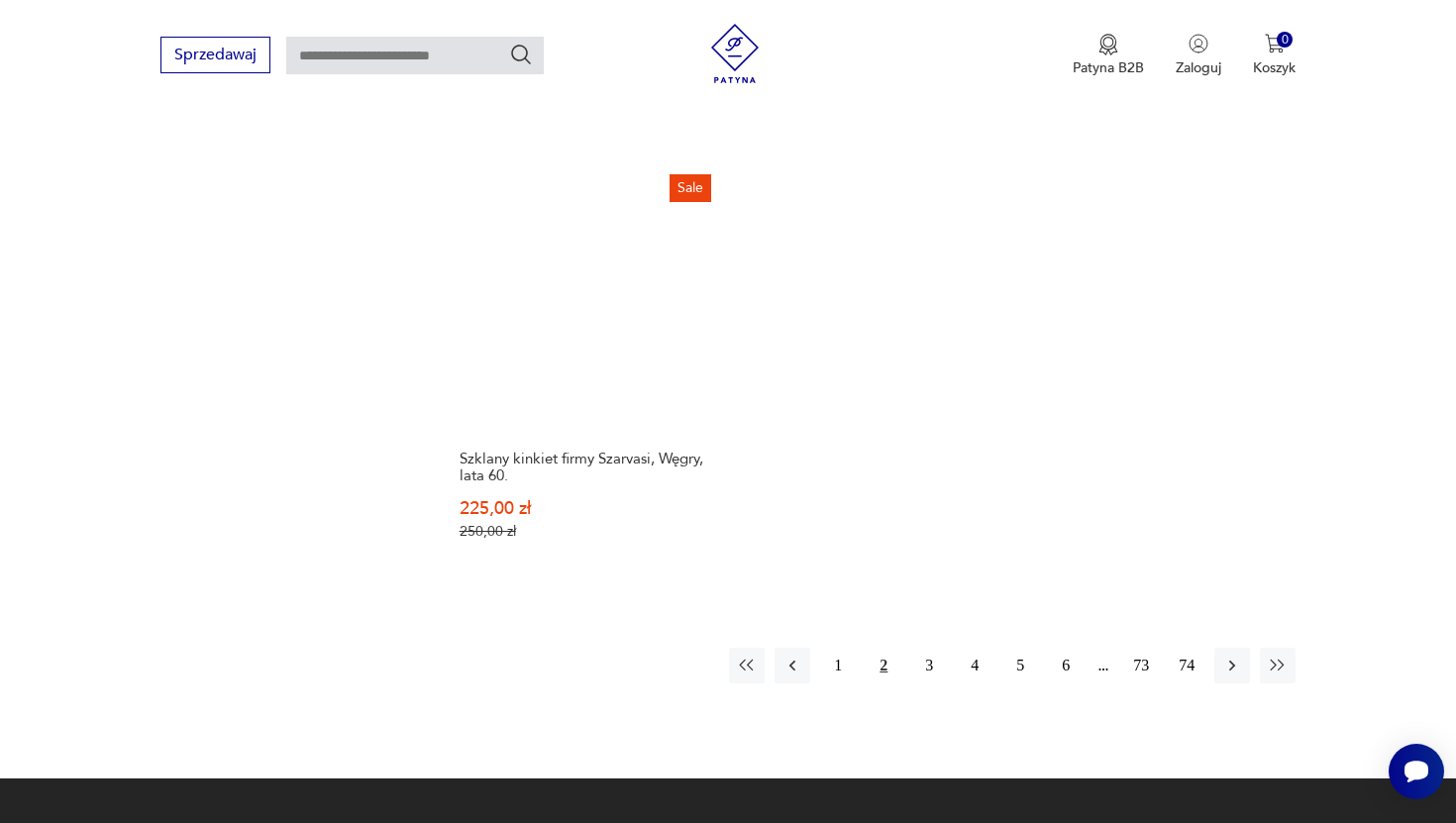 scroll, scrollTop: 3053, scrollLeft: 0, axis: vertical 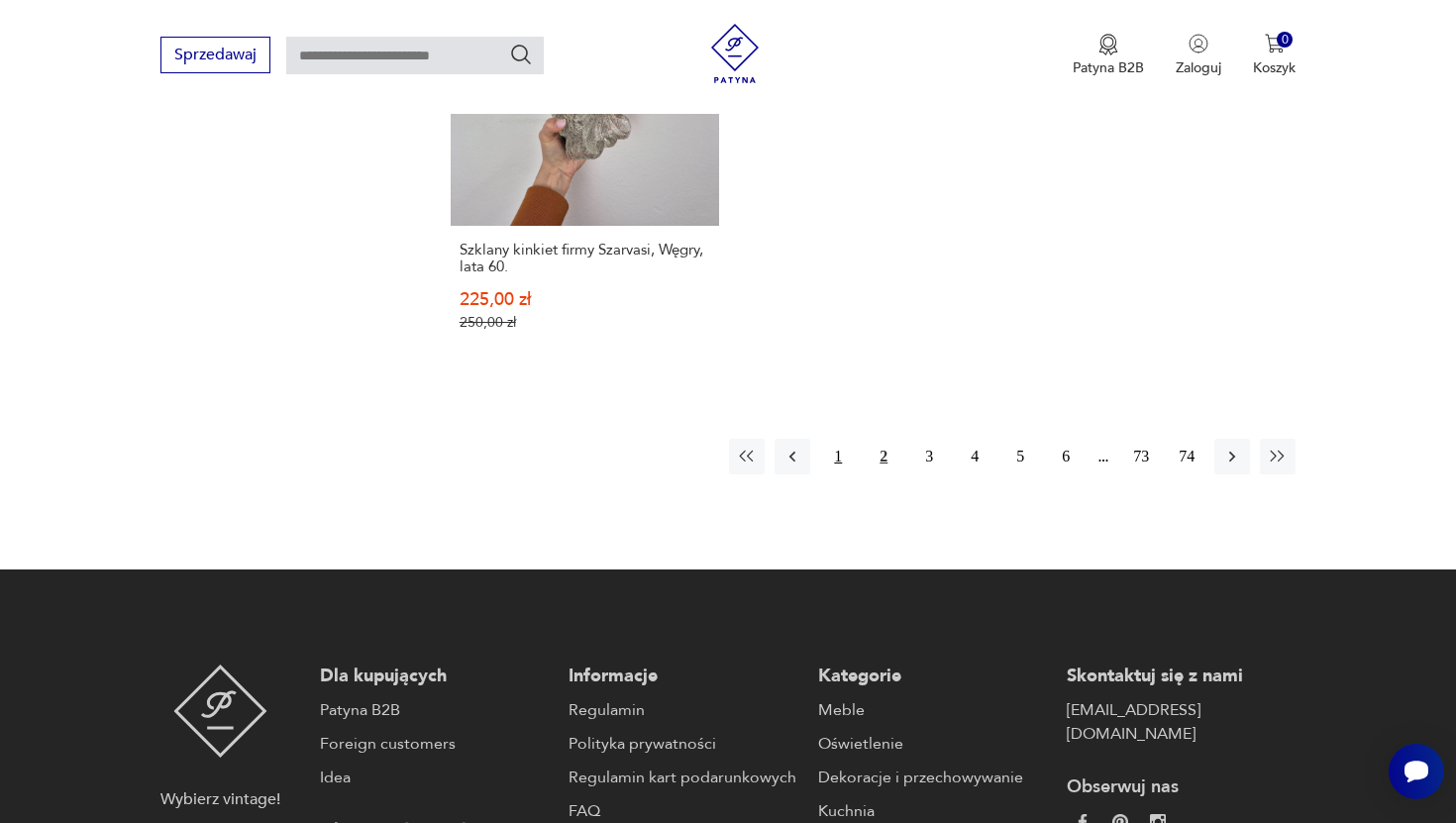 click on "1" at bounding box center [838, 457] 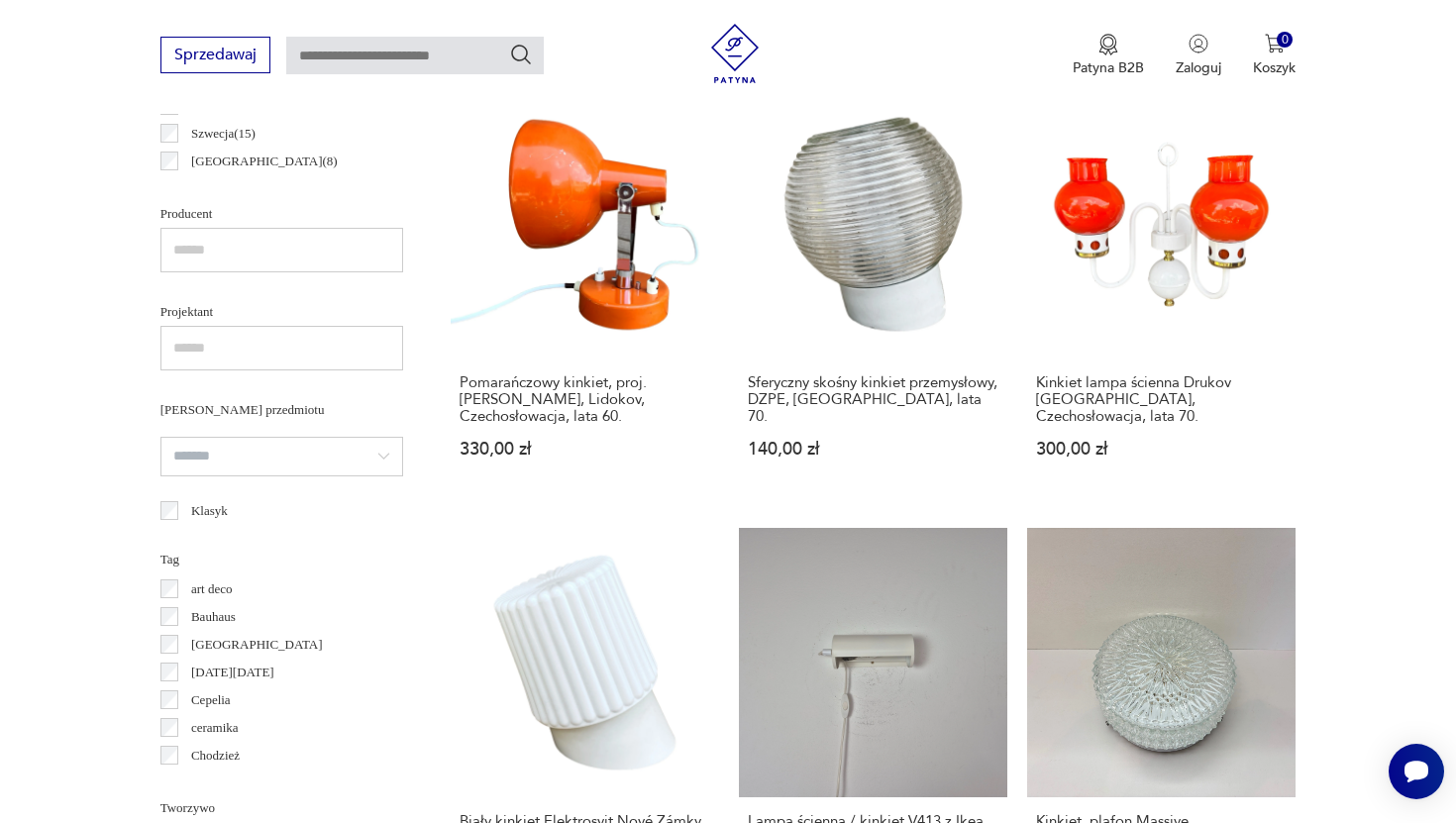 scroll, scrollTop: 1170, scrollLeft: 0, axis: vertical 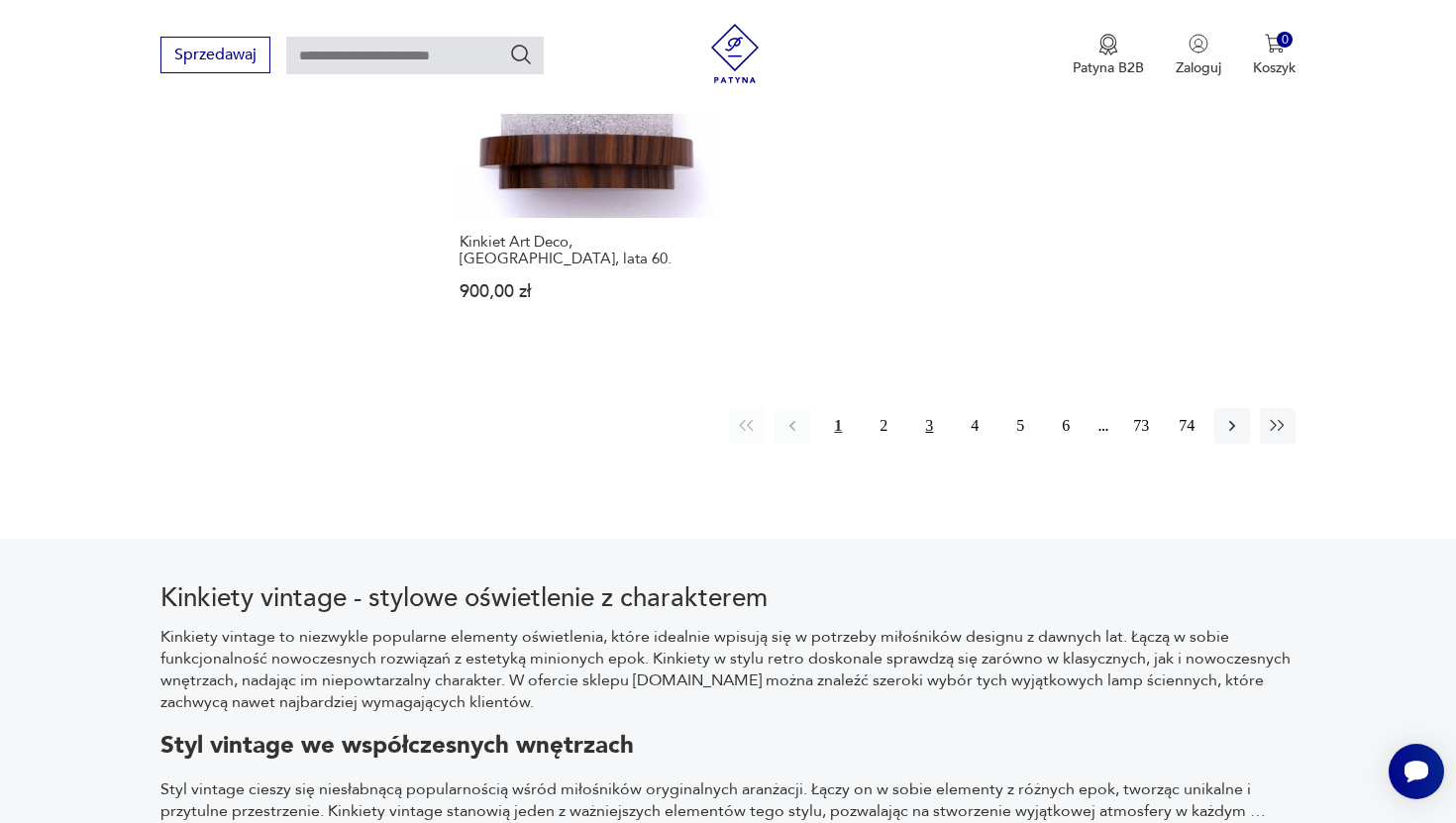click on "3" at bounding box center (929, 426) 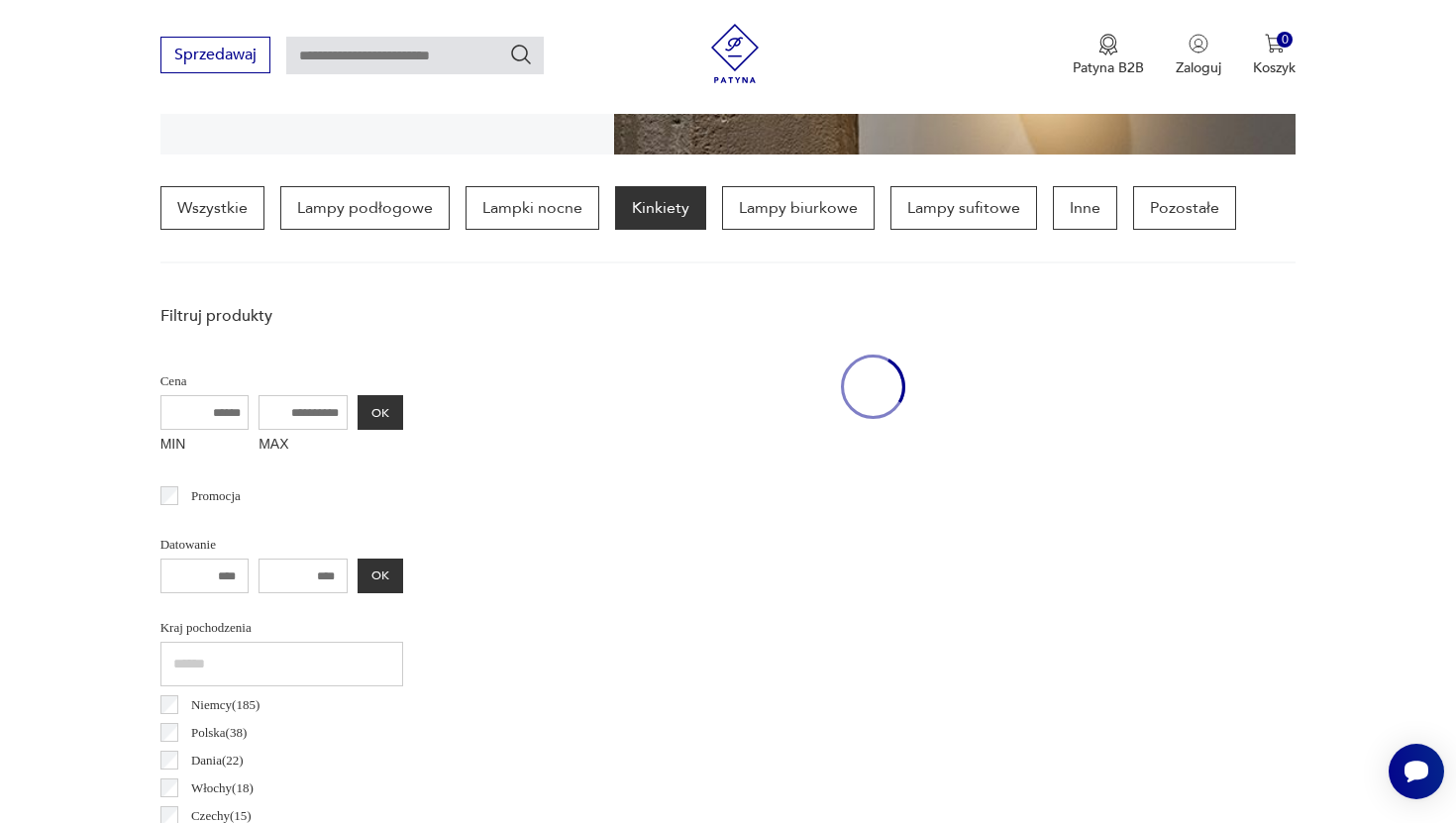 scroll, scrollTop: 466, scrollLeft: 0, axis: vertical 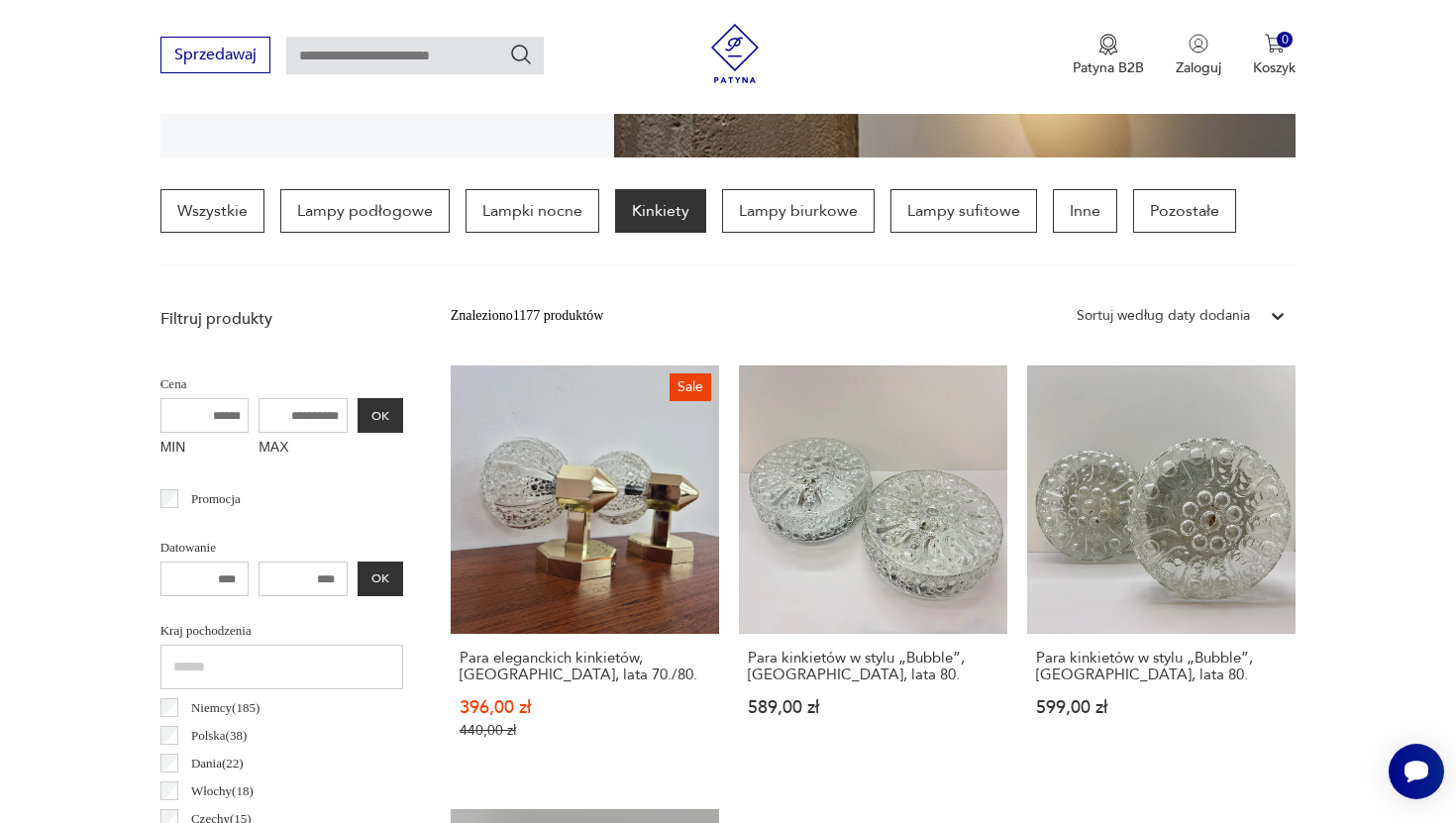 click on "Filtruj produkty Cena MIN MAX OK Promocja Datowanie OK Kraj pochodzenia Niemcy  ( 185 ) Polska  ( 38 ) Dania  ( 22 ) Włochy  ( 18 ) Czechy  ( 15 ) Szwecja  ( 15 ) Belgia  ( 8 ) Austria  ( 6 ) Producent Projektant Stan przedmiotu Klasyk Tag art deco Bauhaus Bavaria black friday Cepelia ceramika Chodzież Ćmielów Tworzywo aluminium bakelit chrom inne metal plastik porcelana porcelit szkło Wyczyść filtry Znaleziono  1177   produktów Filtruj Sortuj według daty dodania Sortuj według daty dodania Sale Para eleganckich kinkietów, Niemcy, lata 70./80. 396,00 zł 440,00 zł Para kinkietów w stylu „Bubble”, Niemcy, lata 80. 589,00 zł Para kinkietów w stylu „Bubble”, Niemcy, lata 80. 599,00 zł Kinkiet, plafon, Niemcy, lata 80. 269,00 zł Komplet pięciu kinkietów w stylu Art Deco, Polska, lata 50. 4900,00 zł Wyjątkowe kinkiety w stylu Art Deco z połowy XX wieku. 4600,00 zł Para kinkietów, Art Deco, Polska, lata 40. 2600,00 zł Kinkiety Art Deco z lat 40., Polska. 4900,00 zł 1 2 3 4" at bounding box center [728, 1732] 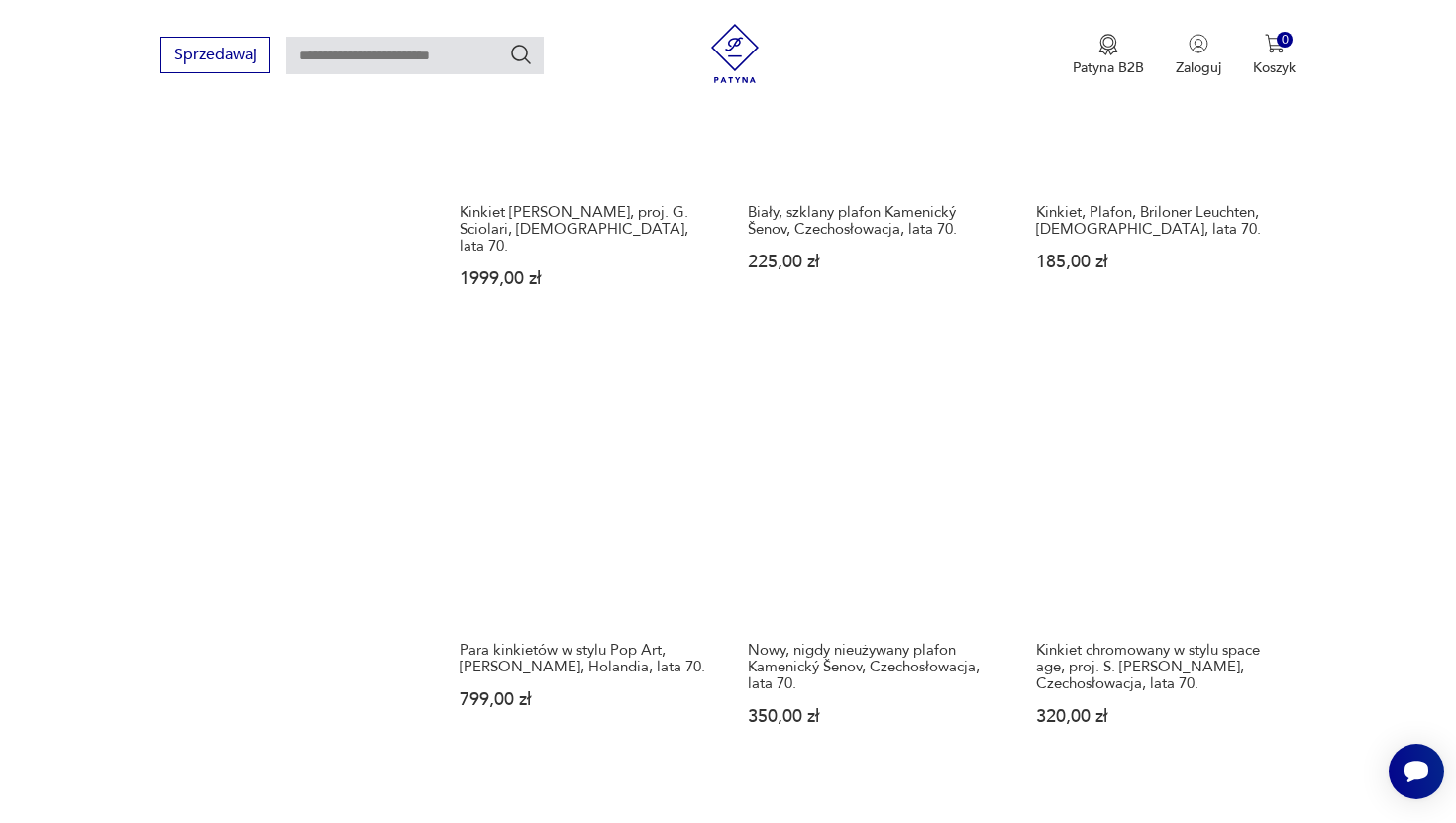 scroll, scrollTop: 2229, scrollLeft: 0, axis: vertical 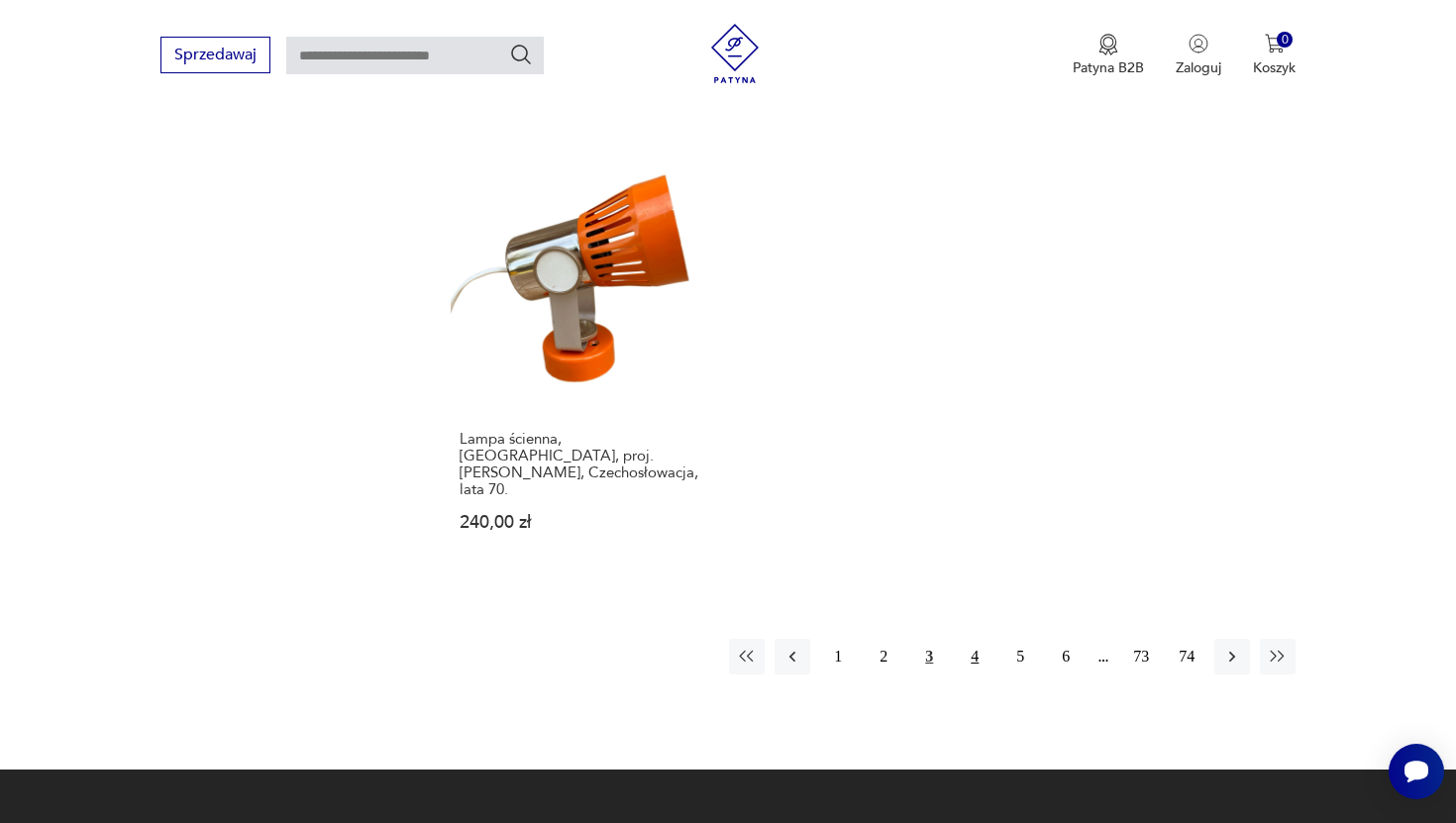 click on "4" at bounding box center (975, 657) 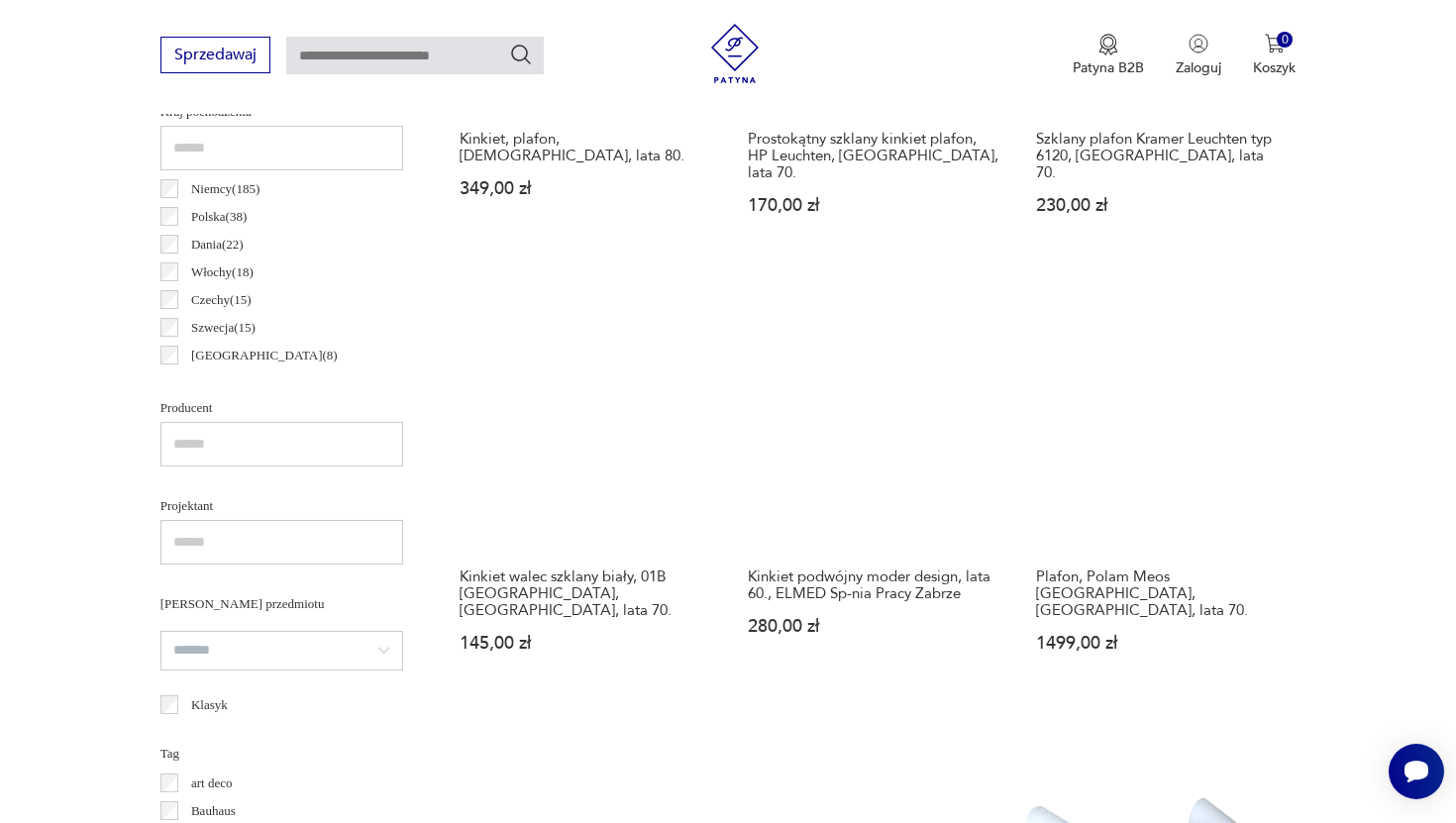 scroll, scrollTop: 978, scrollLeft: 0, axis: vertical 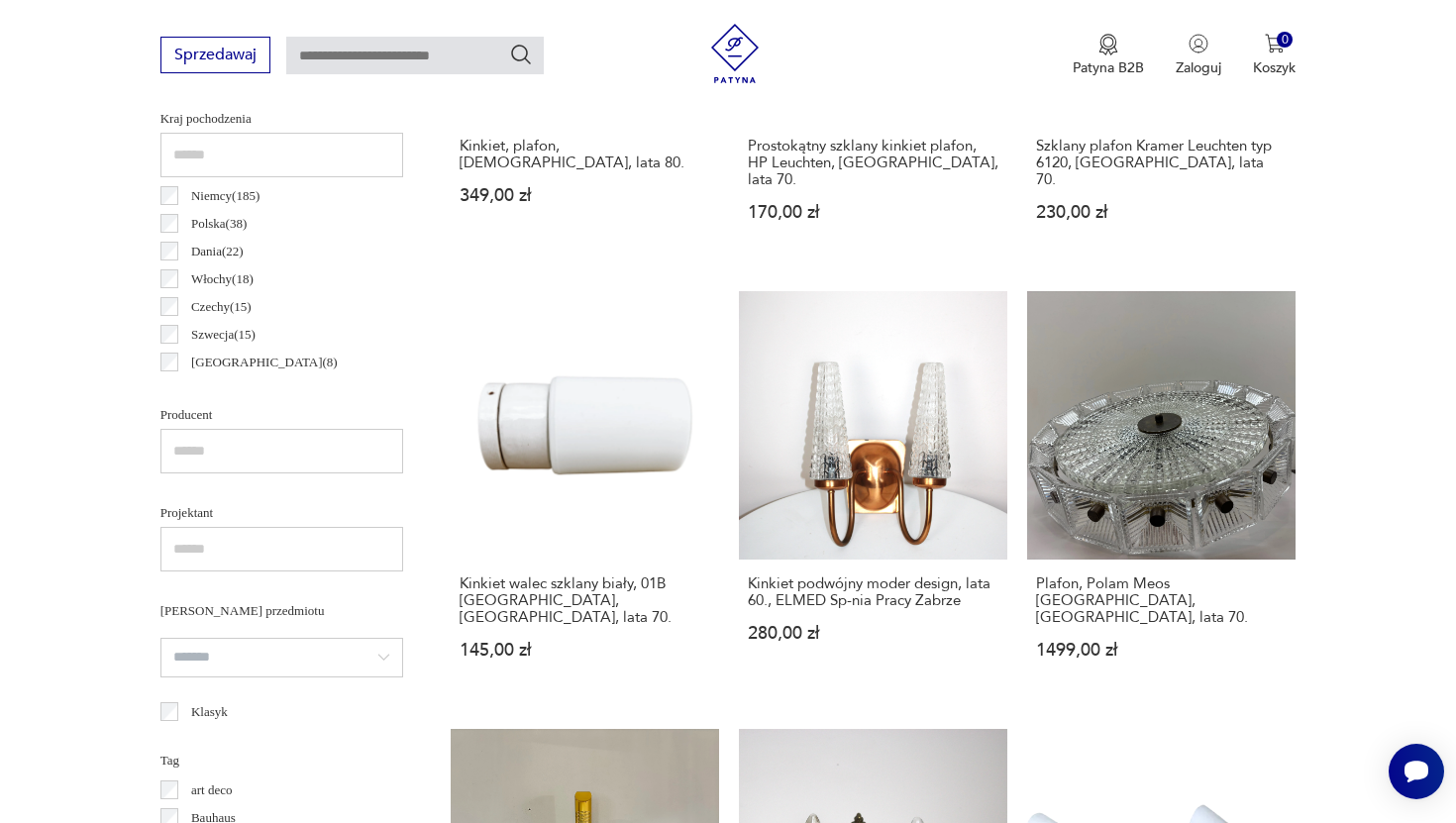 click on "Filtruj produkty Cena MIN MAX OK Promocja Datowanie OK Kraj pochodzenia Niemcy  ( 185 ) Polska  ( 38 ) Dania  ( 22 ) Włochy  ( 18 ) Czechy  ( 15 ) Szwecja  ( 15 ) Belgia  ( 8 ) Austria  ( 6 ) Producent Projektant Stan przedmiotu Klasyk Tag art deco Bauhaus Bavaria black friday Cepelia ceramika Chodzież Ćmielów Tworzywo aluminium bakelit chrom inne metal plastik porcelana porcelit szkło Wyczyść filtry Znaleziono  1177   produktów Filtruj Sortuj według daty dodania Sortuj według daty dodania Kinkiet, plafon, Niemcy, lata 80. 349,00 zł Prostokątny szklany kinkiet plafon, HP Leuchten, Niemcy, lata 70. 170,00 zł Szklany plafon Kramer Leuchten typ 6120, Niemcy, lata 70. 230,00 zł Kinkiet walec szklany biały, 01B Elpor, Polska, lata 70. 145,00 zł Kinkiet podwójny moder design, lata 60., ELMED Sp-nia Pracy Zabrze 280,00 zł Plafon, Polam Meos Warszawa, Polska, lata 70. 1499,00 zł Kinkiet, Niemcy, lata 80. 1499,00 zł Kinkiet podwójny, mosiężny 230,00 zł 299,00 zł 699,00 zł Sale Sale" at bounding box center (728, 1232) 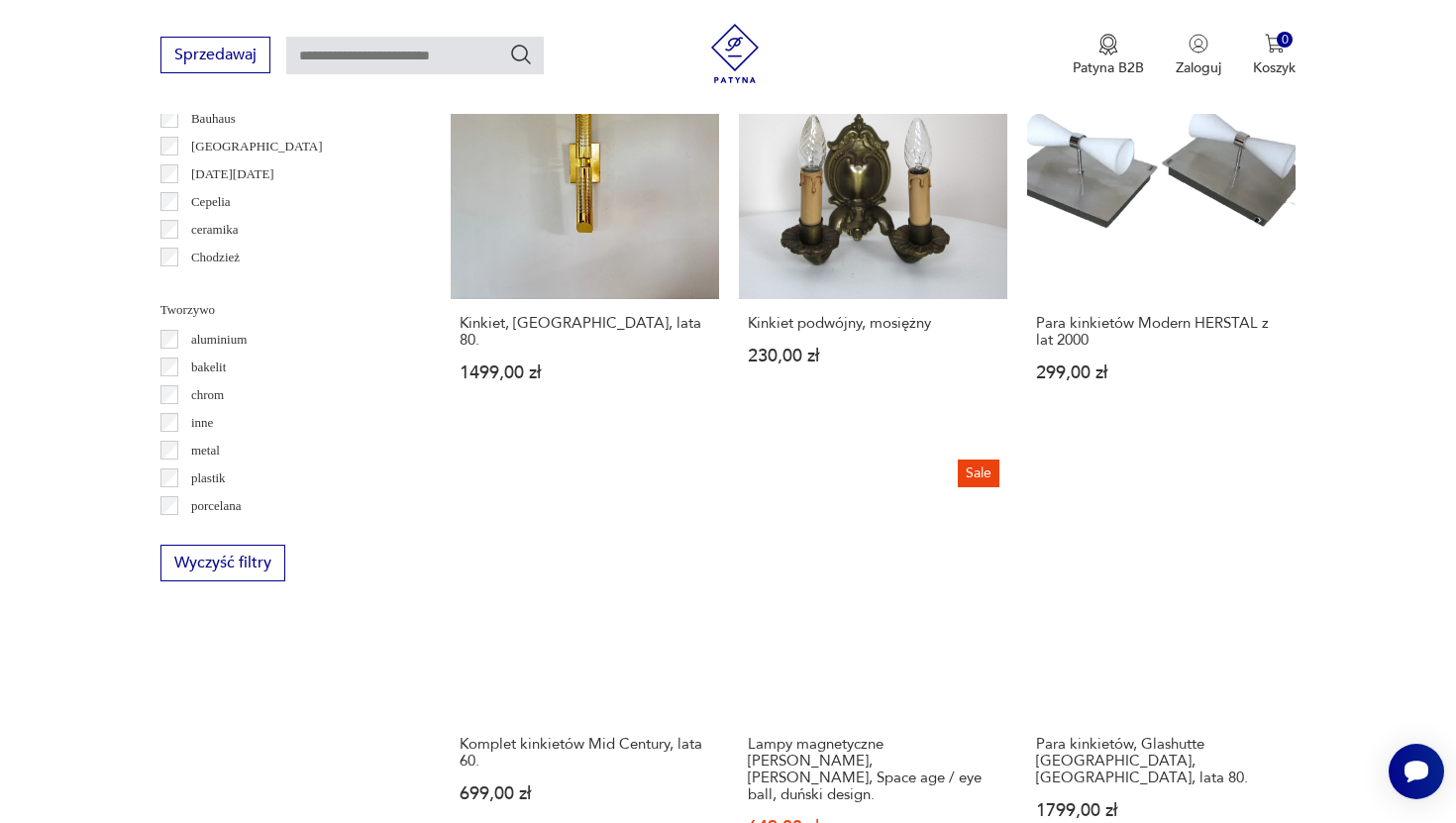 scroll, scrollTop: 1679, scrollLeft: 0, axis: vertical 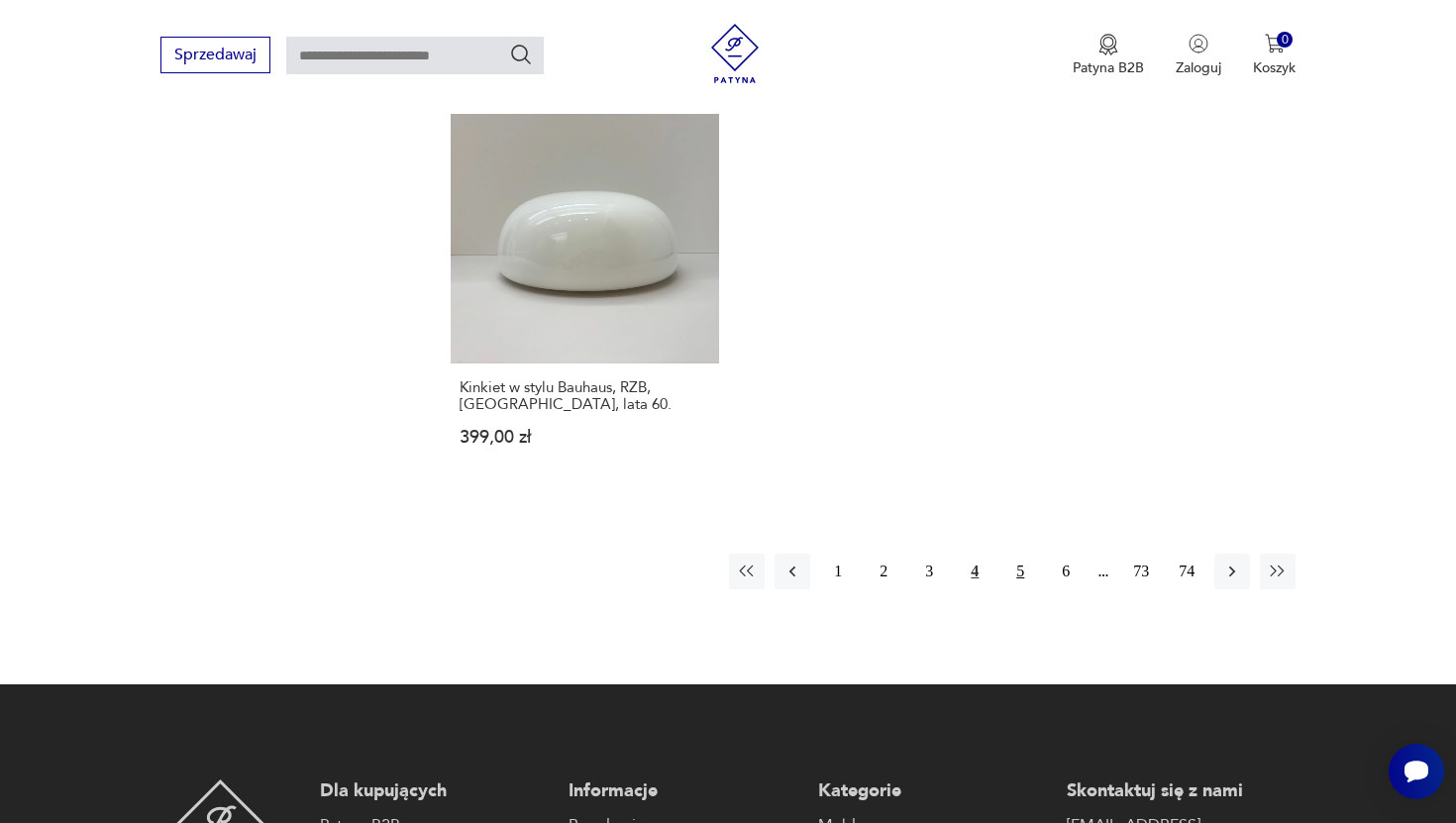 click on "5" at bounding box center [1020, 571] 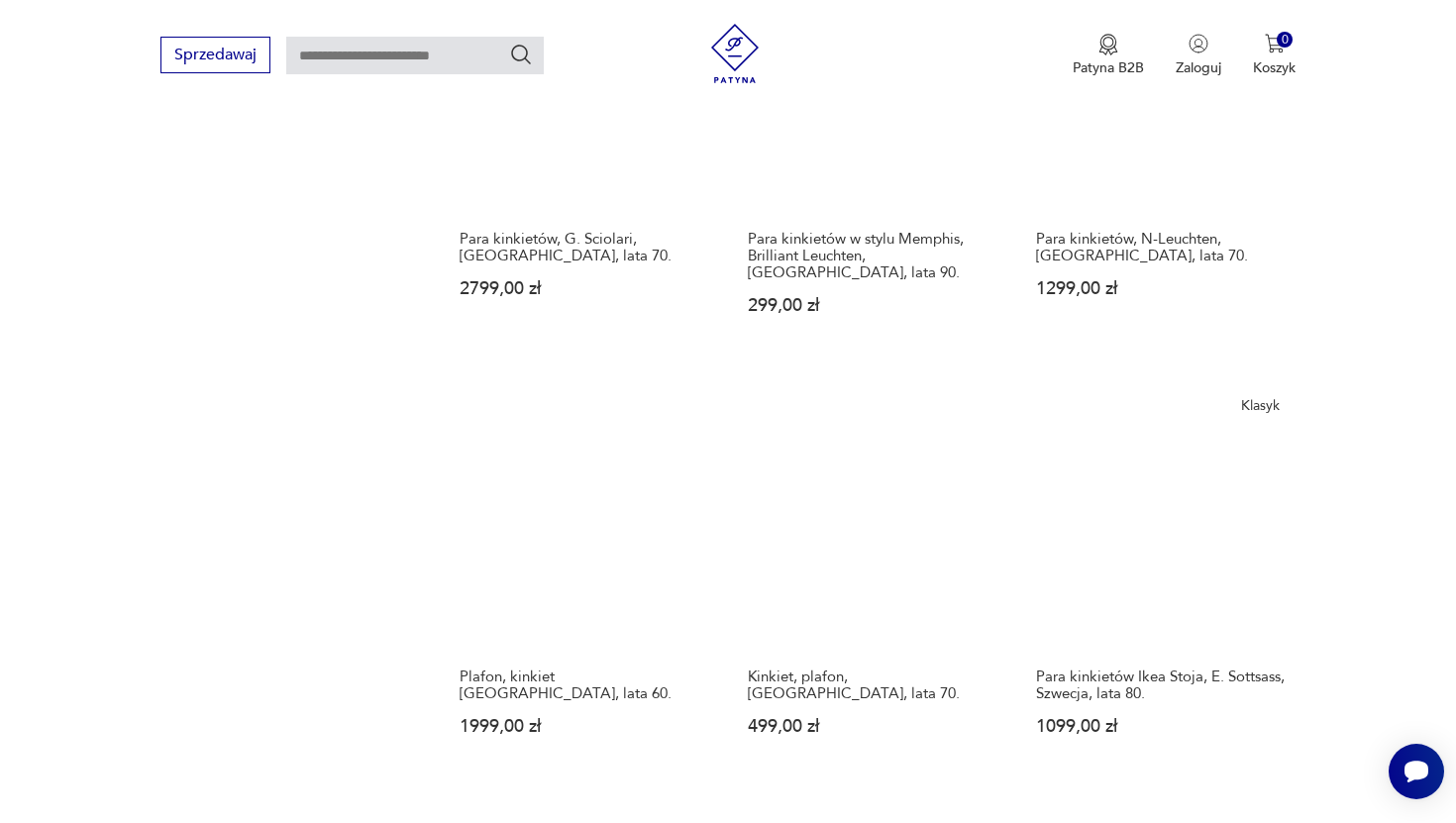 scroll, scrollTop: 2202, scrollLeft: 0, axis: vertical 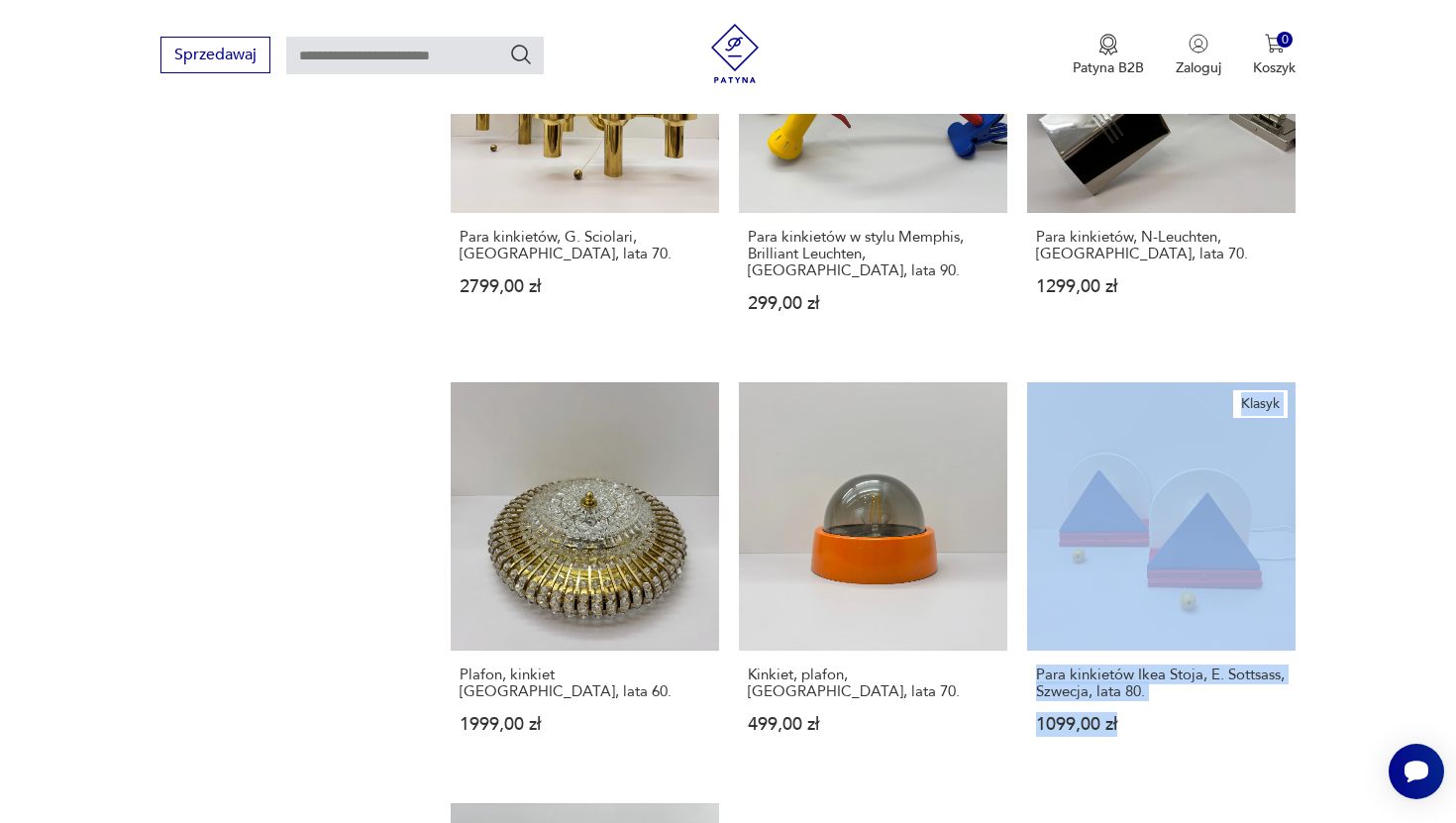 click on "Filtruj produkty Cena MIN MAX OK Promocja Datowanie OK Kraj pochodzenia Niemcy  ( 185 ) Polska  ( 38 ) Dania  ( 22 ) Włochy  ( 18 ) Czechy  ( 15 ) Szwecja  ( 15 ) Belgia  ( 8 ) Austria  ( 6 ) Producent Projektant Stan przedmiotu Klasyk Tag art deco Bauhaus Bavaria black friday Cepelia ceramika Chodzież Ćmielów Tworzywo aluminium bakelit chrom inne metal plastik porcelana porcelit szkło Wyczyść filtry" at bounding box center (281, -65) 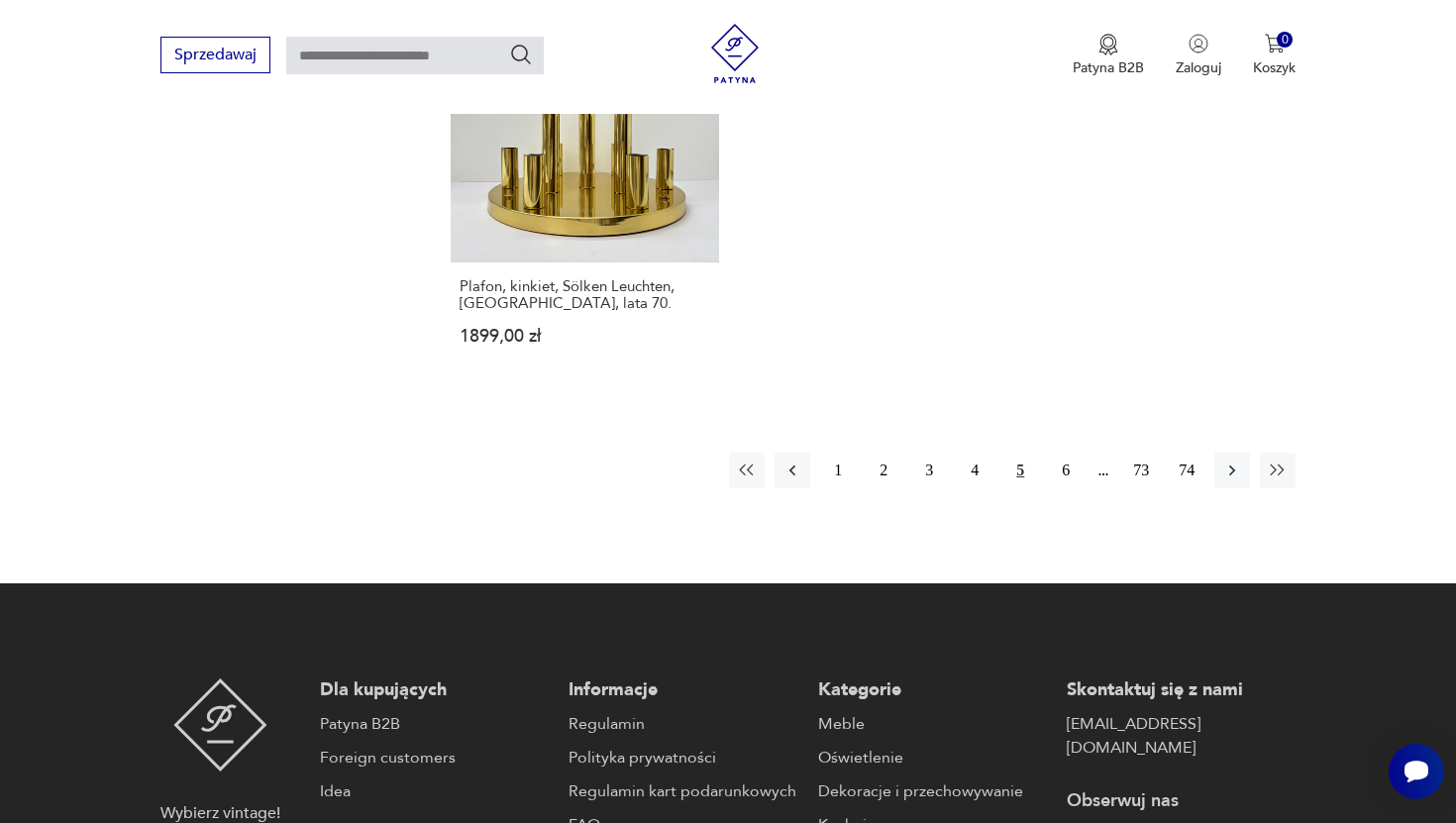scroll, scrollTop: 3070, scrollLeft: 0, axis: vertical 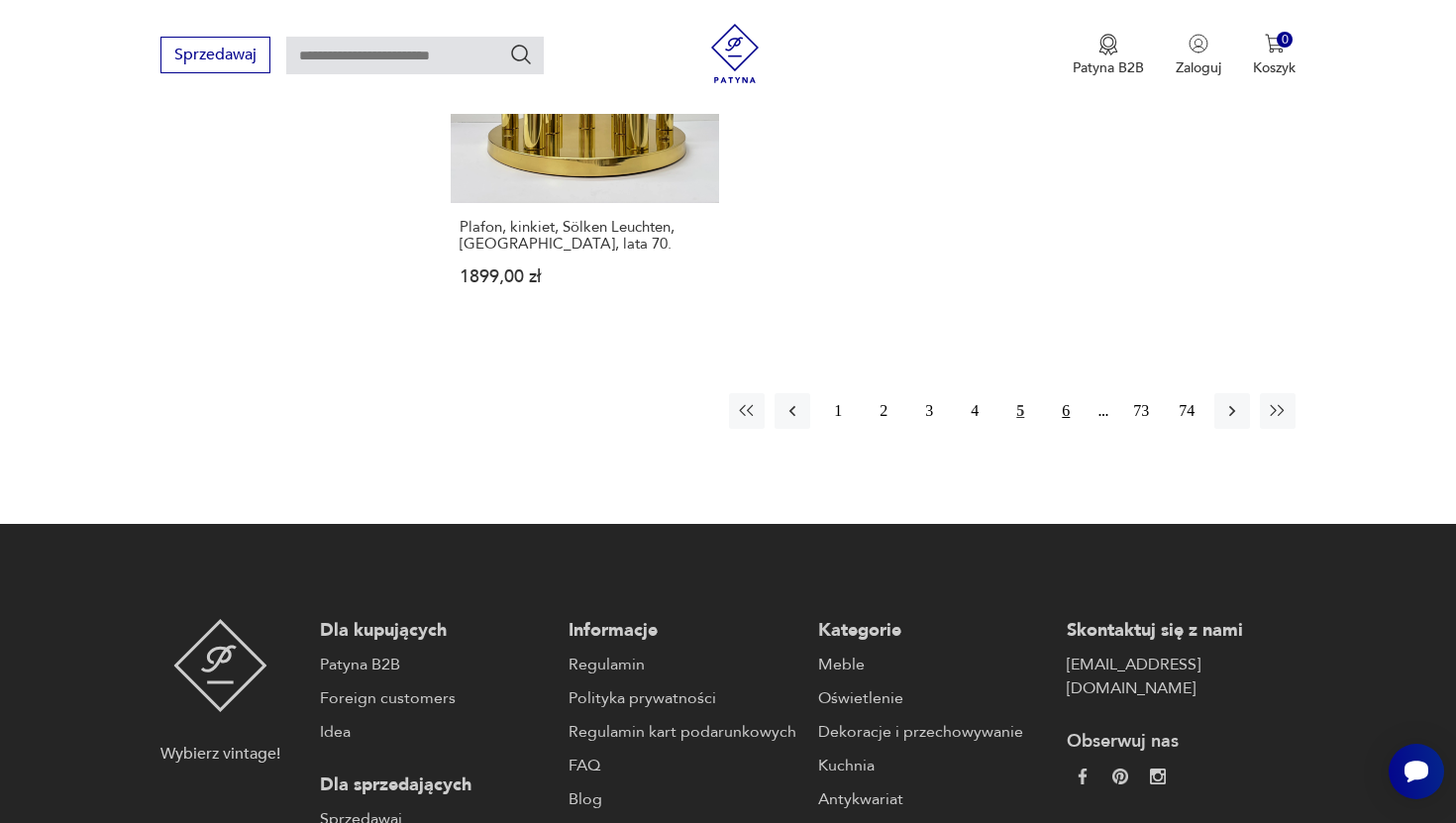 click on "6" at bounding box center (1066, 411) 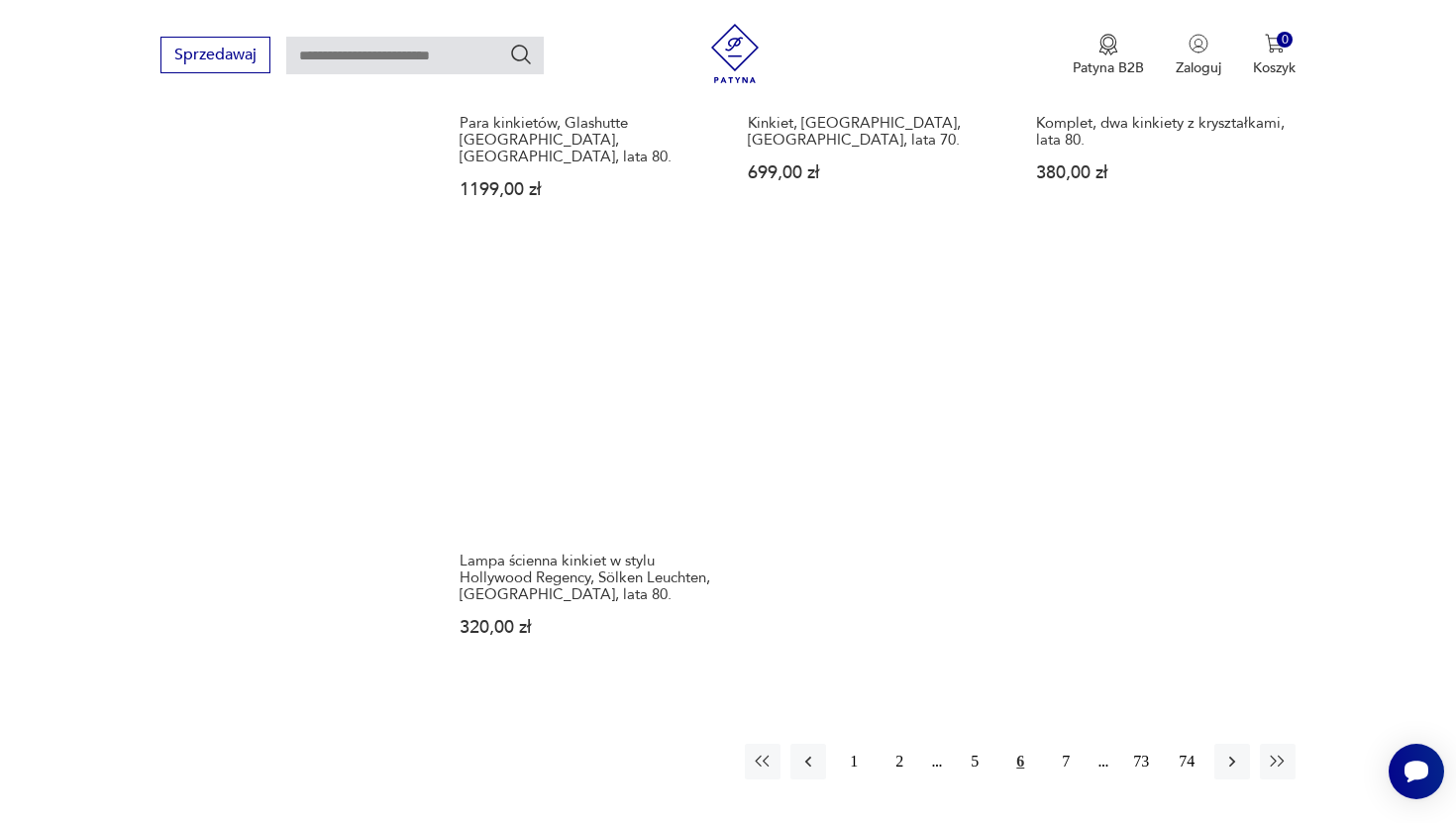 scroll, scrollTop: 2761, scrollLeft: 0, axis: vertical 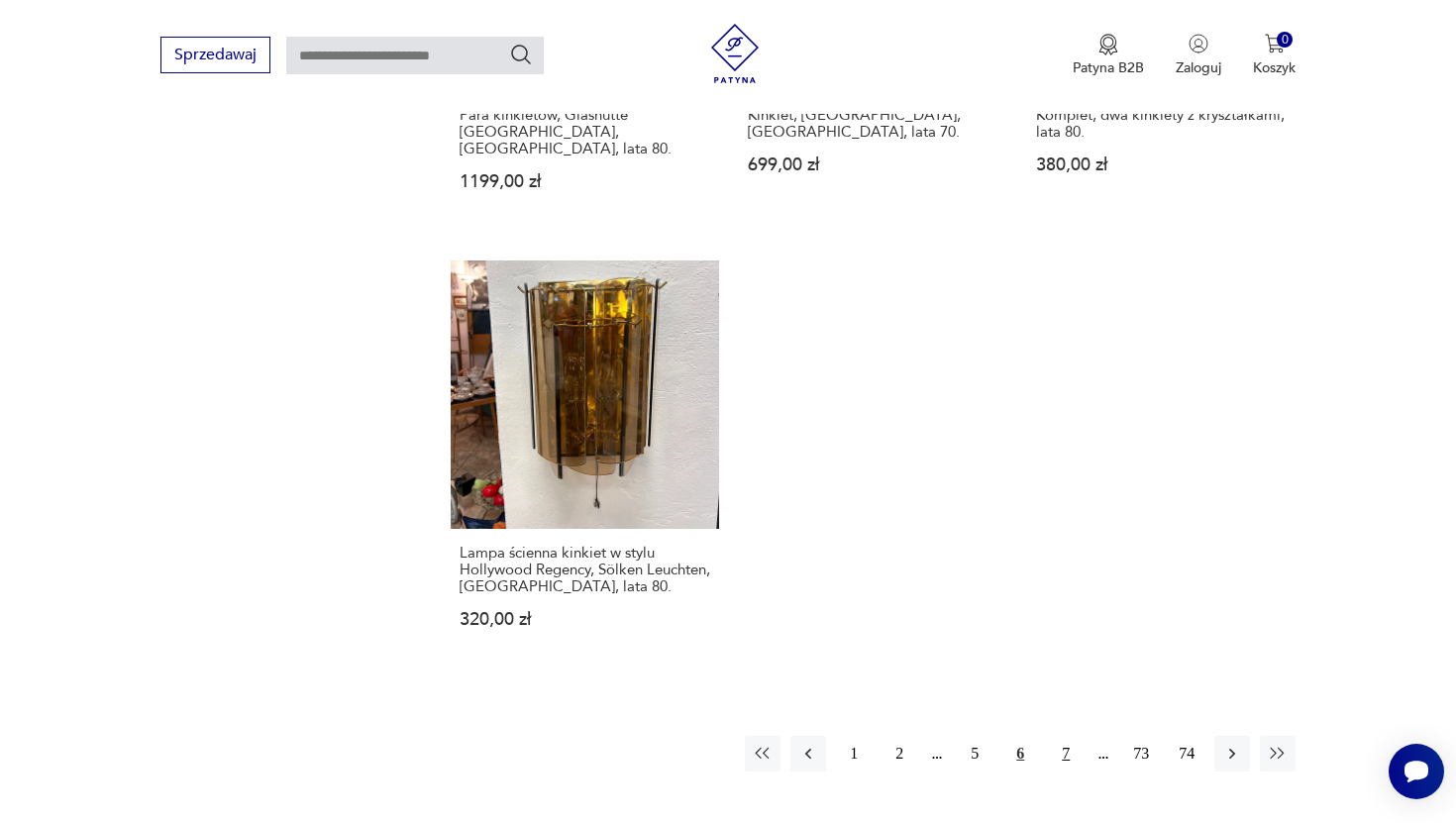 click on "7" at bounding box center [1066, 754] 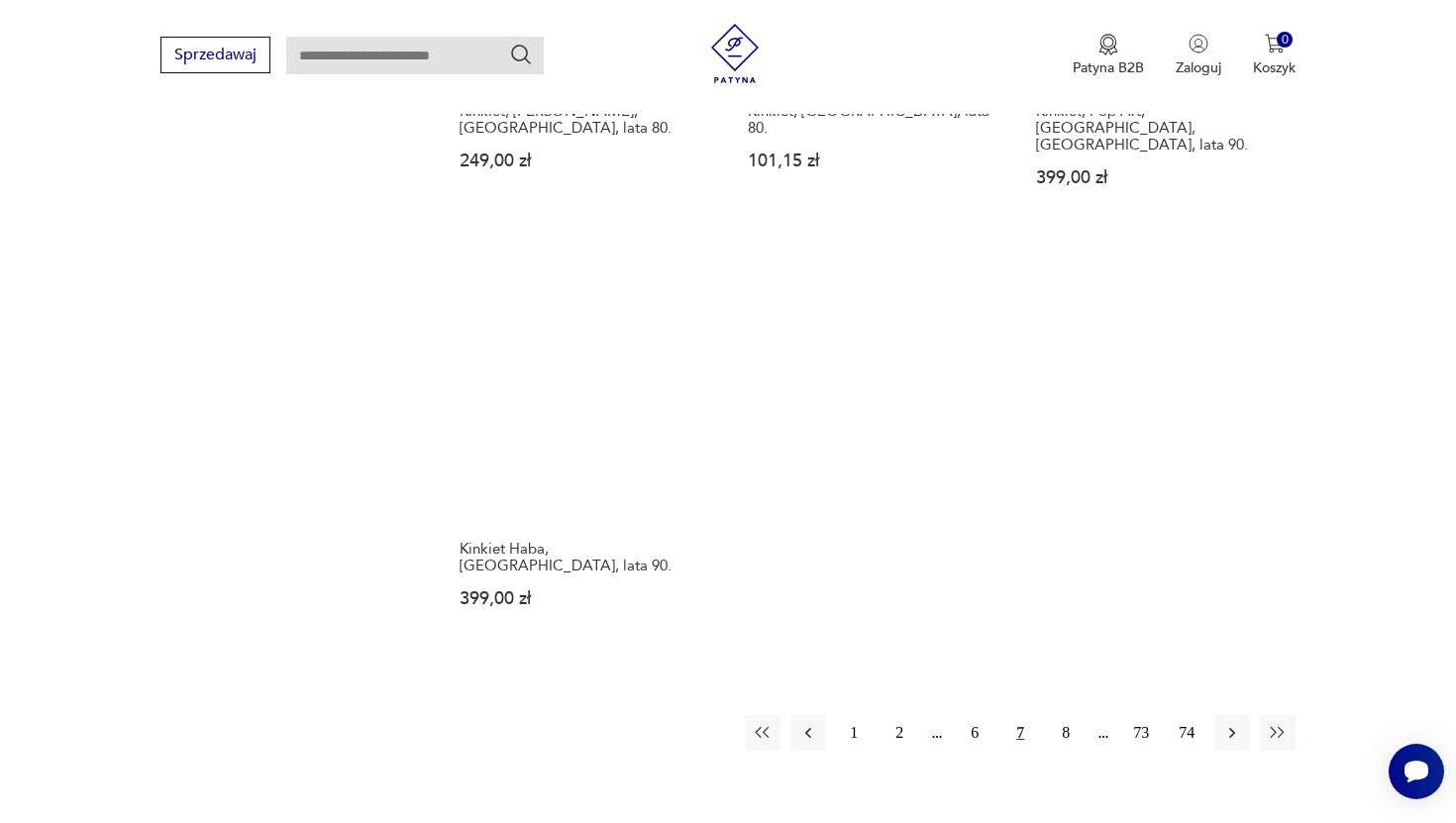 scroll, scrollTop: 2797, scrollLeft: 0, axis: vertical 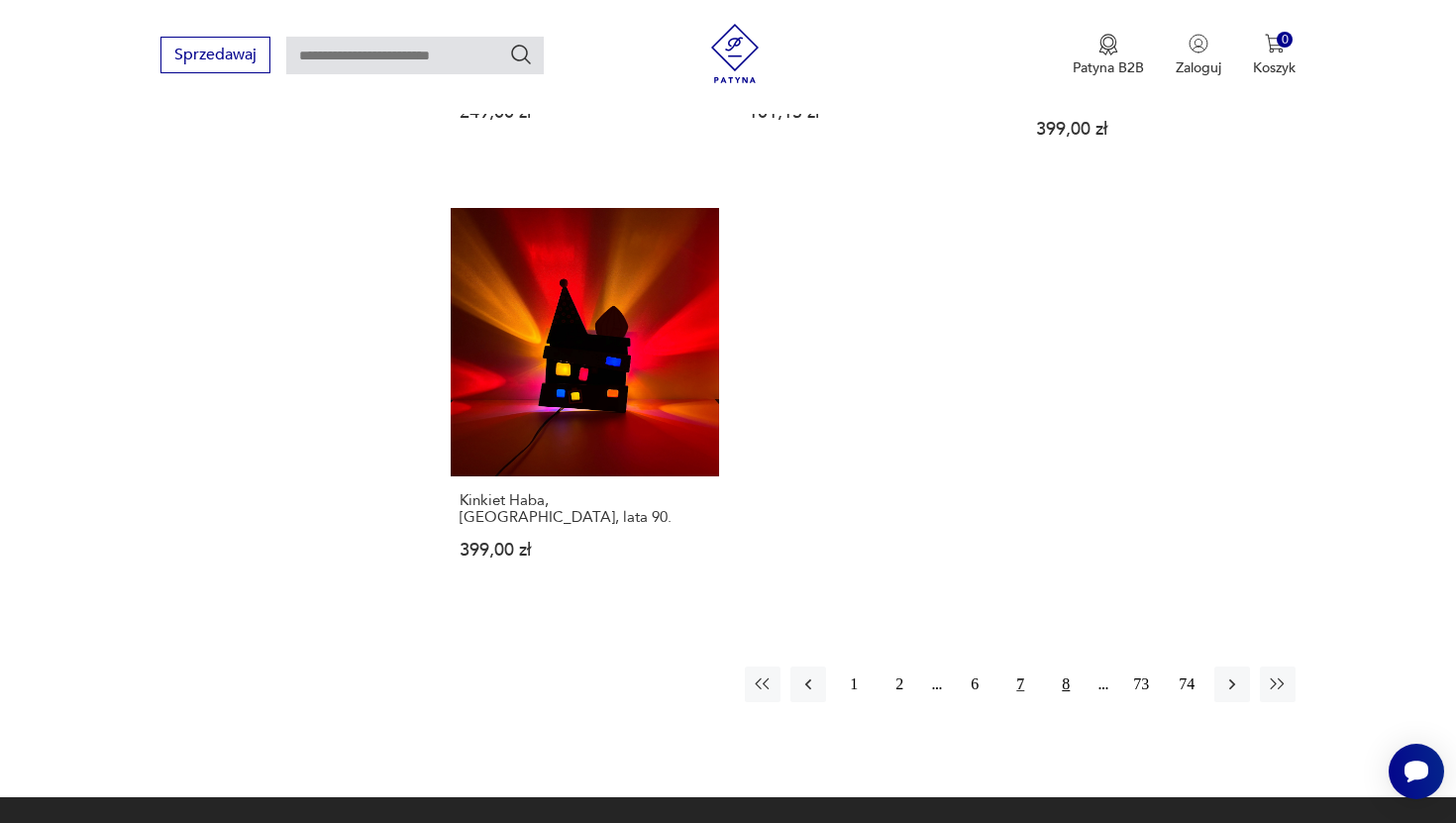 click on "8" at bounding box center [1066, 684] 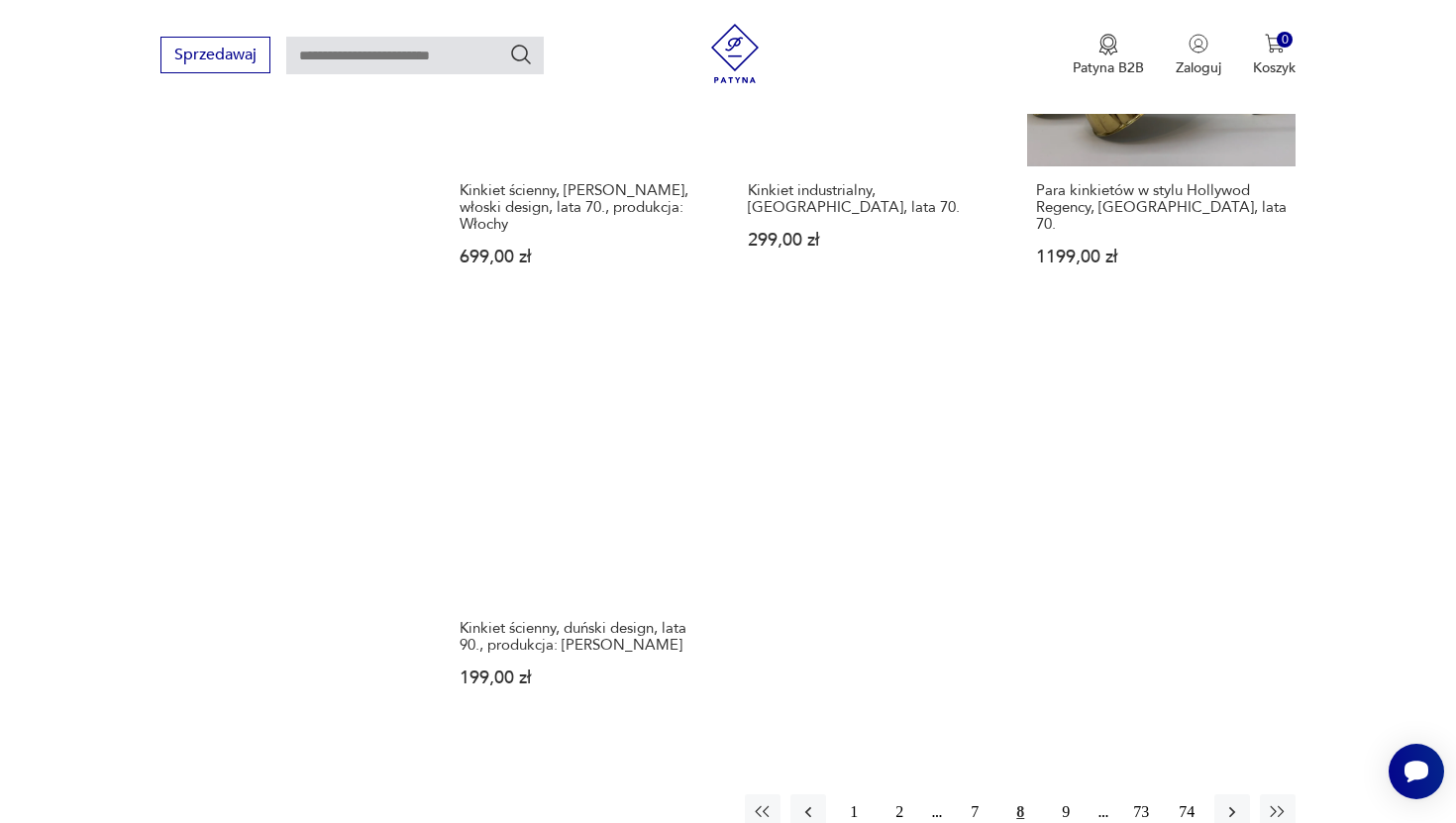 scroll, scrollTop: 2859, scrollLeft: 0, axis: vertical 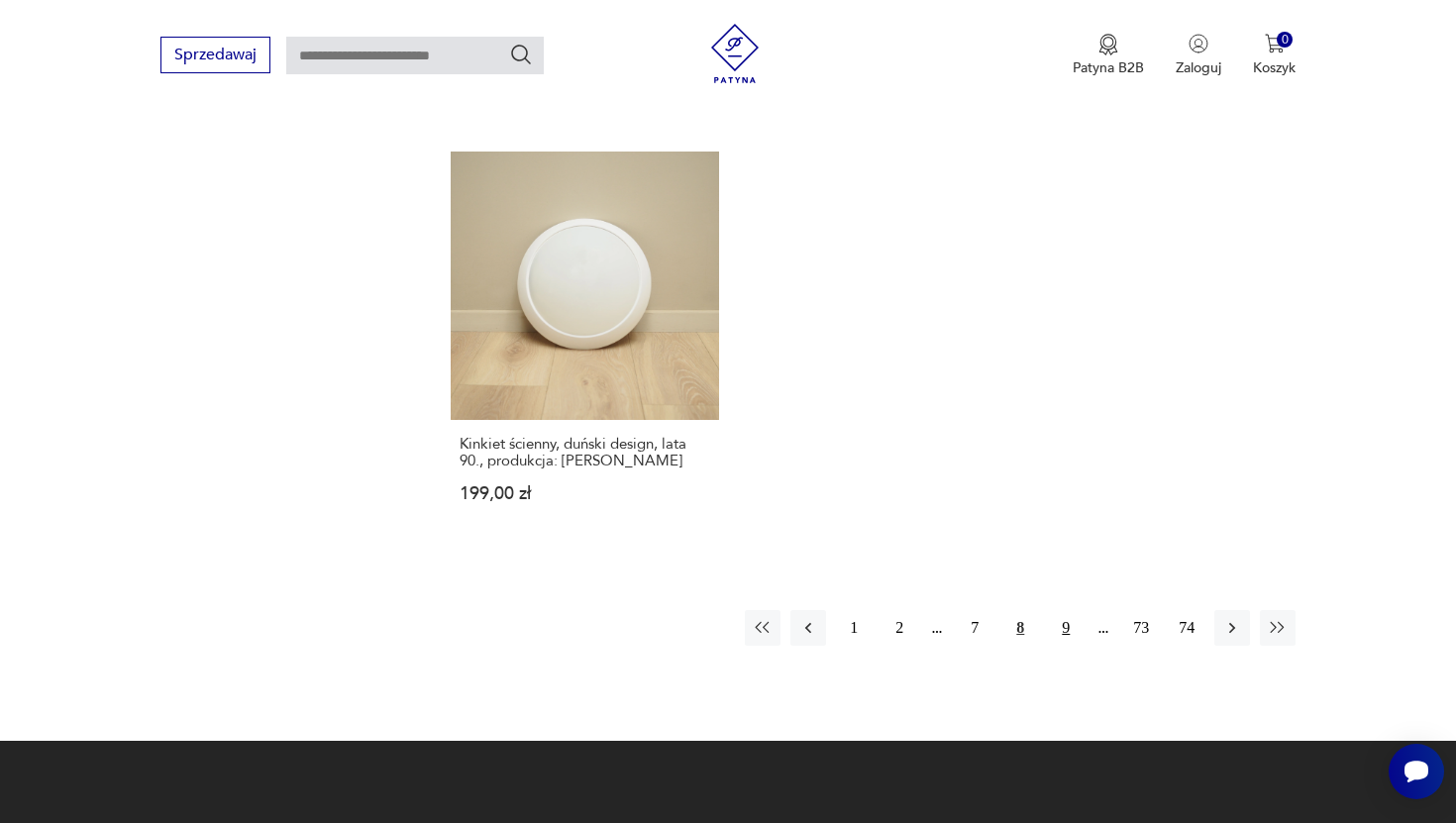 click on "9" at bounding box center [1066, 628] 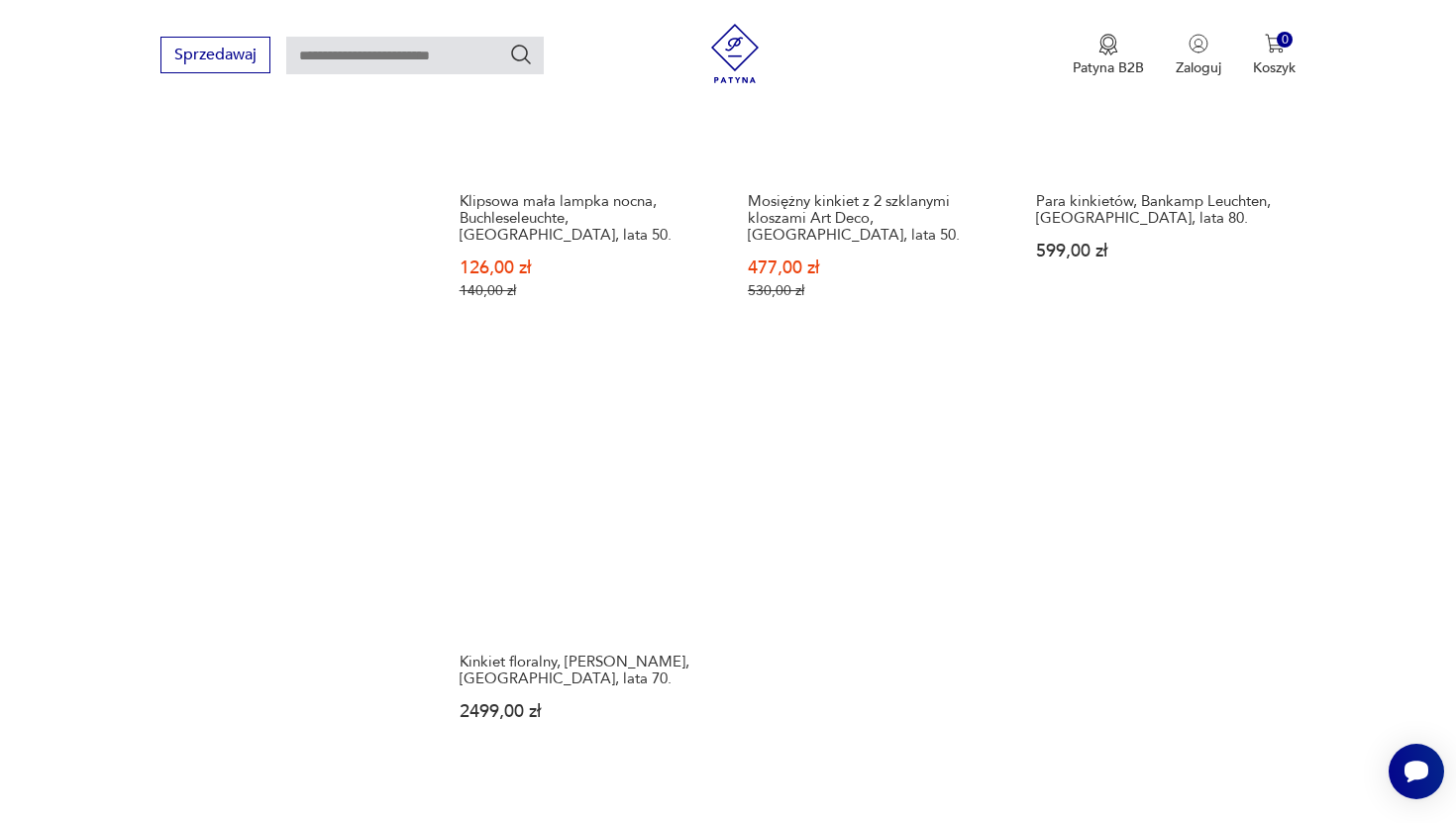 scroll, scrollTop: 2723, scrollLeft: 0, axis: vertical 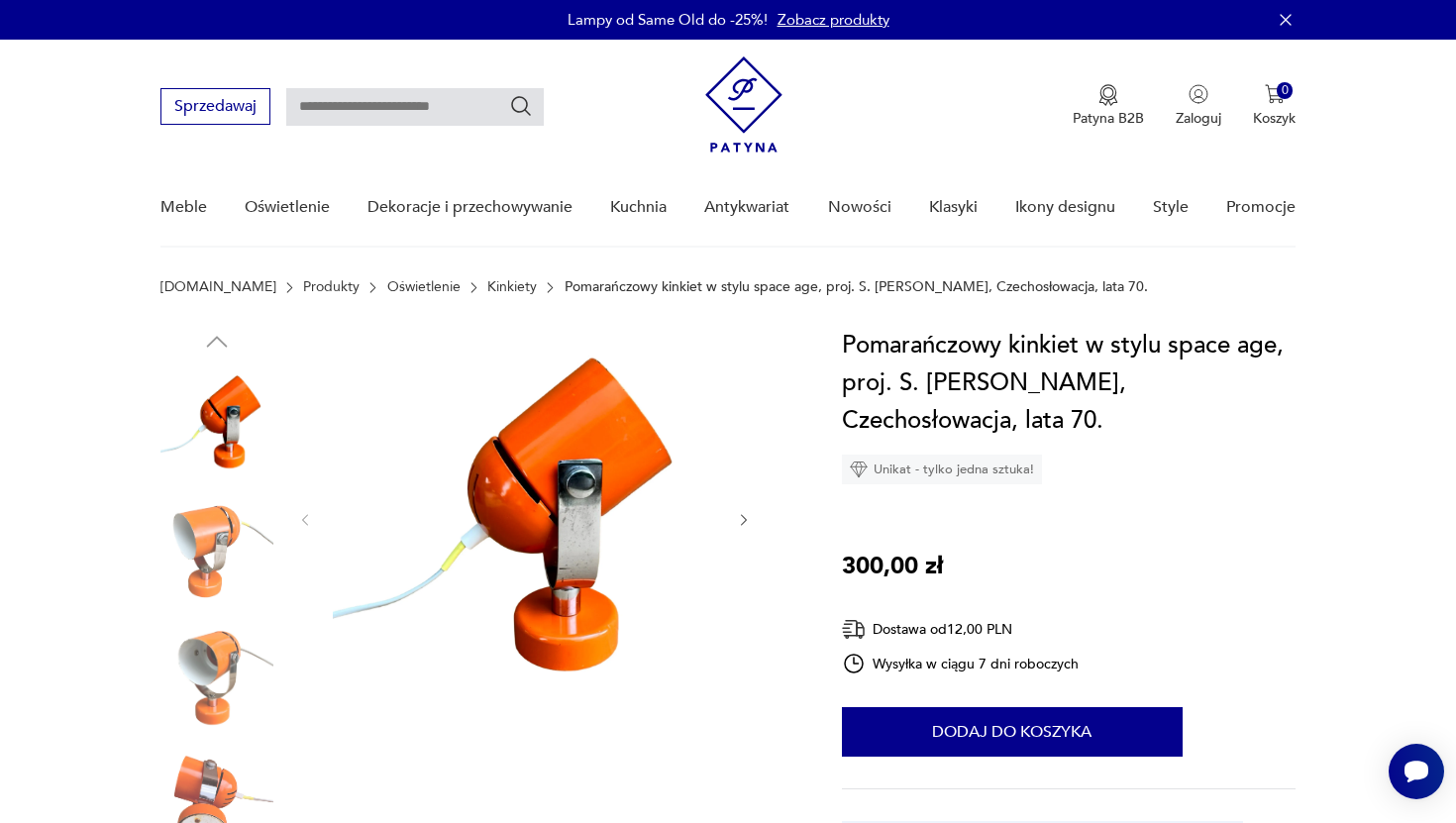 click at bounding box center (217, 550) 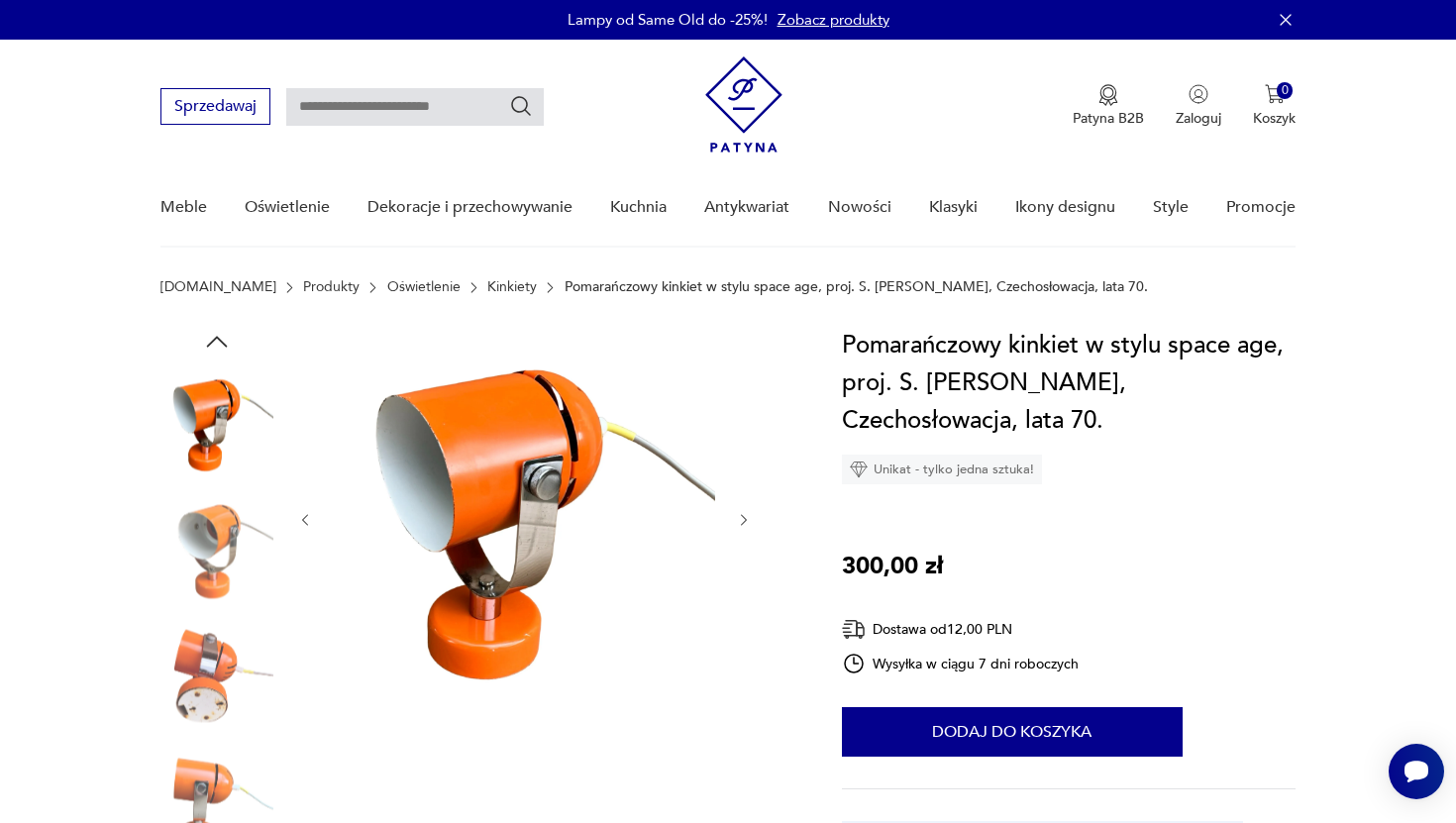 click at bounding box center (217, 552) 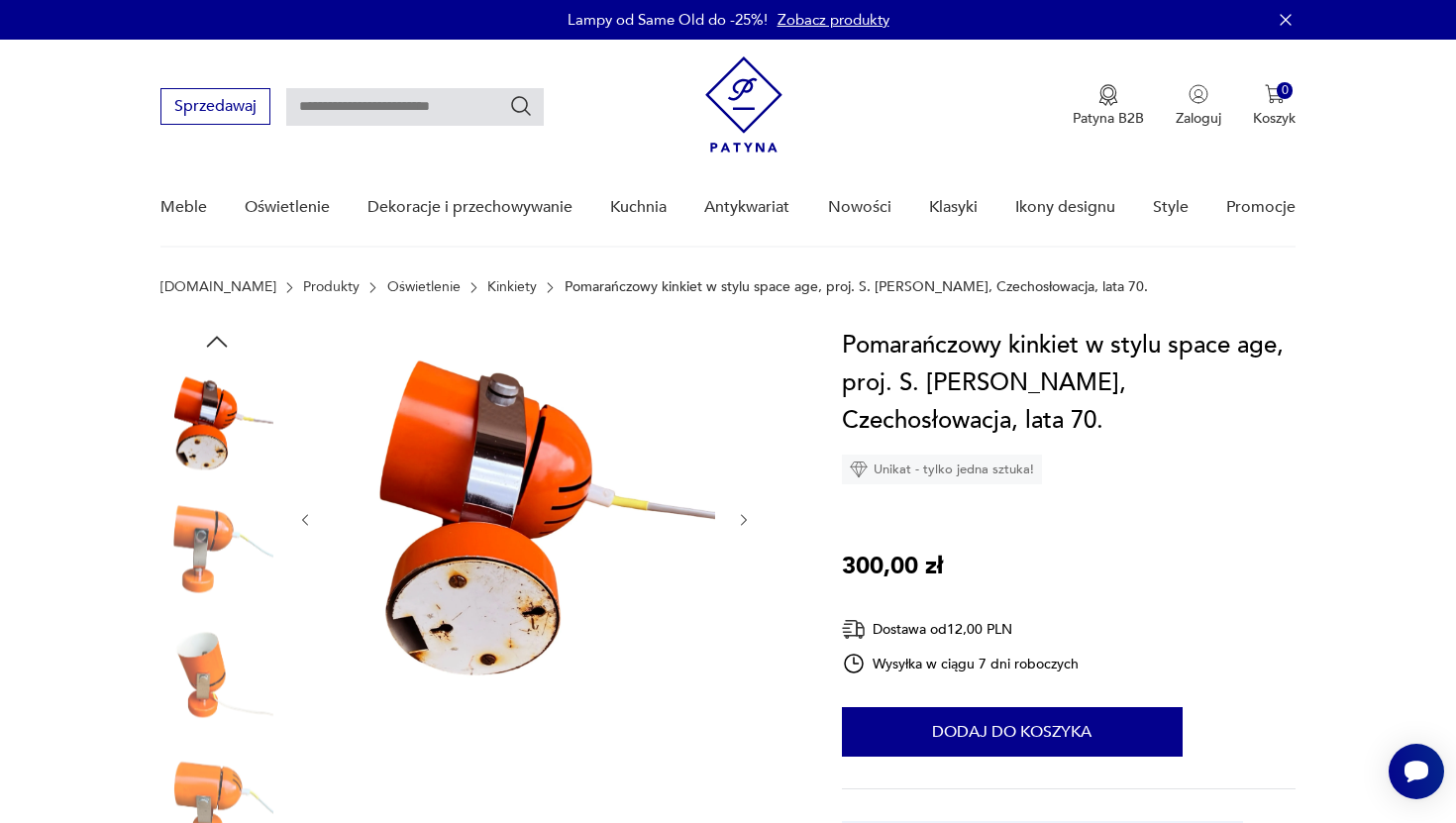 click at bounding box center [217, 675] 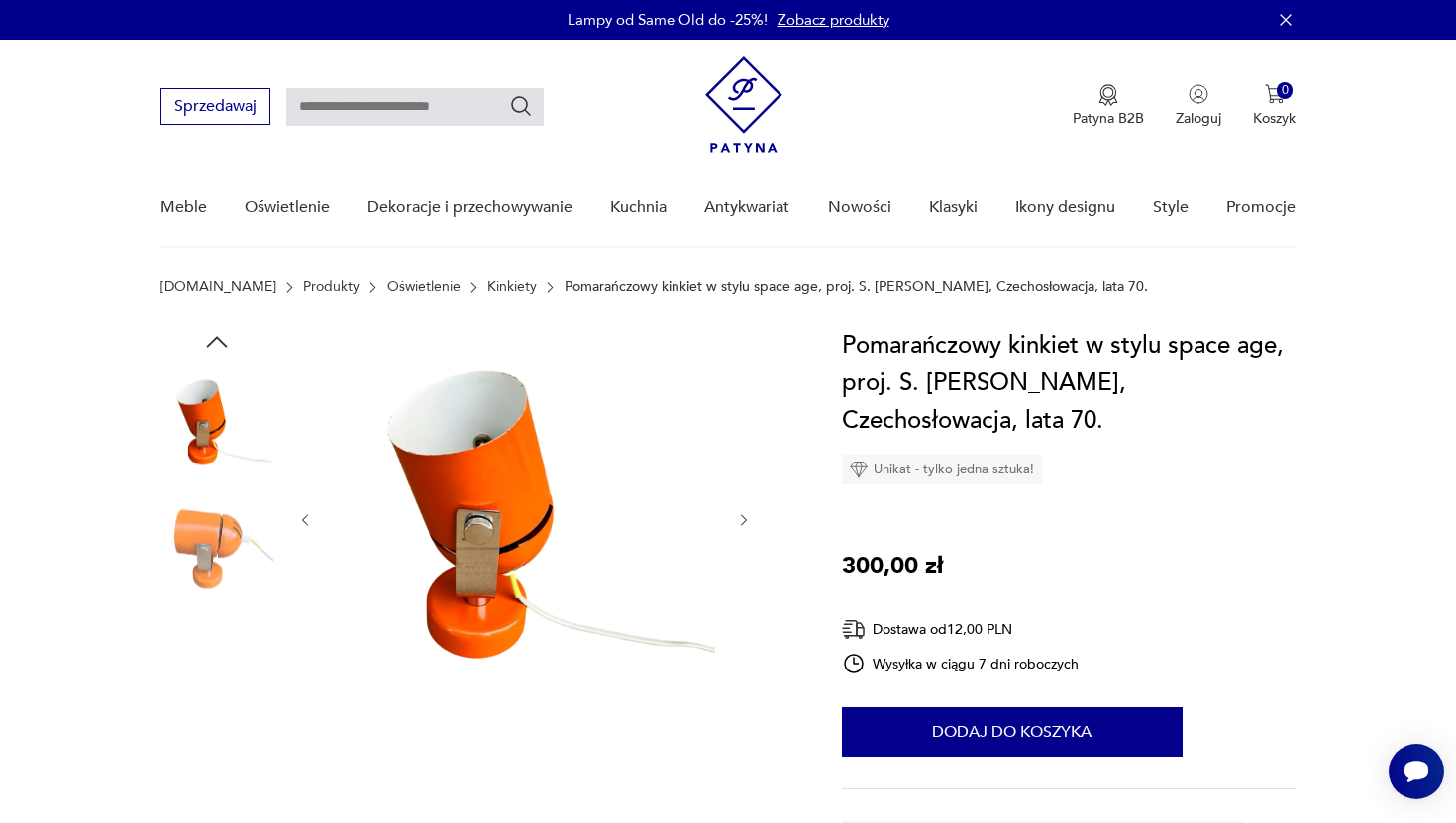 click at bounding box center (217, 423) 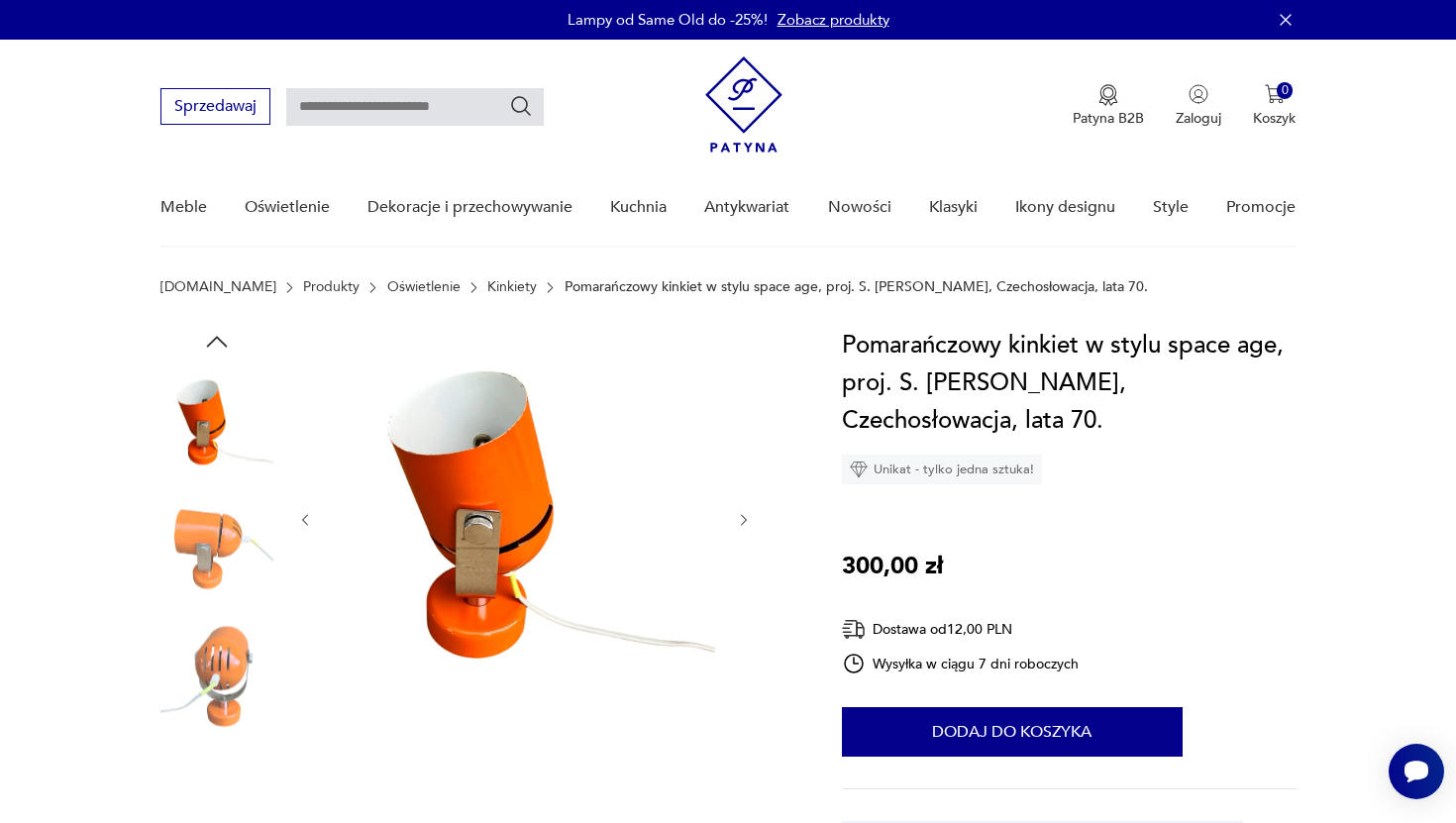 click at bounding box center (217, 550) 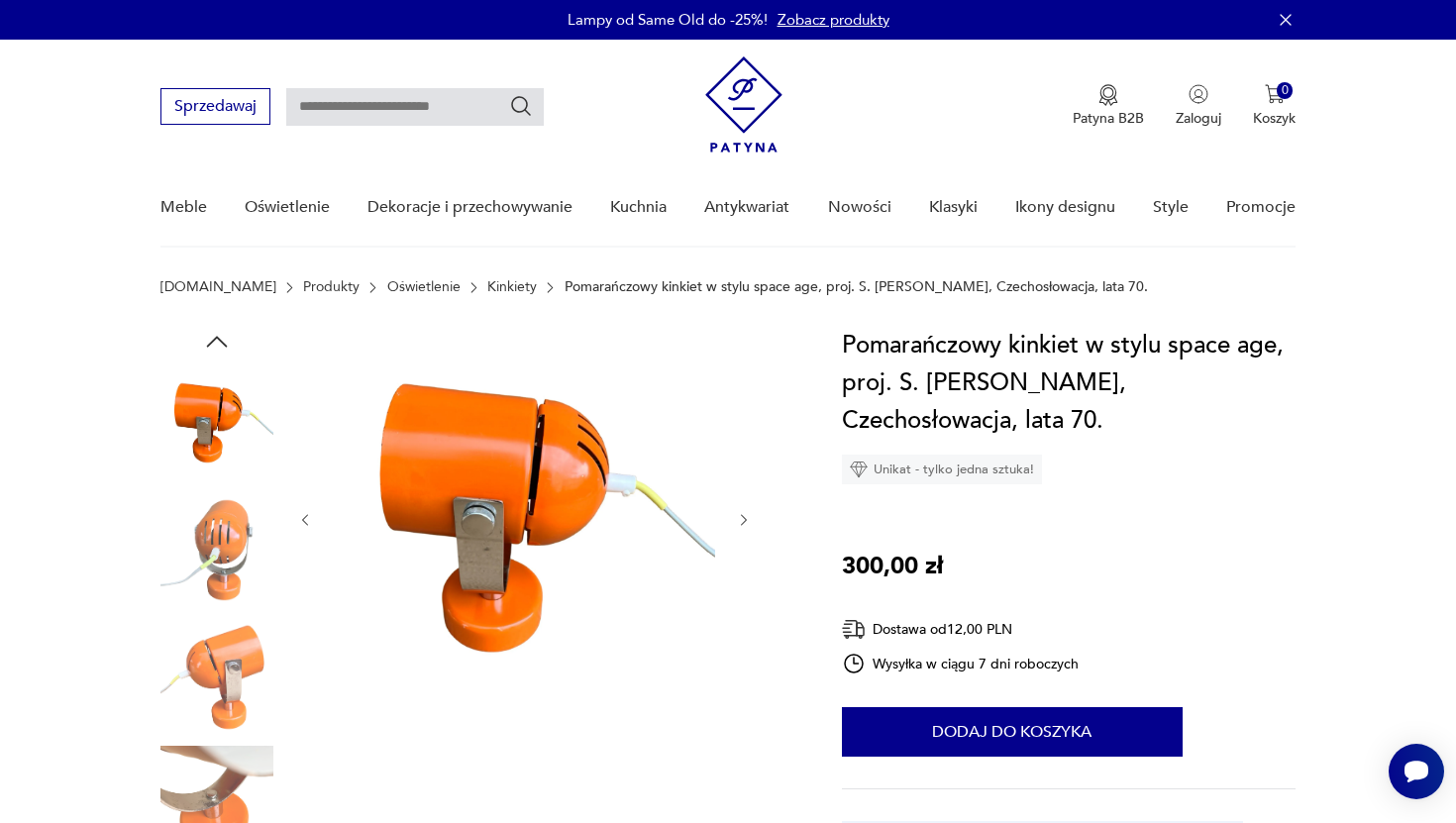 click at bounding box center (217, 550) 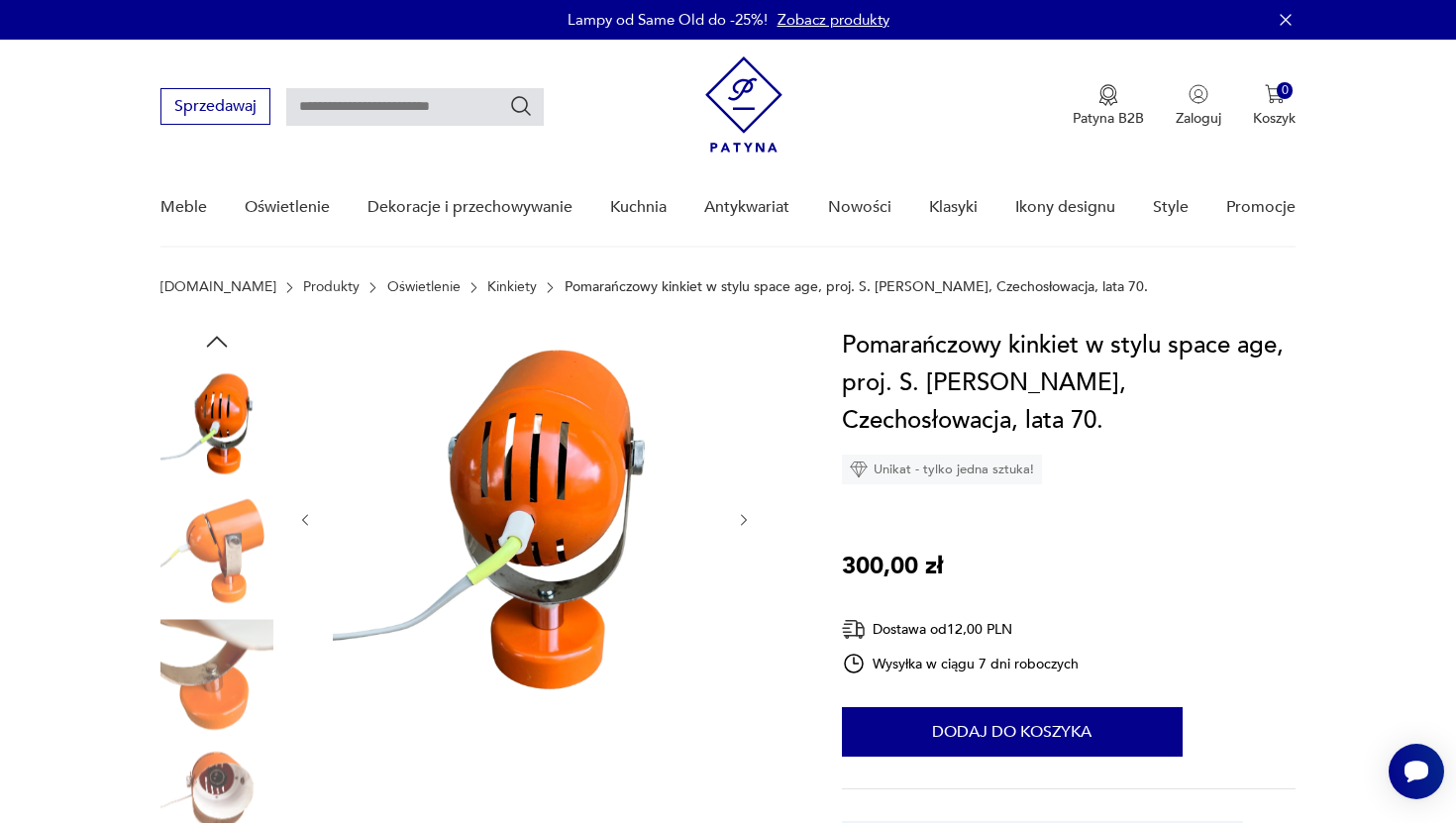 click at bounding box center [217, 550] 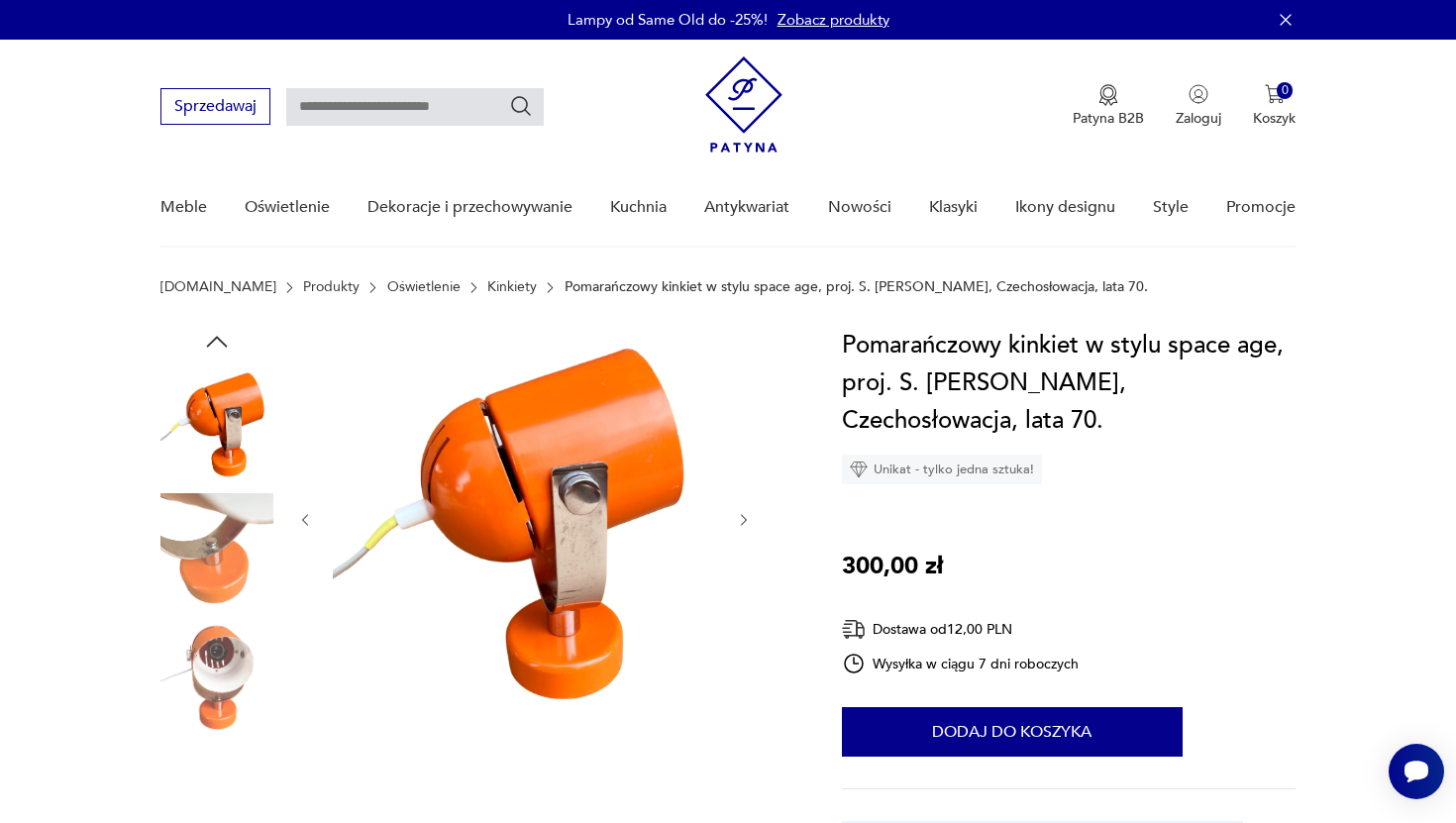 click at bounding box center [217, 675] 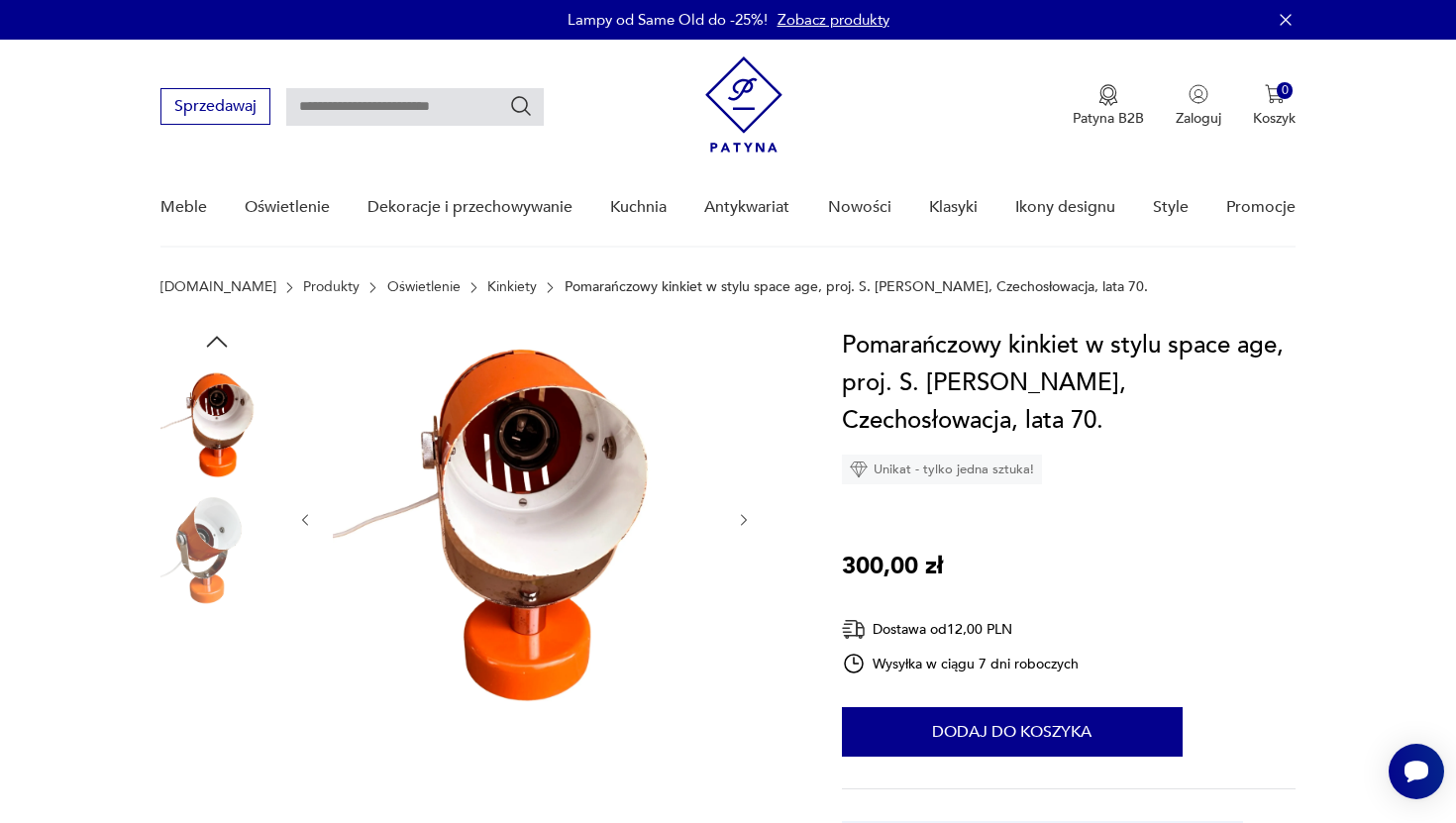 click at bounding box center (217, 675) 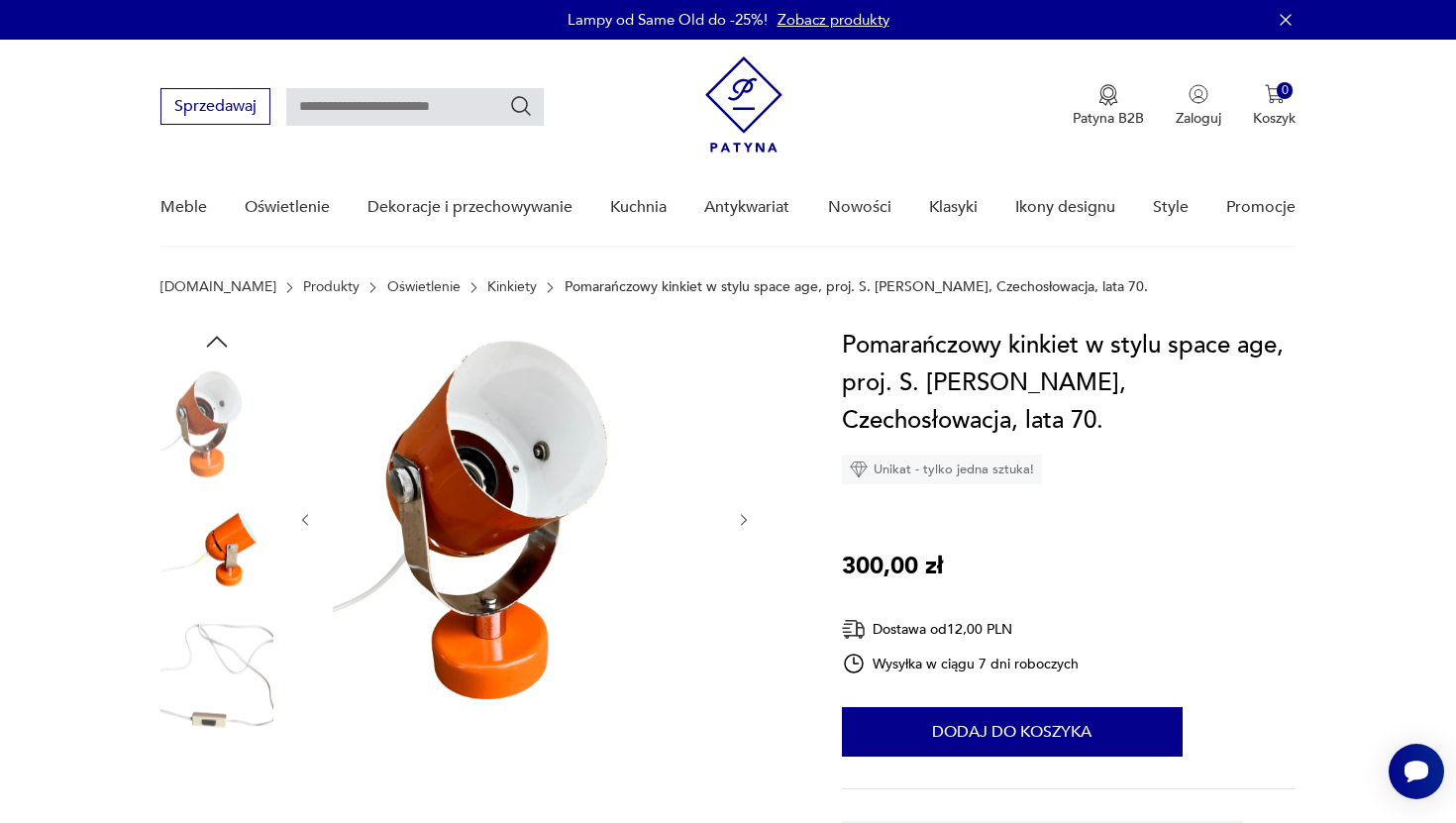 click at bounding box center [217, 675] 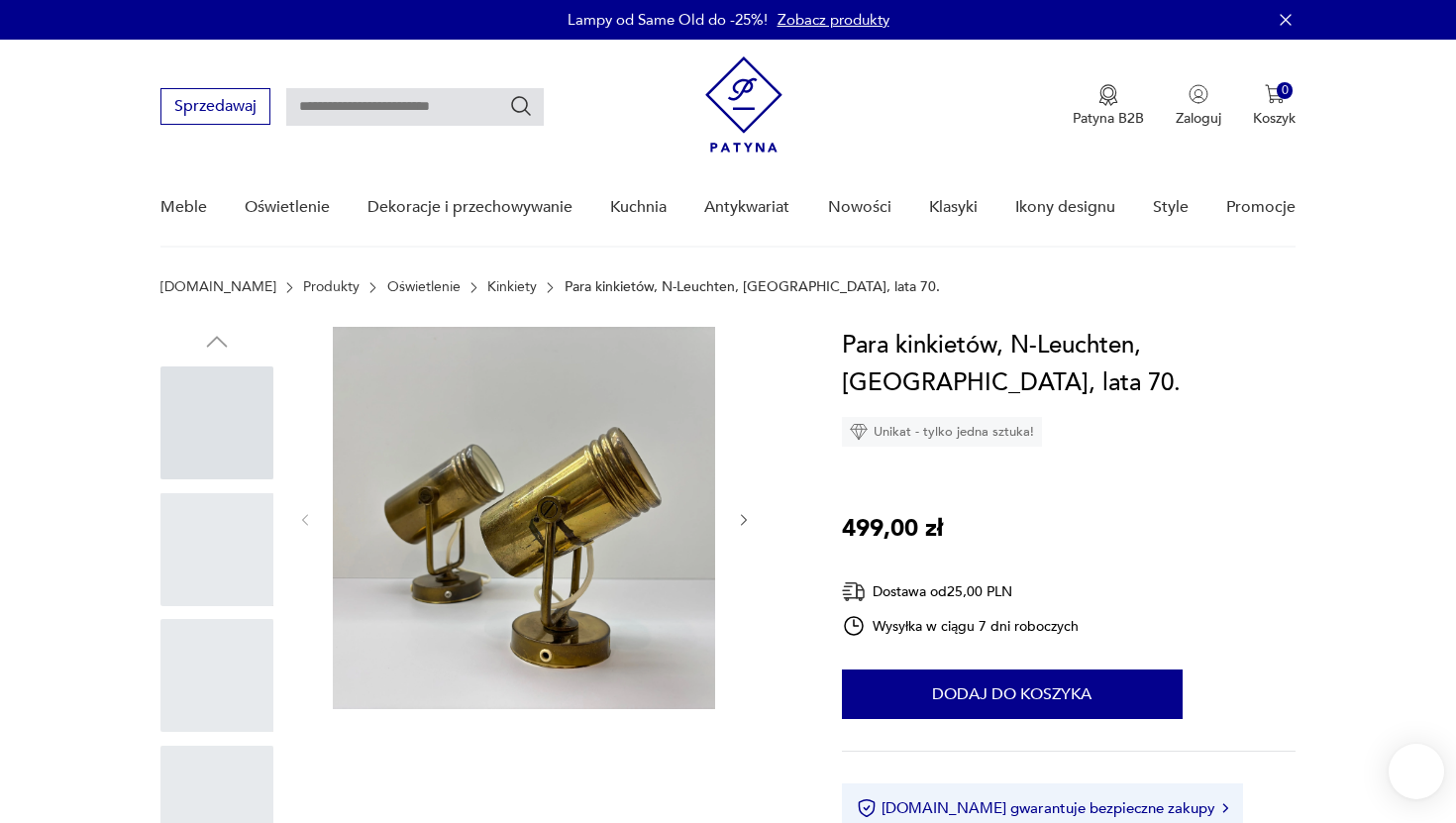 scroll, scrollTop: 0, scrollLeft: 0, axis: both 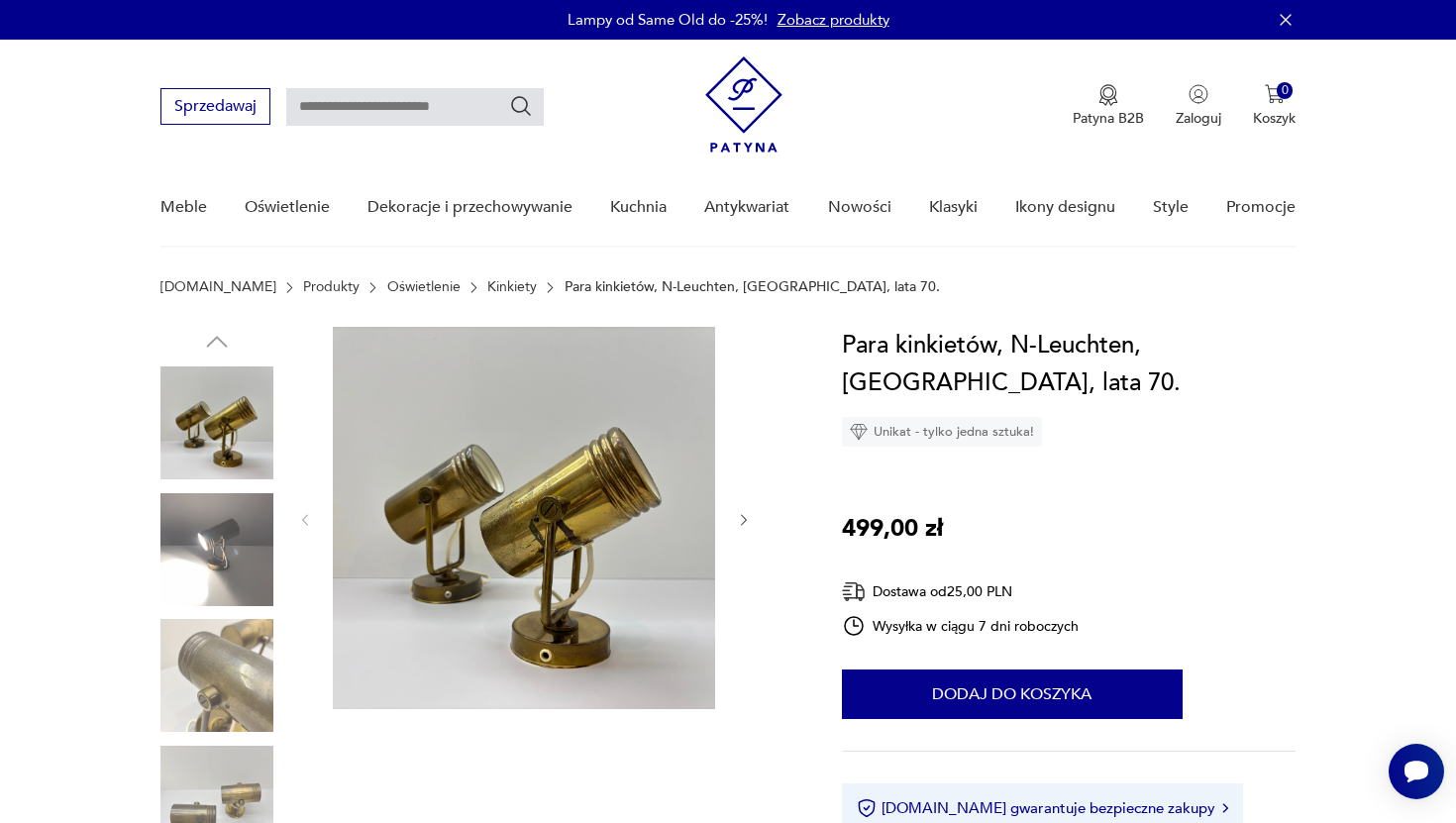 click at bounding box center [217, 550] 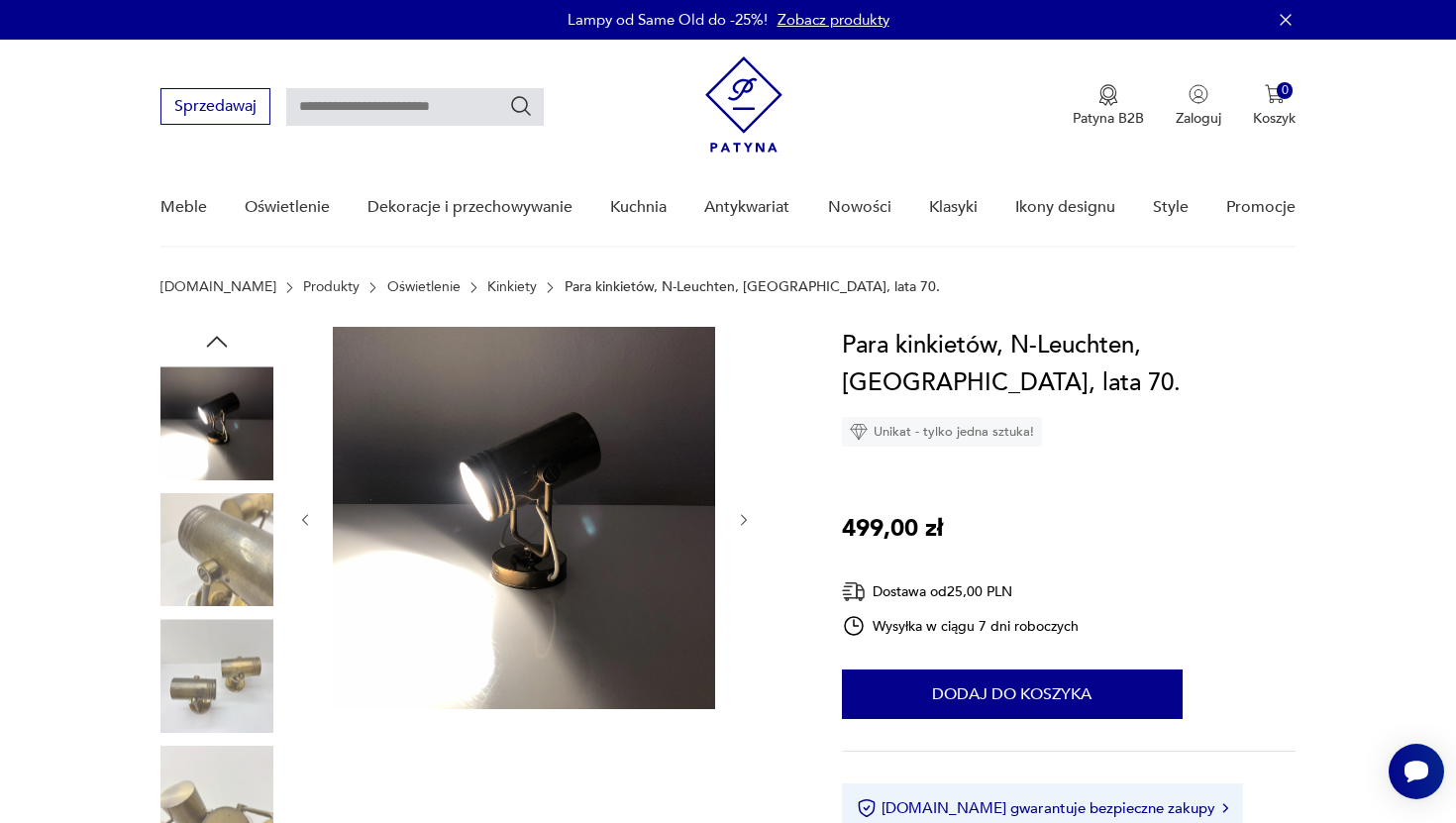 click at bounding box center [217, 550] 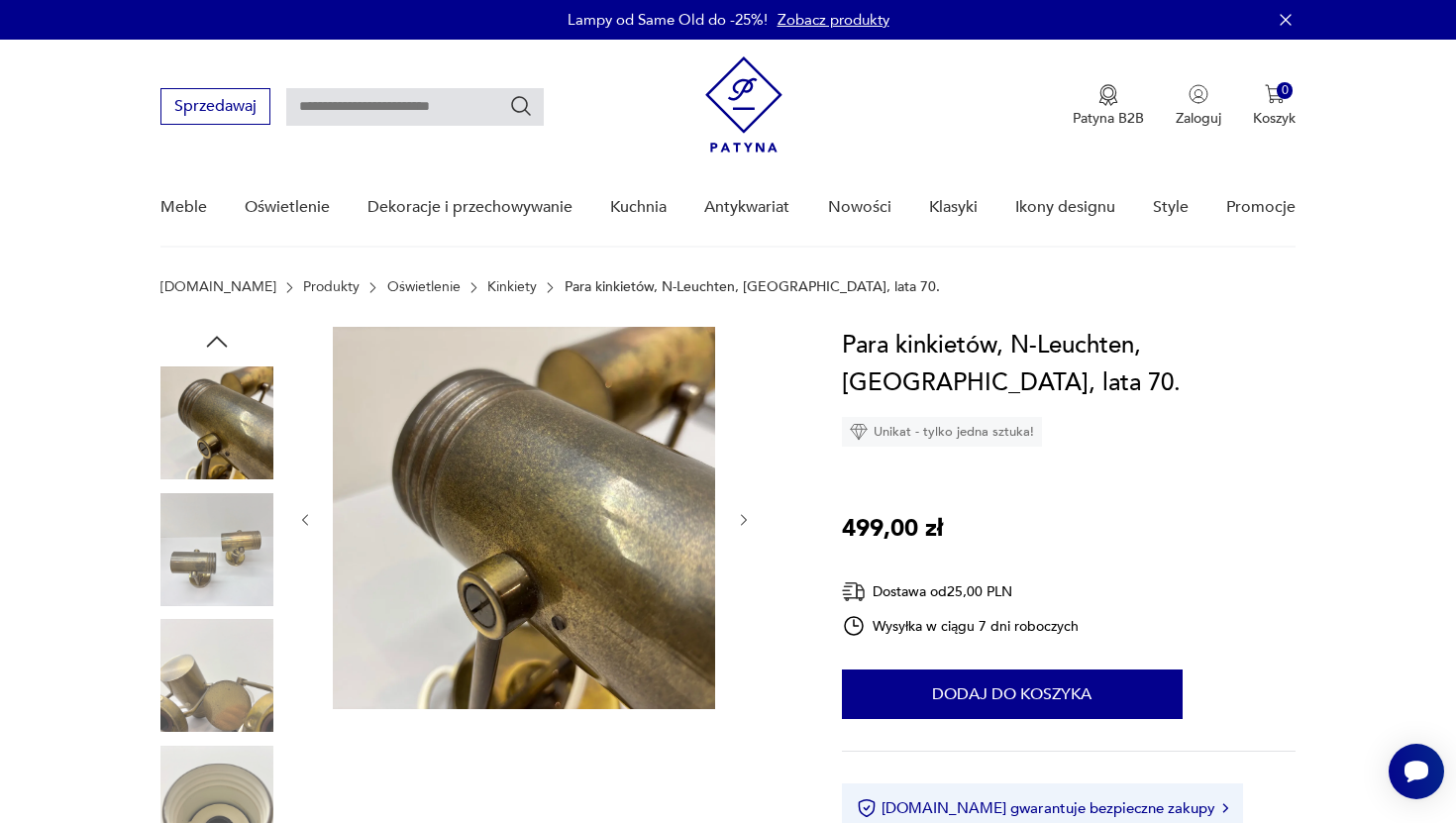 click at bounding box center [217, 550] 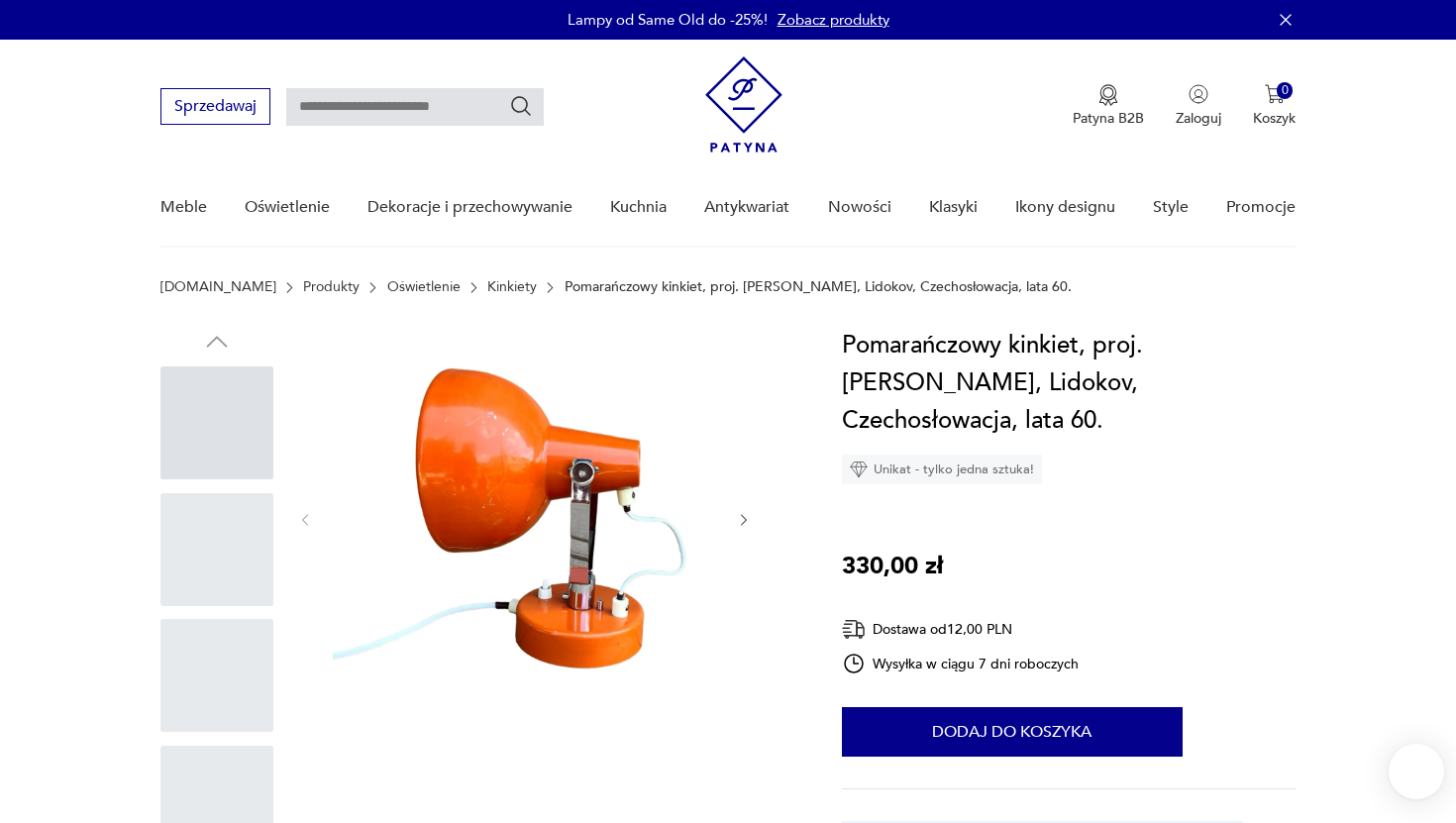 scroll, scrollTop: 0, scrollLeft: 0, axis: both 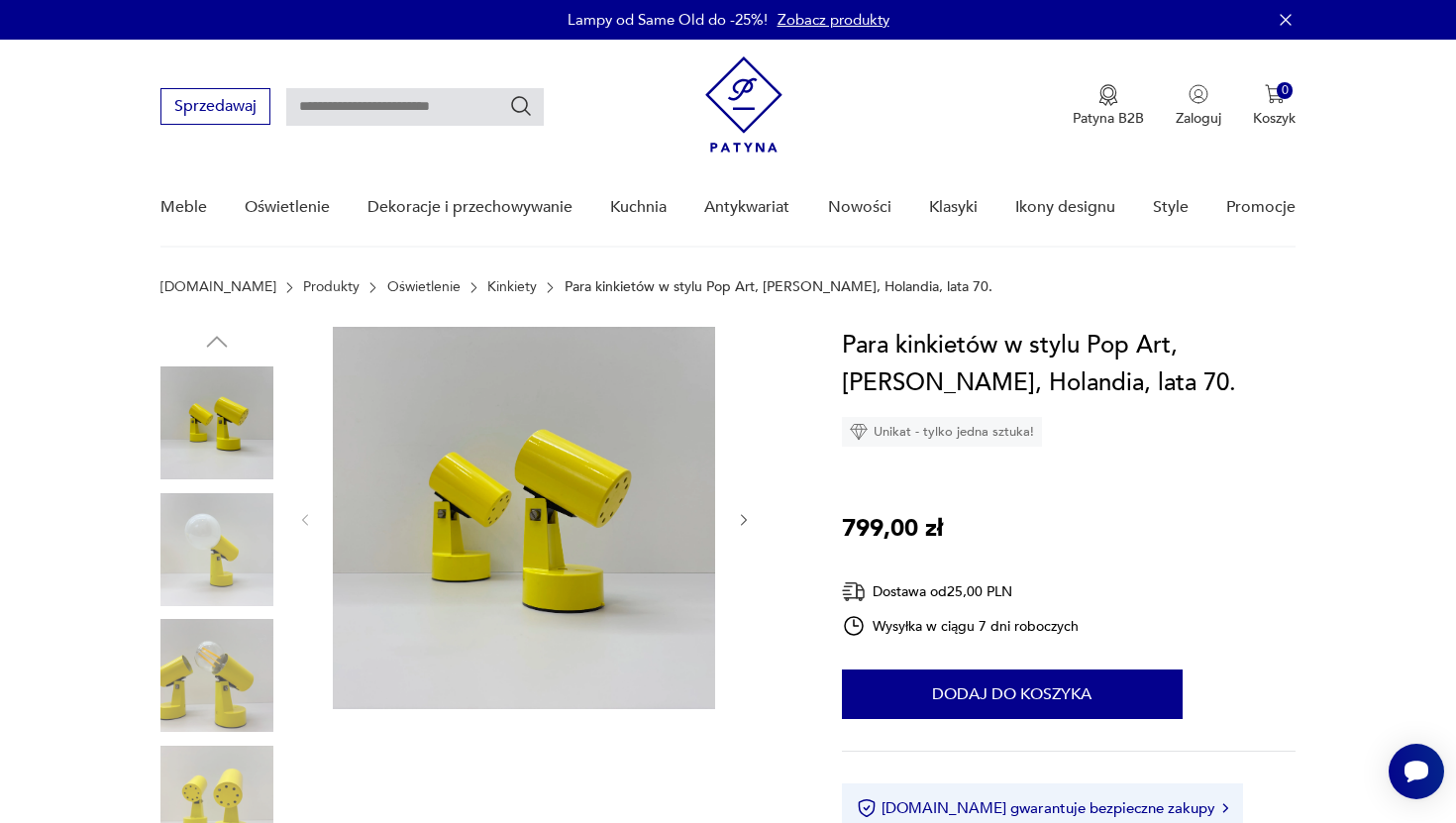 click at bounding box center [217, 550] 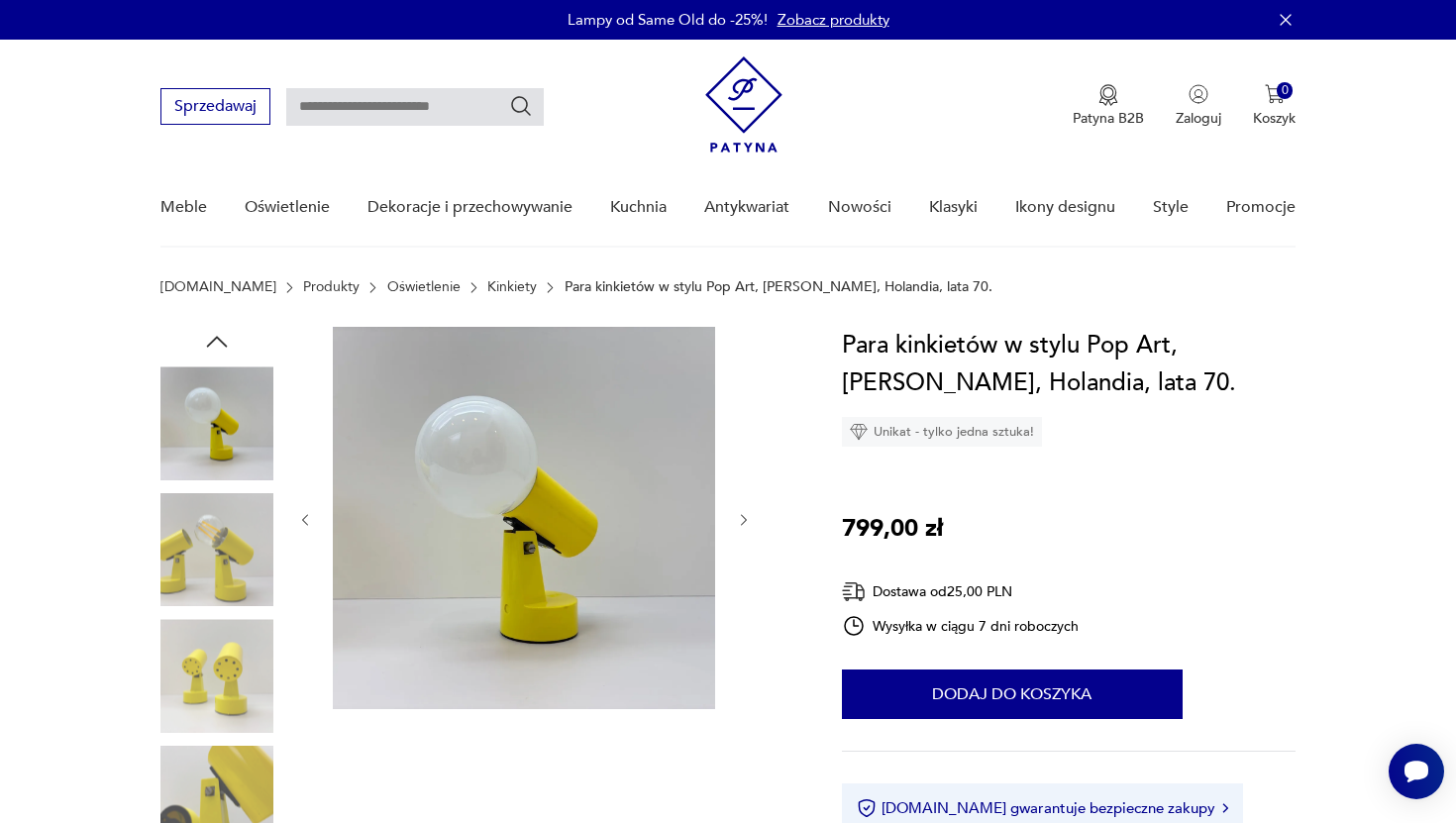 click at bounding box center [217, 550] 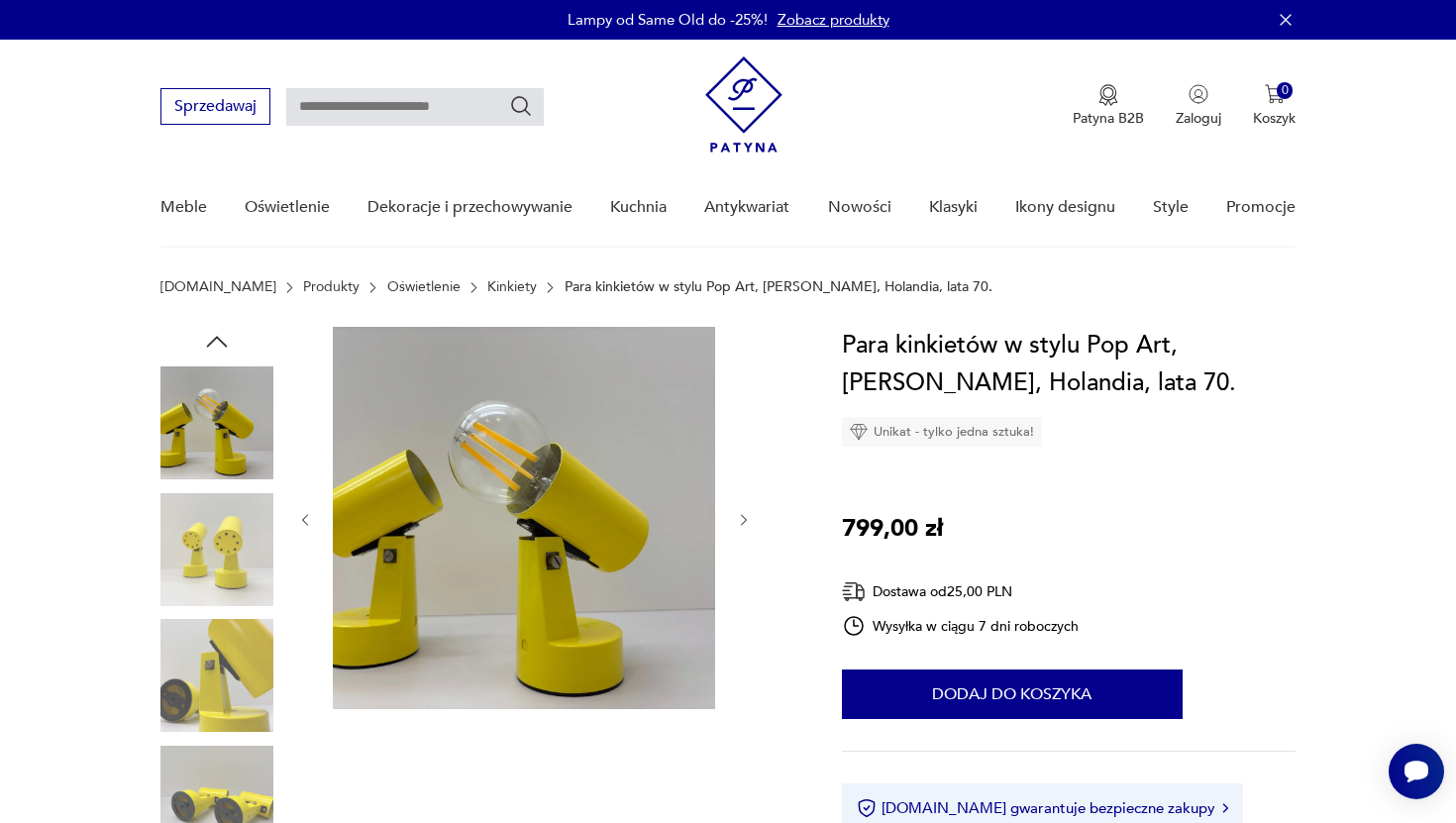click at bounding box center (217, 675) 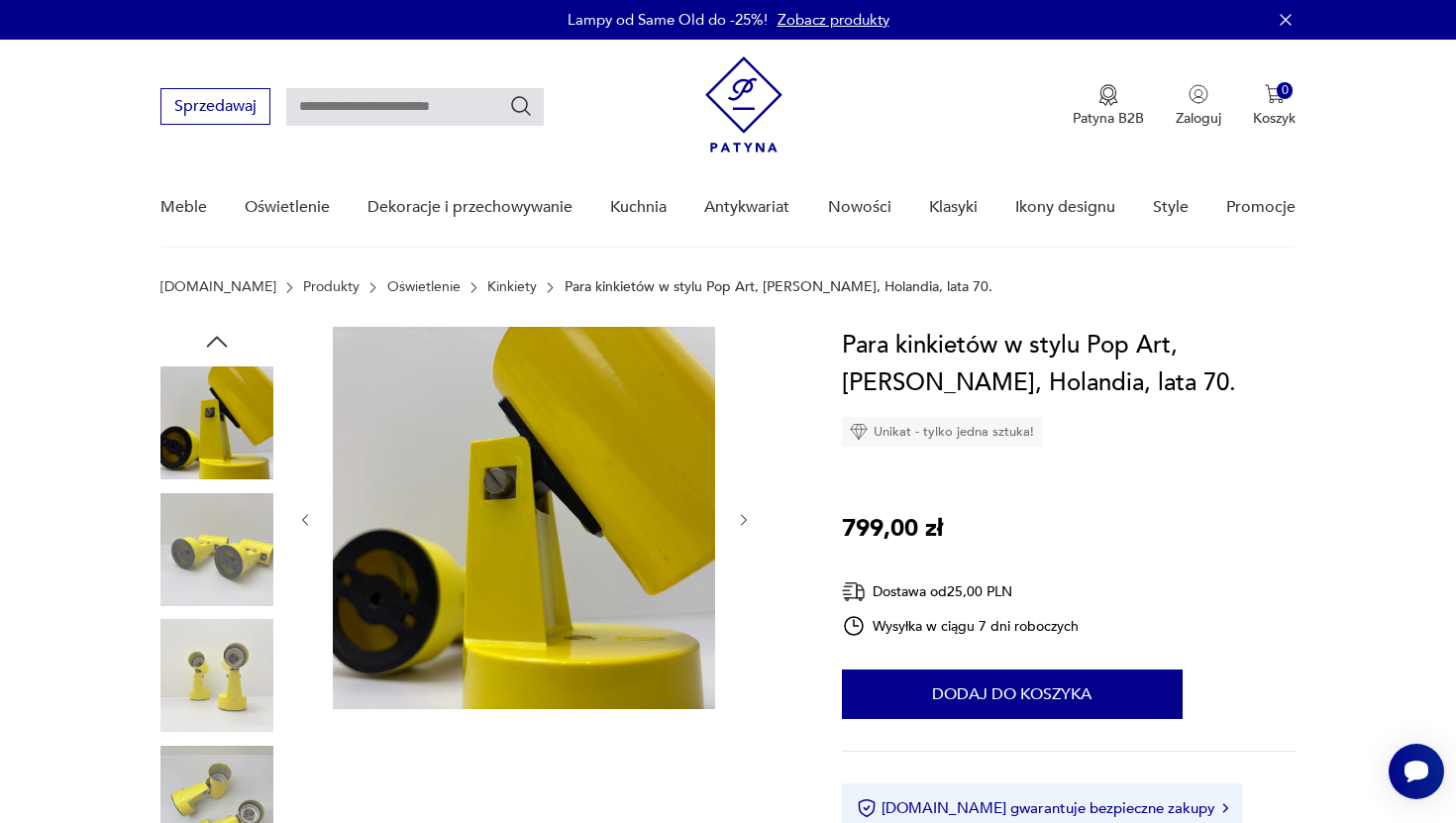 click at bounding box center (217, 614) 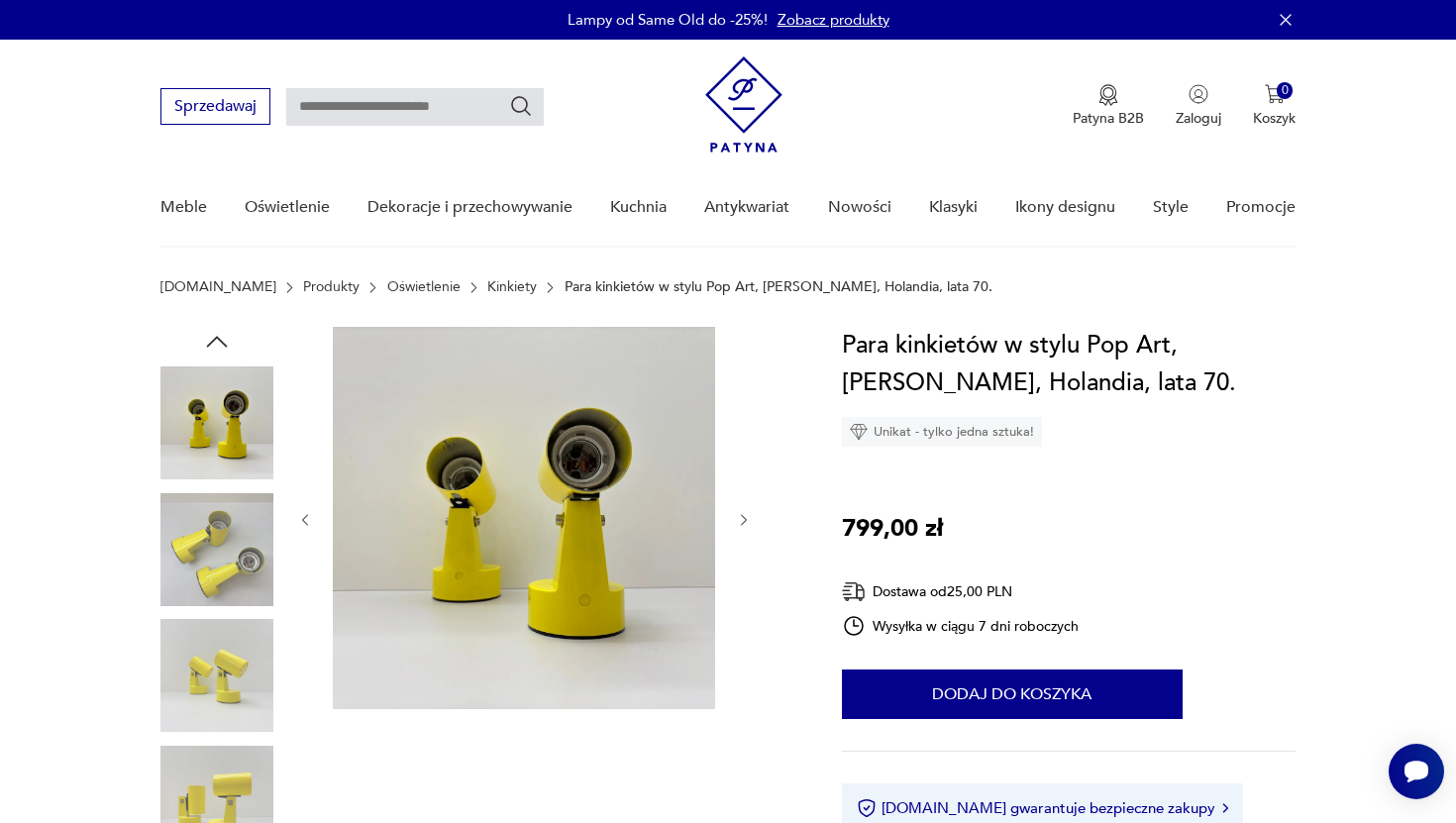 click at bounding box center (217, 675) 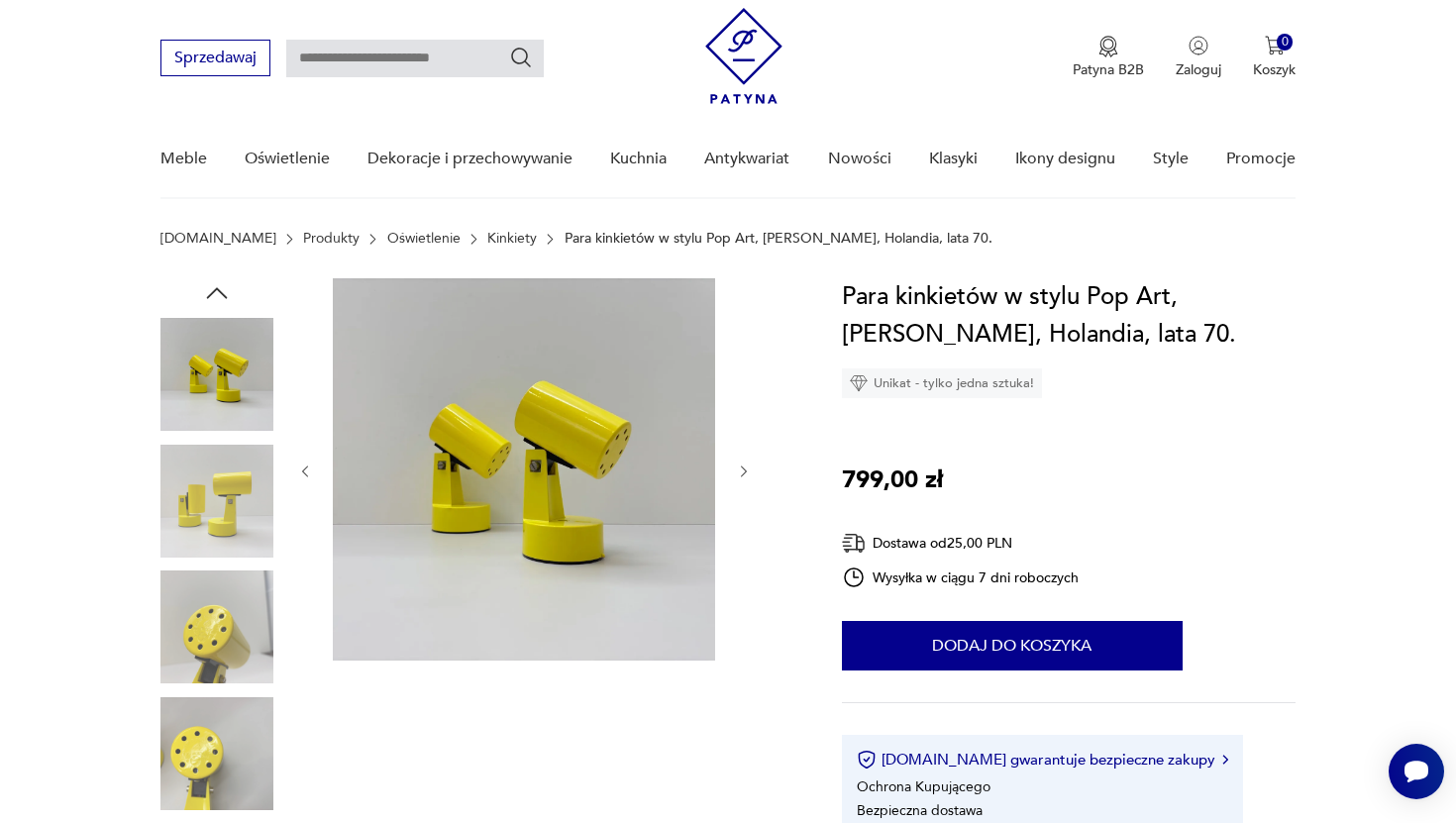 scroll, scrollTop: 79, scrollLeft: 0, axis: vertical 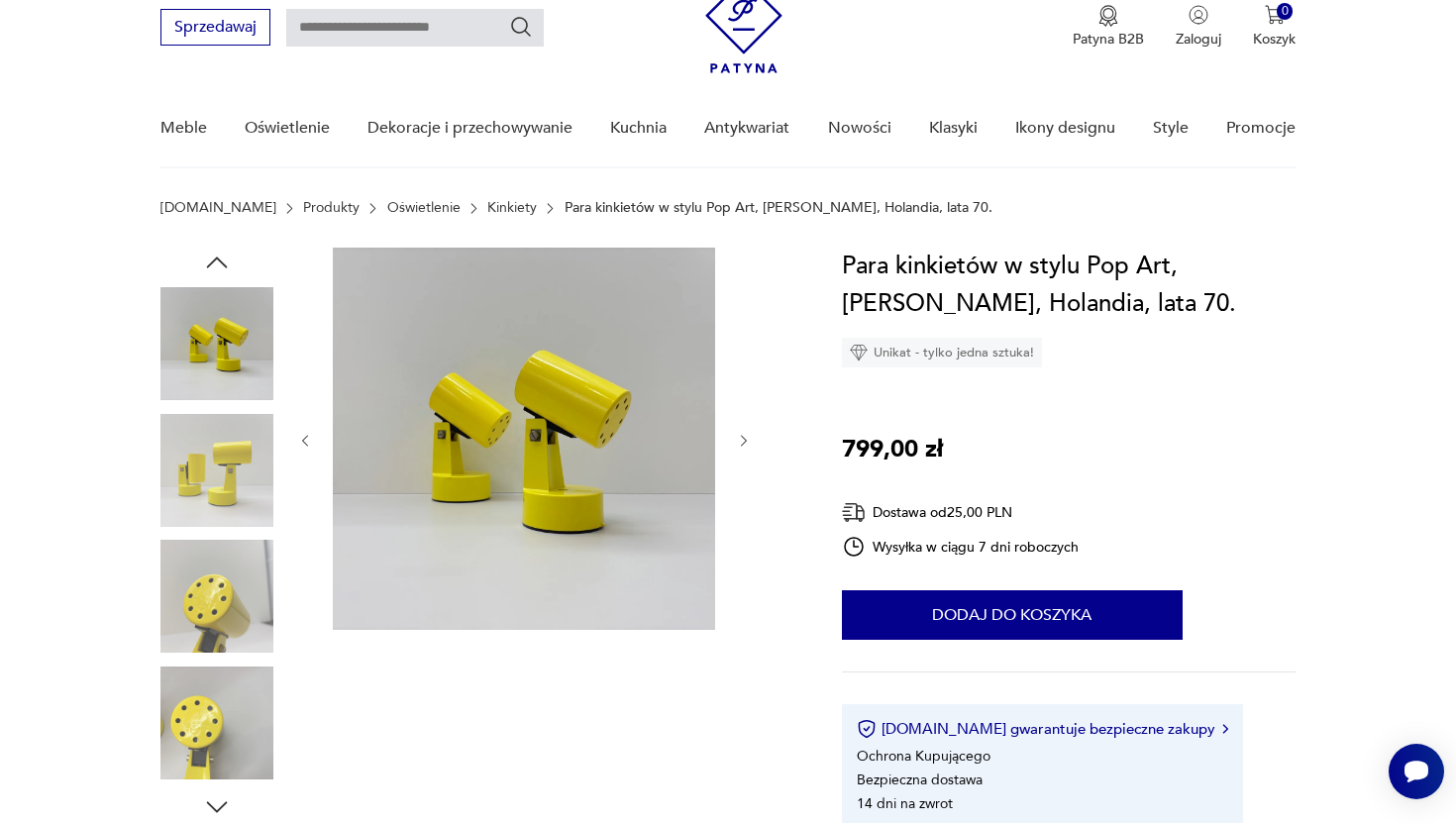 click at bounding box center [217, 596] 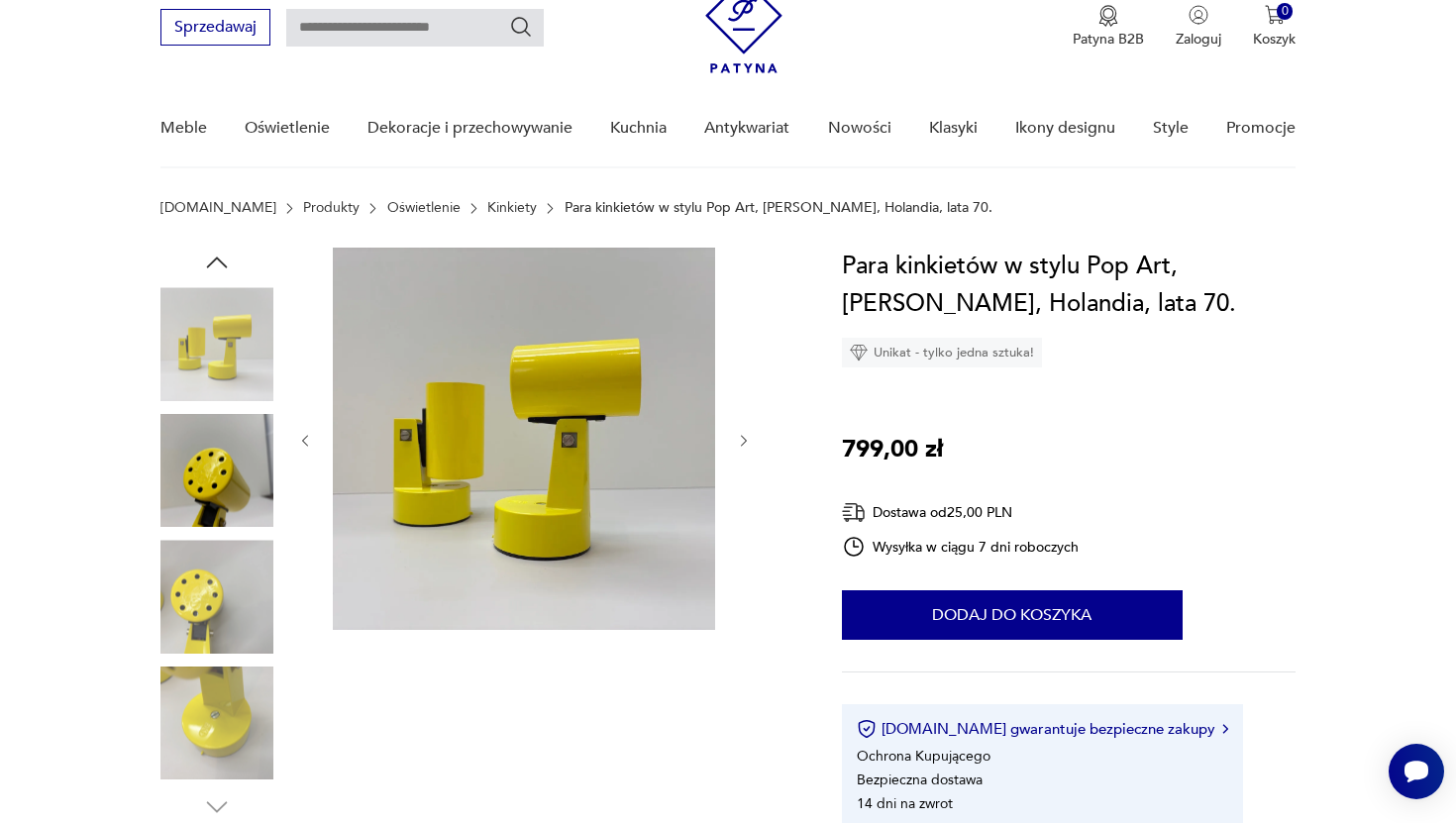 click at bounding box center (217, 723) 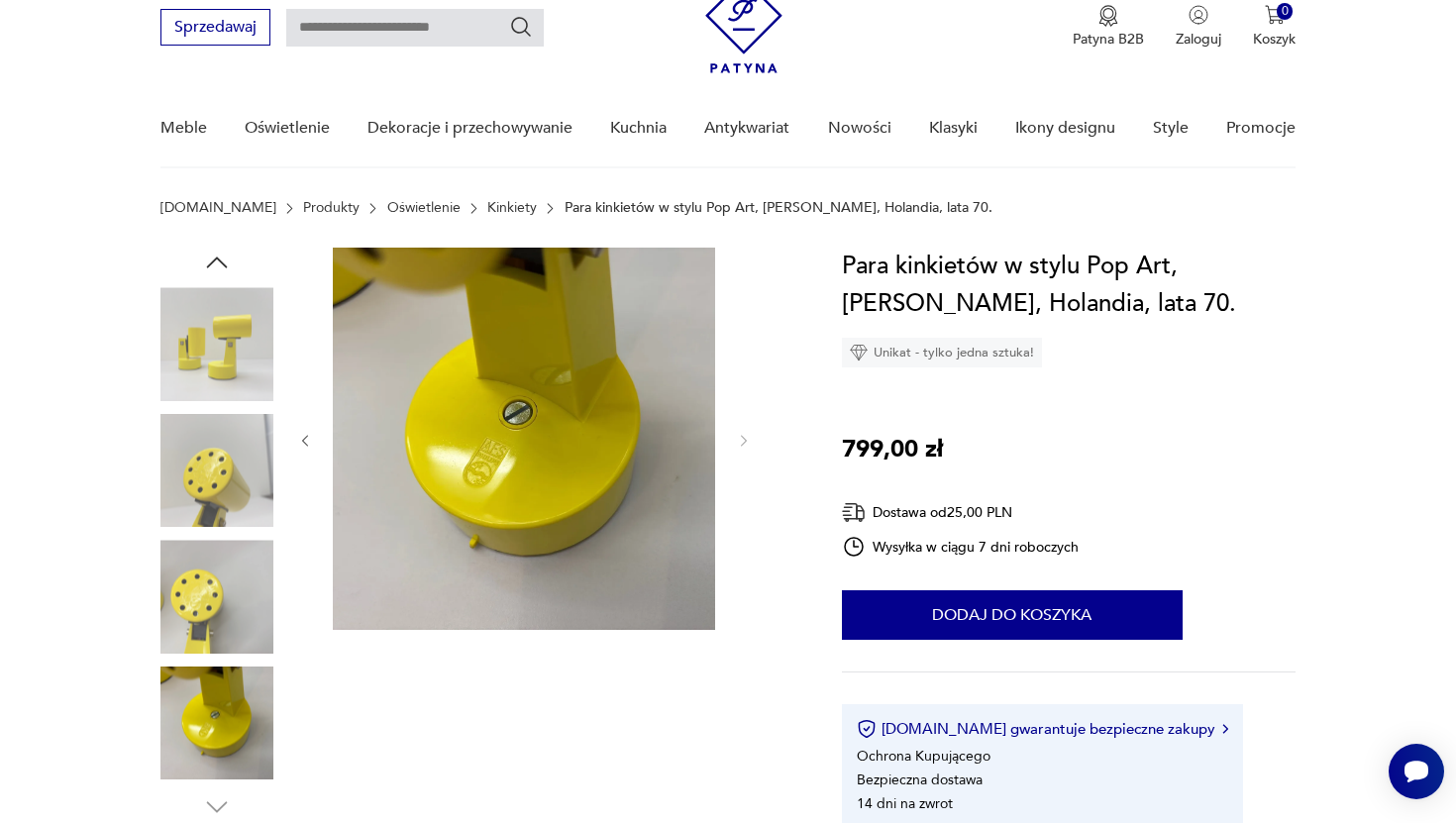 click at bounding box center [217, 470] 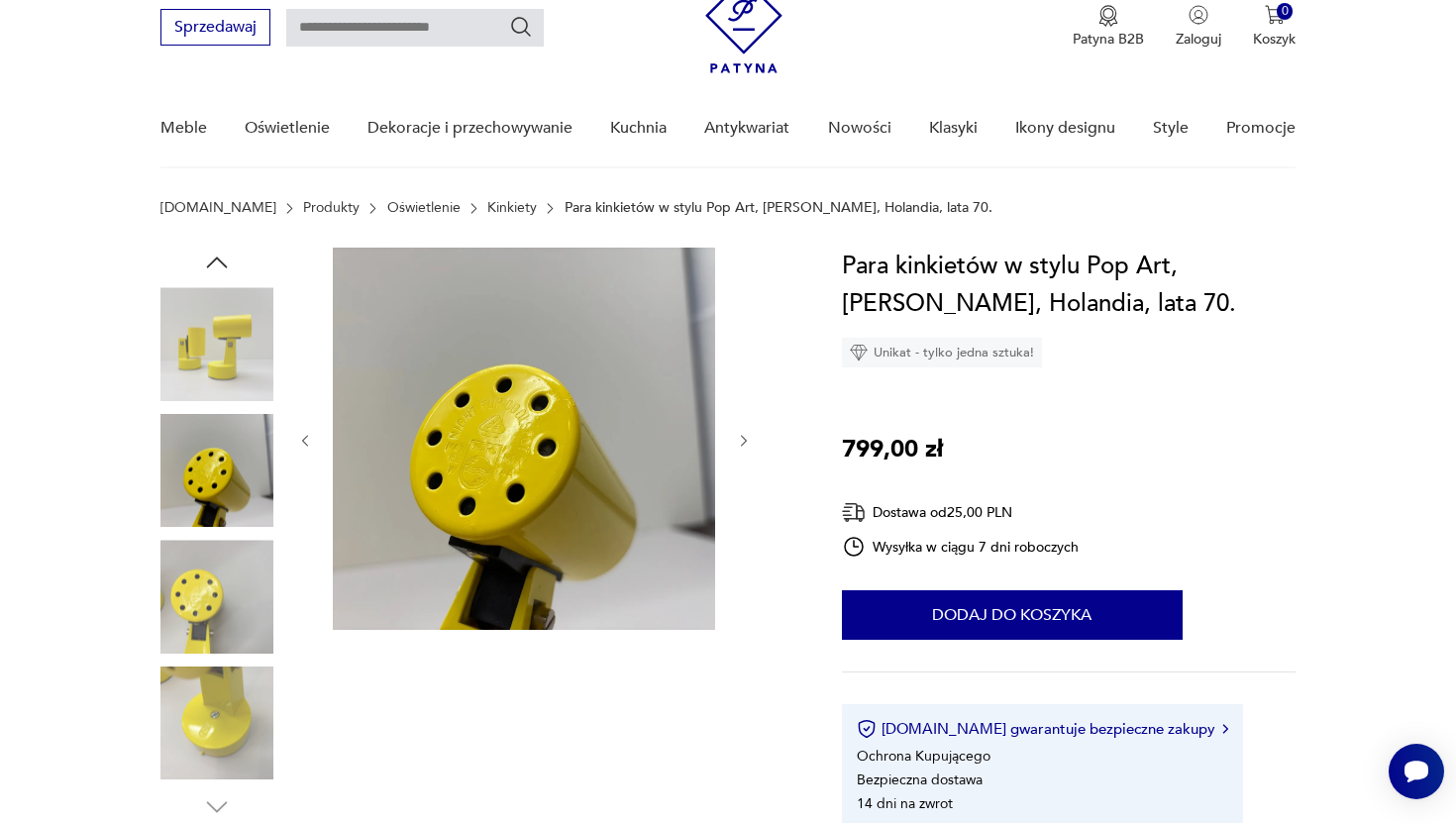 click at bounding box center [217, 344] 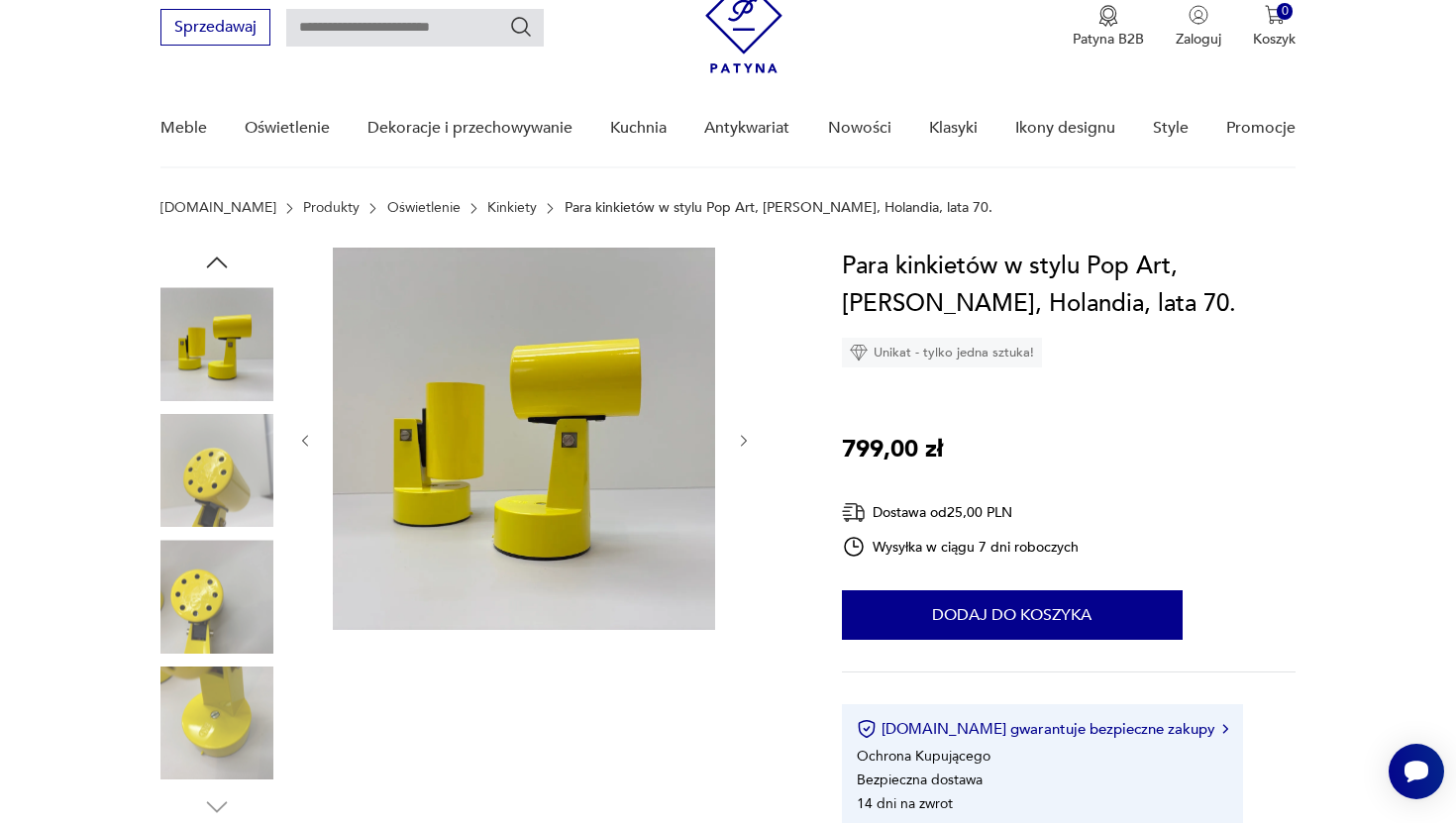 click 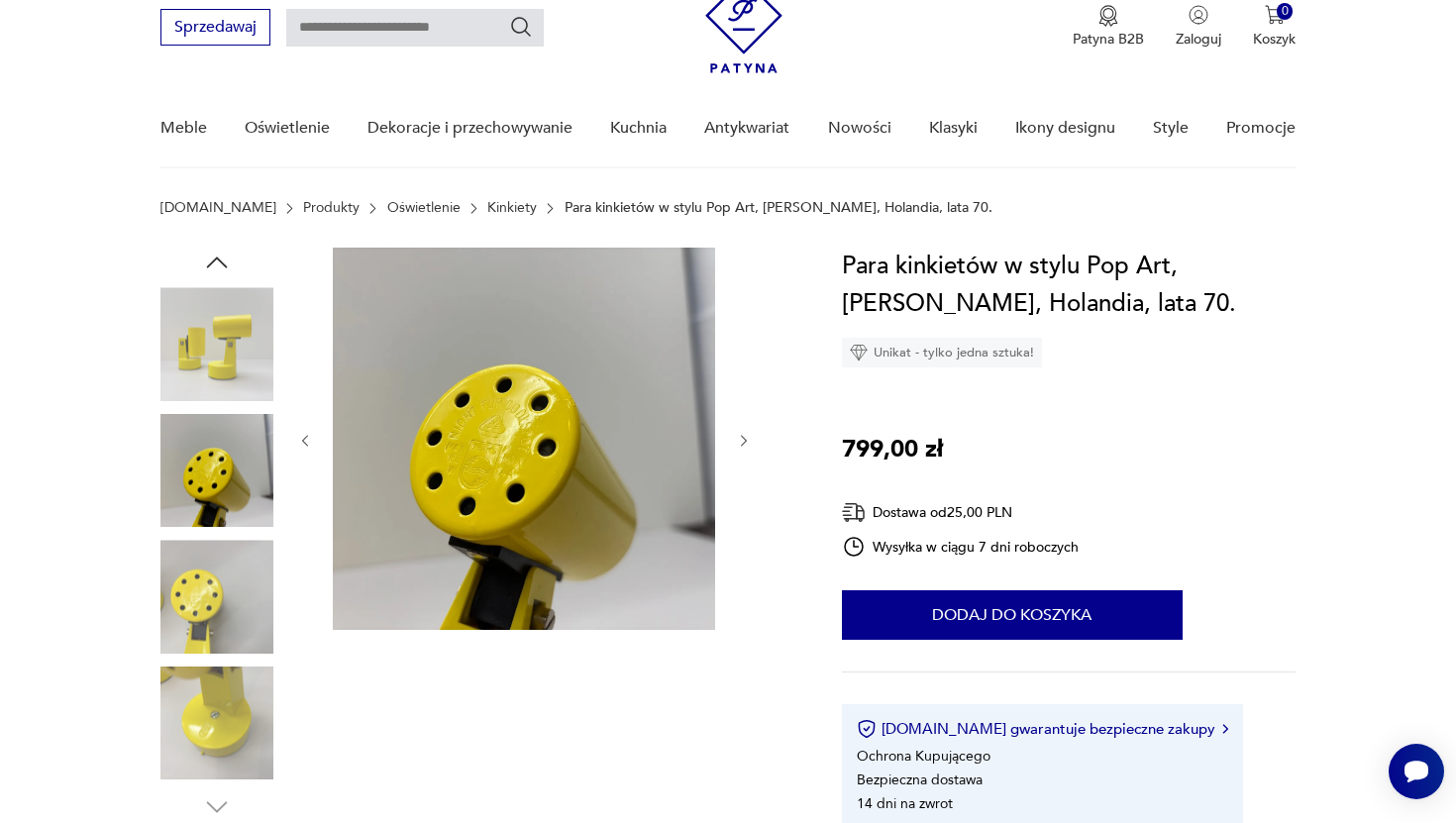 click 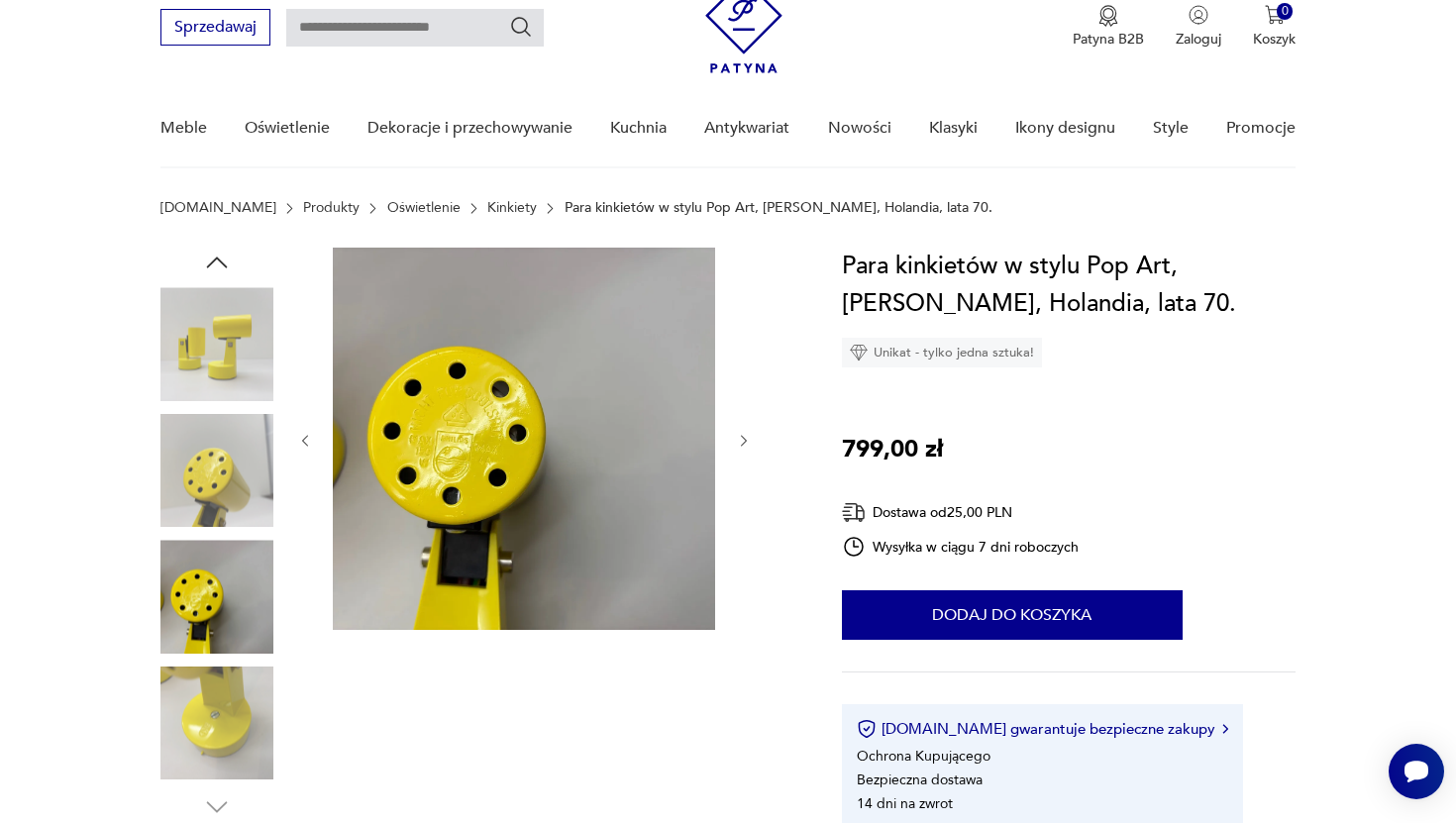 click 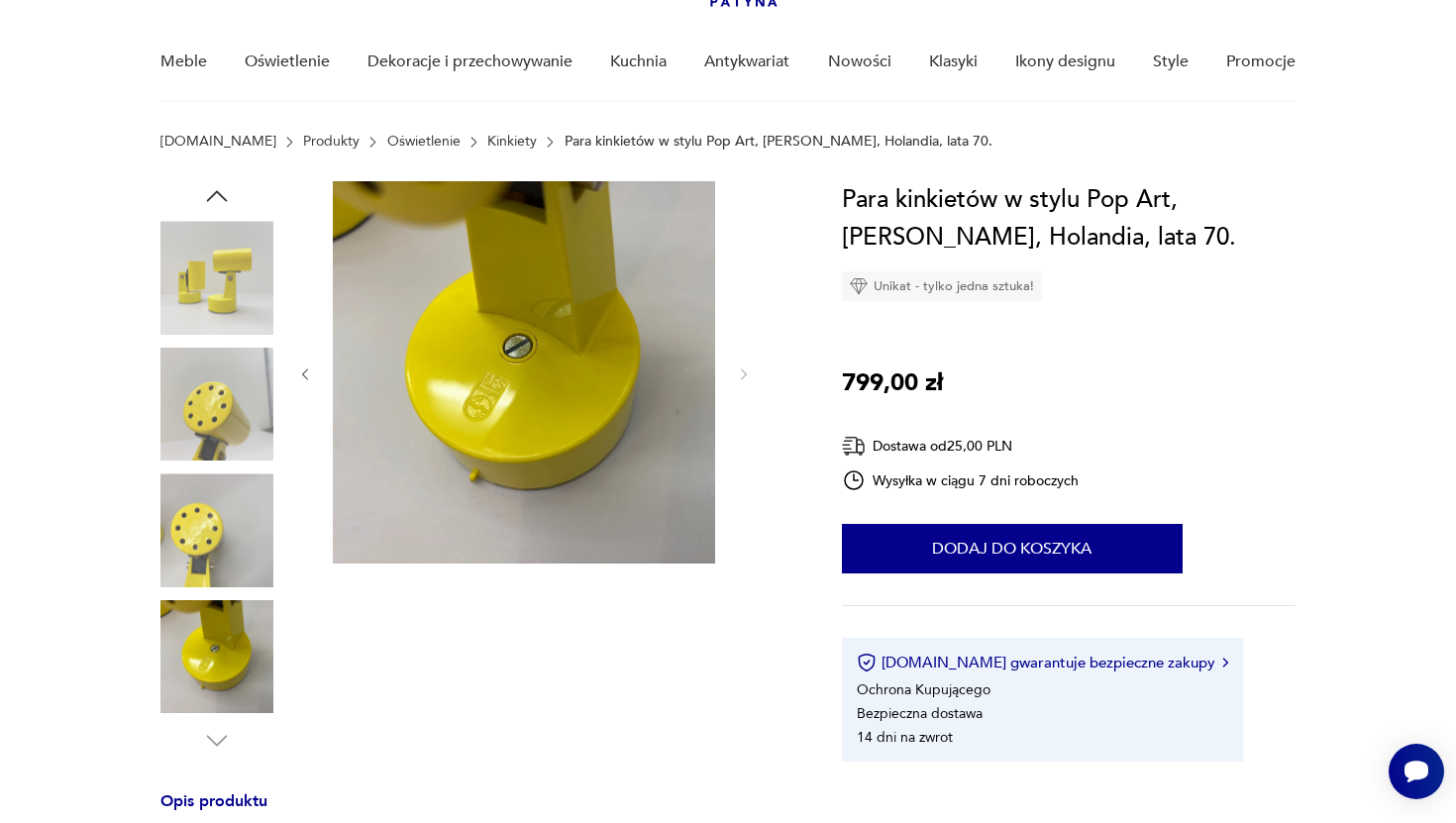 scroll, scrollTop: 0, scrollLeft: 0, axis: both 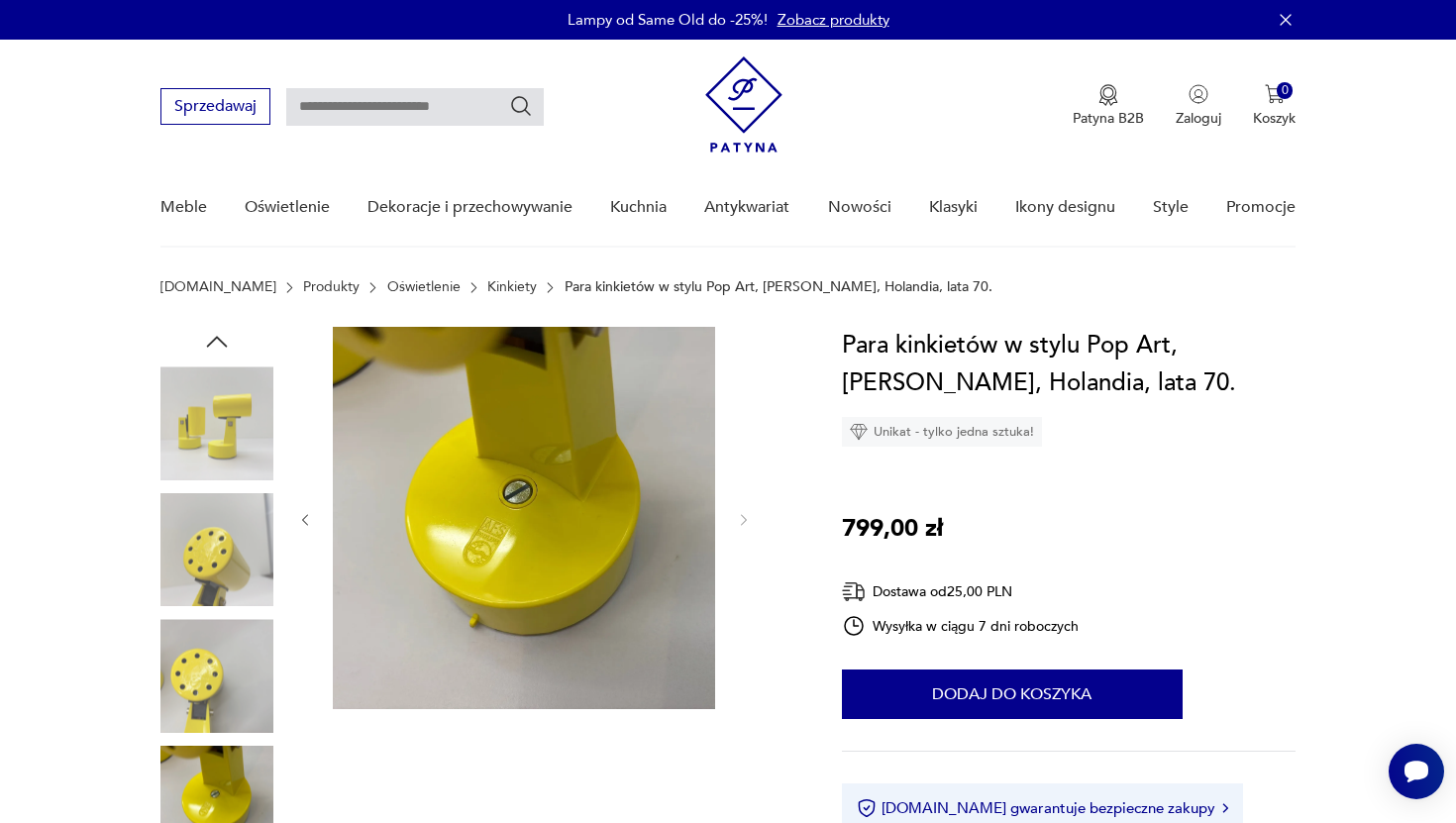 click at bounding box center (217, 423) 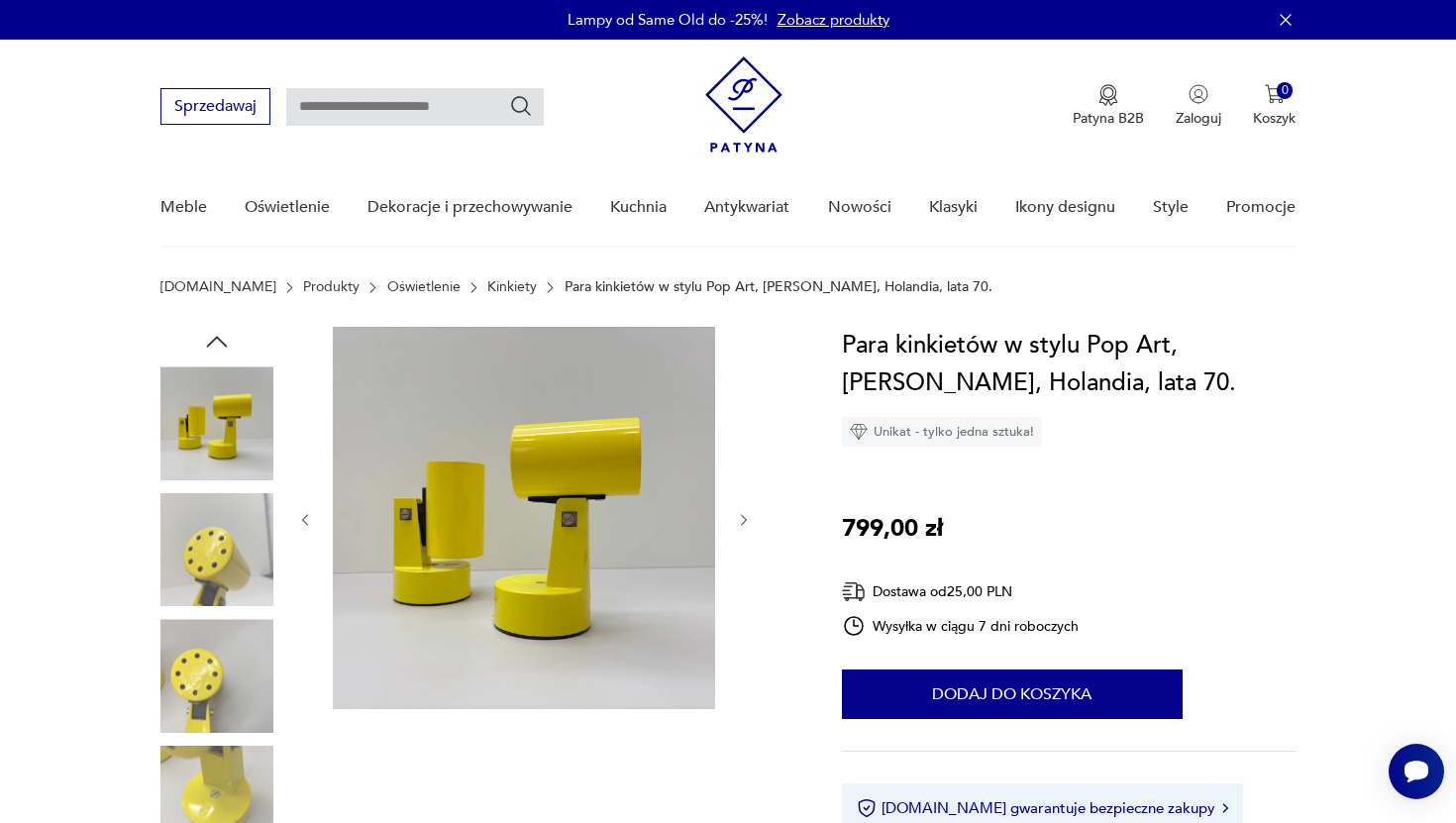 click 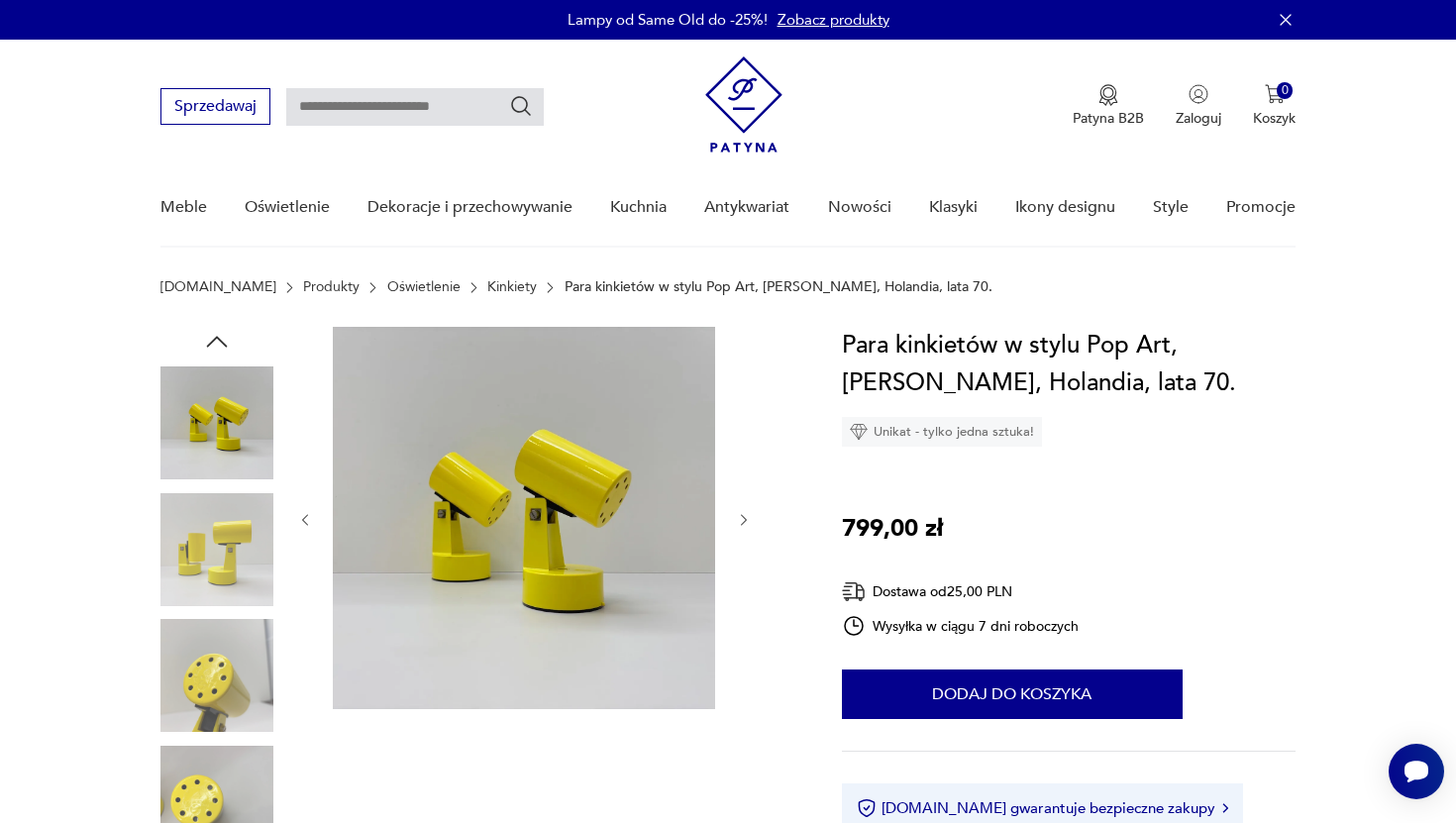 click at bounding box center [217, 423] 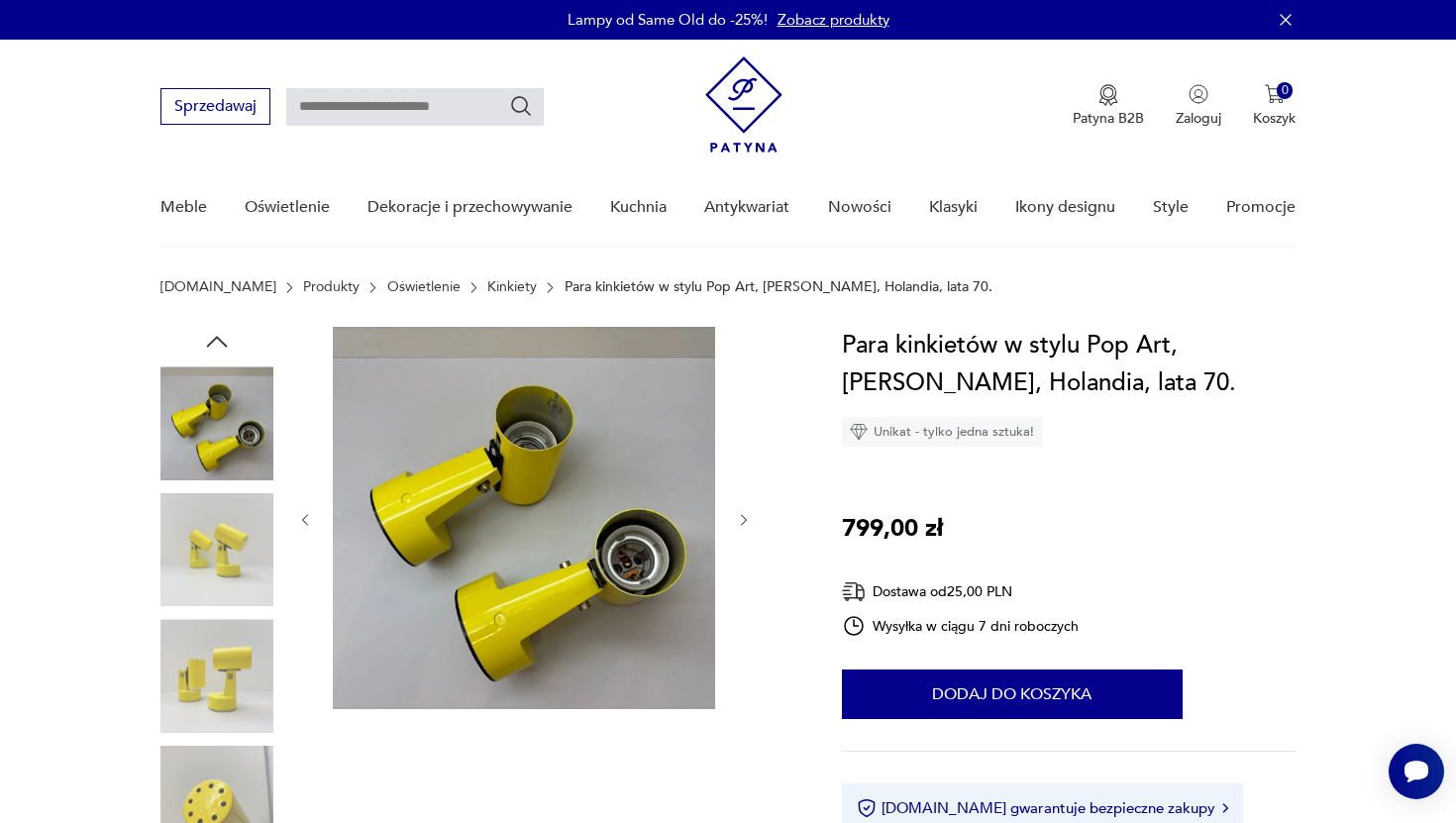 click at bounding box center (217, 423) 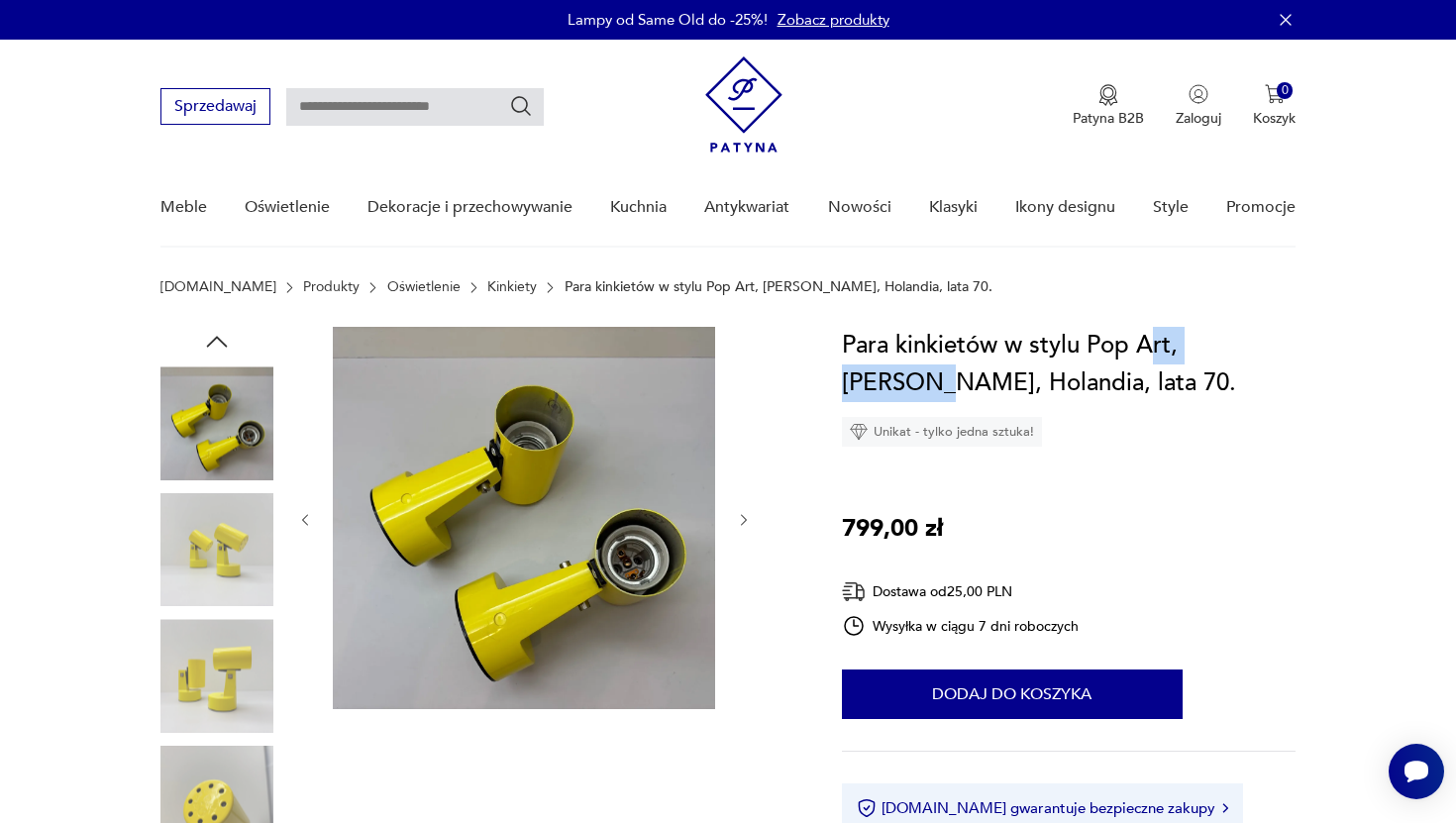 drag, startPoint x: 844, startPoint y: 340, endPoint x: 1261, endPoint y: 334, distance: 417.04316 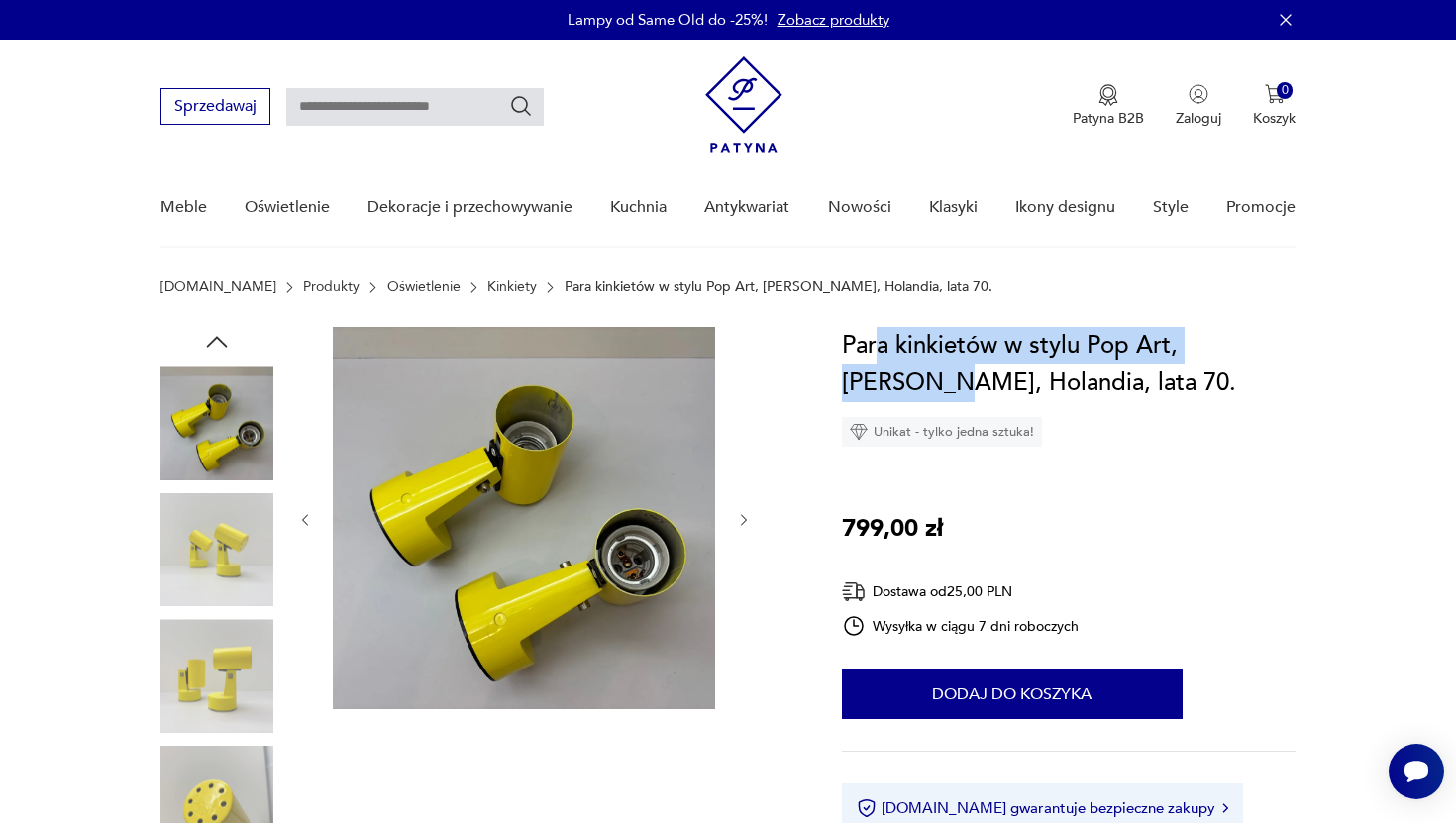 drag, startPoint x: 879, startPoint y: 336, endPoint x: 1283, endPoint y: 343, distance: 404.06064 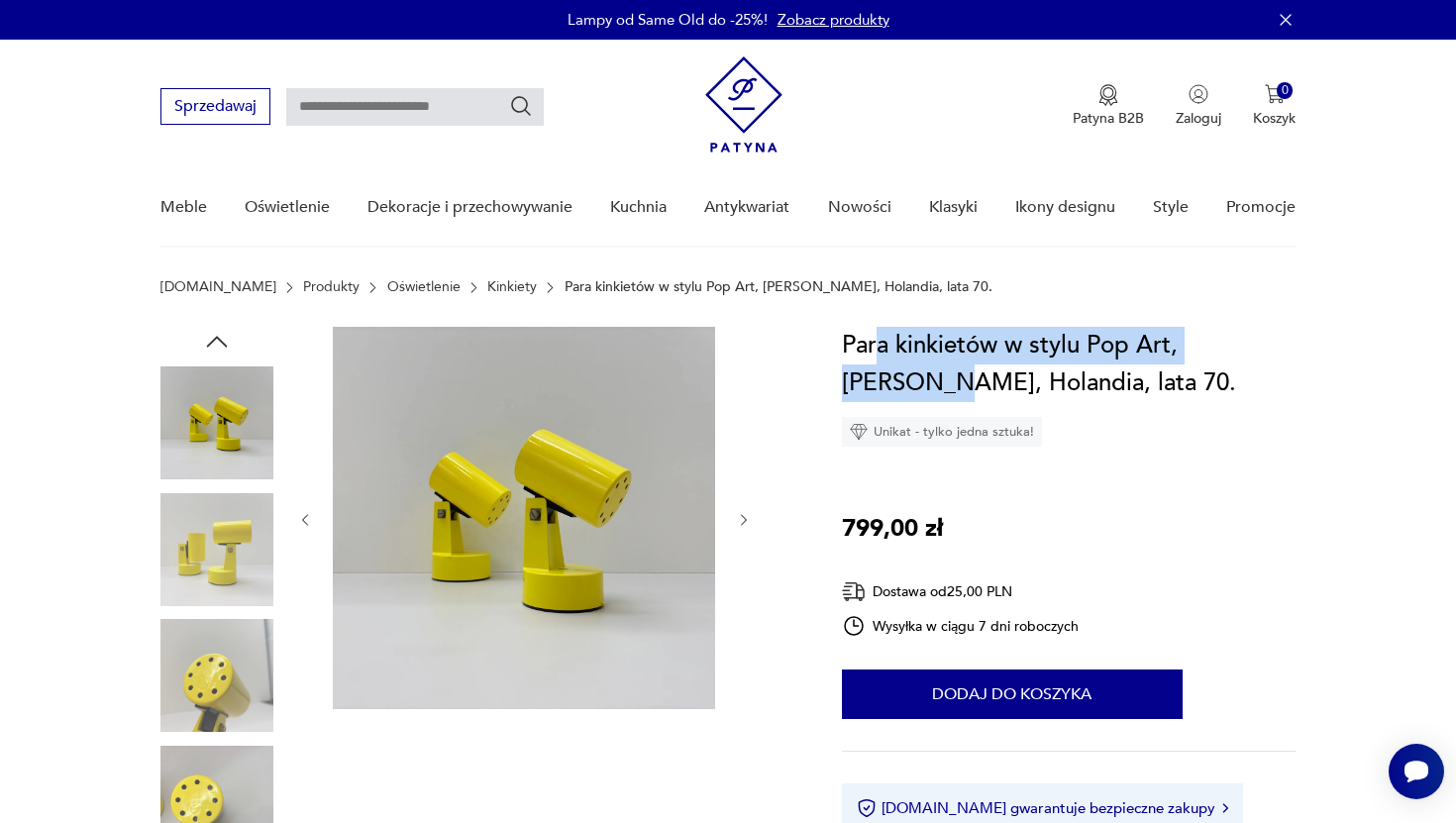 click at bounding box center (217, 675) 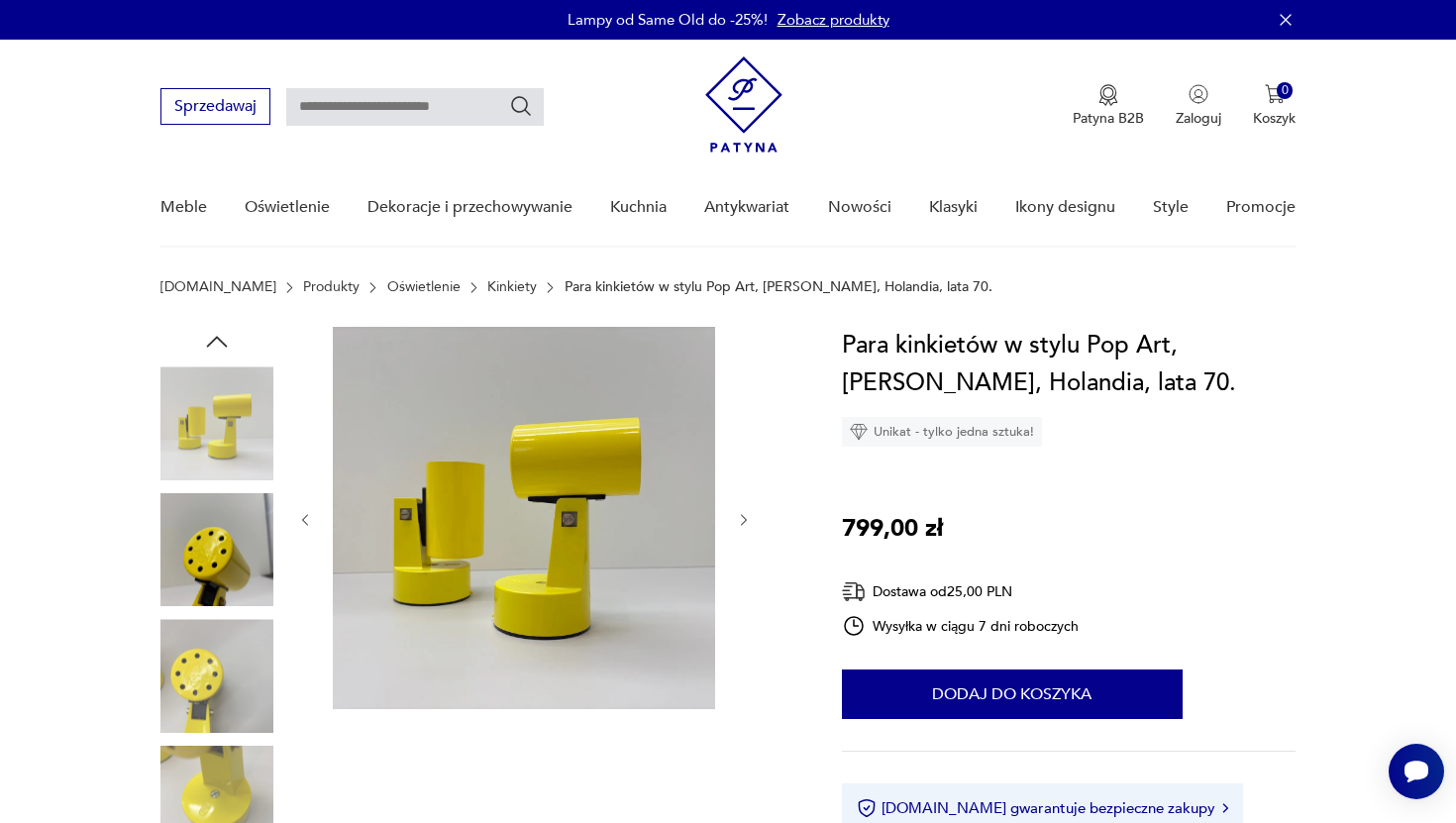click at bounding box center [217, 614] 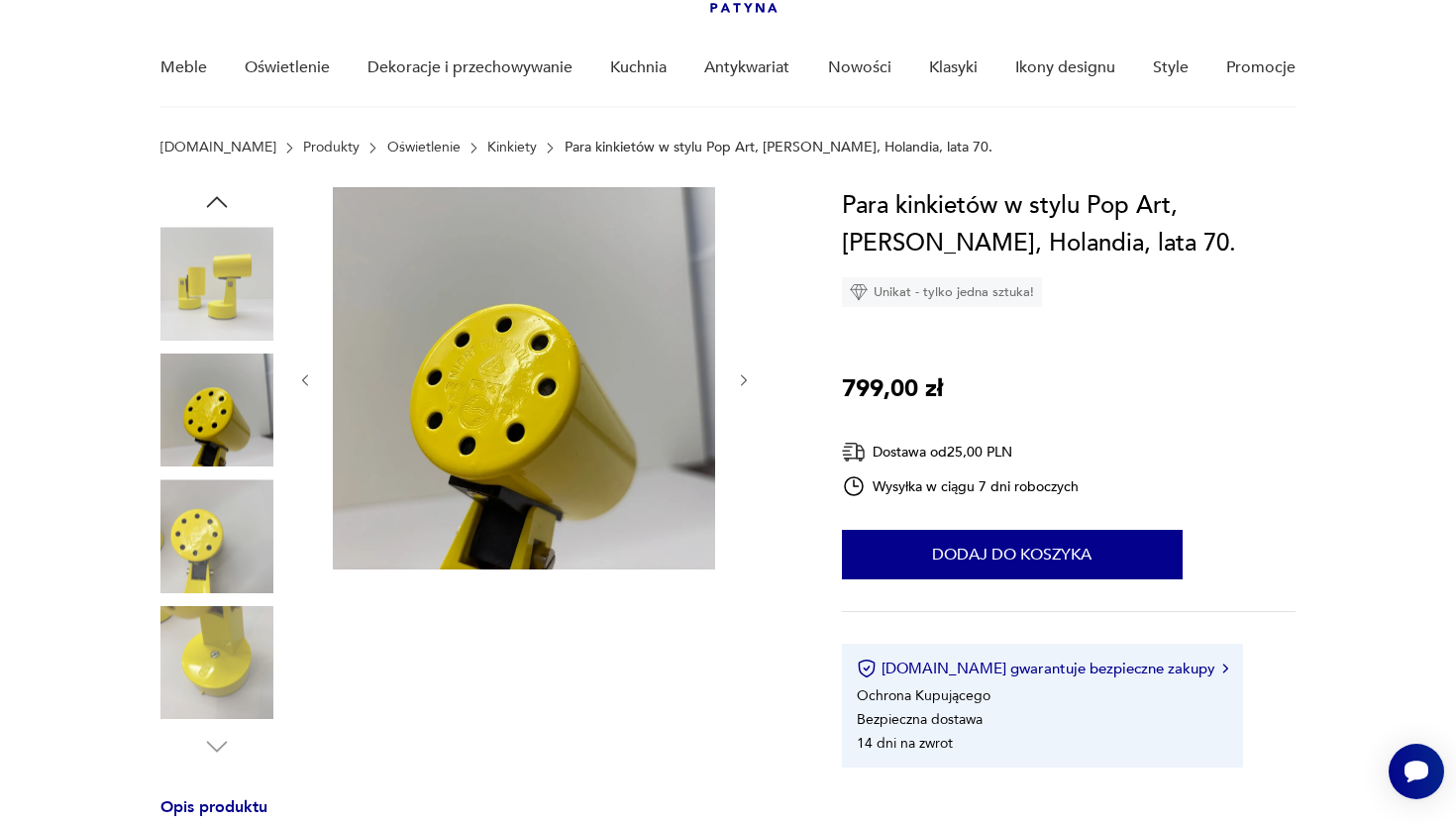 scroll, scrollTop: 182, scrollLeft: 0, axis: vertical 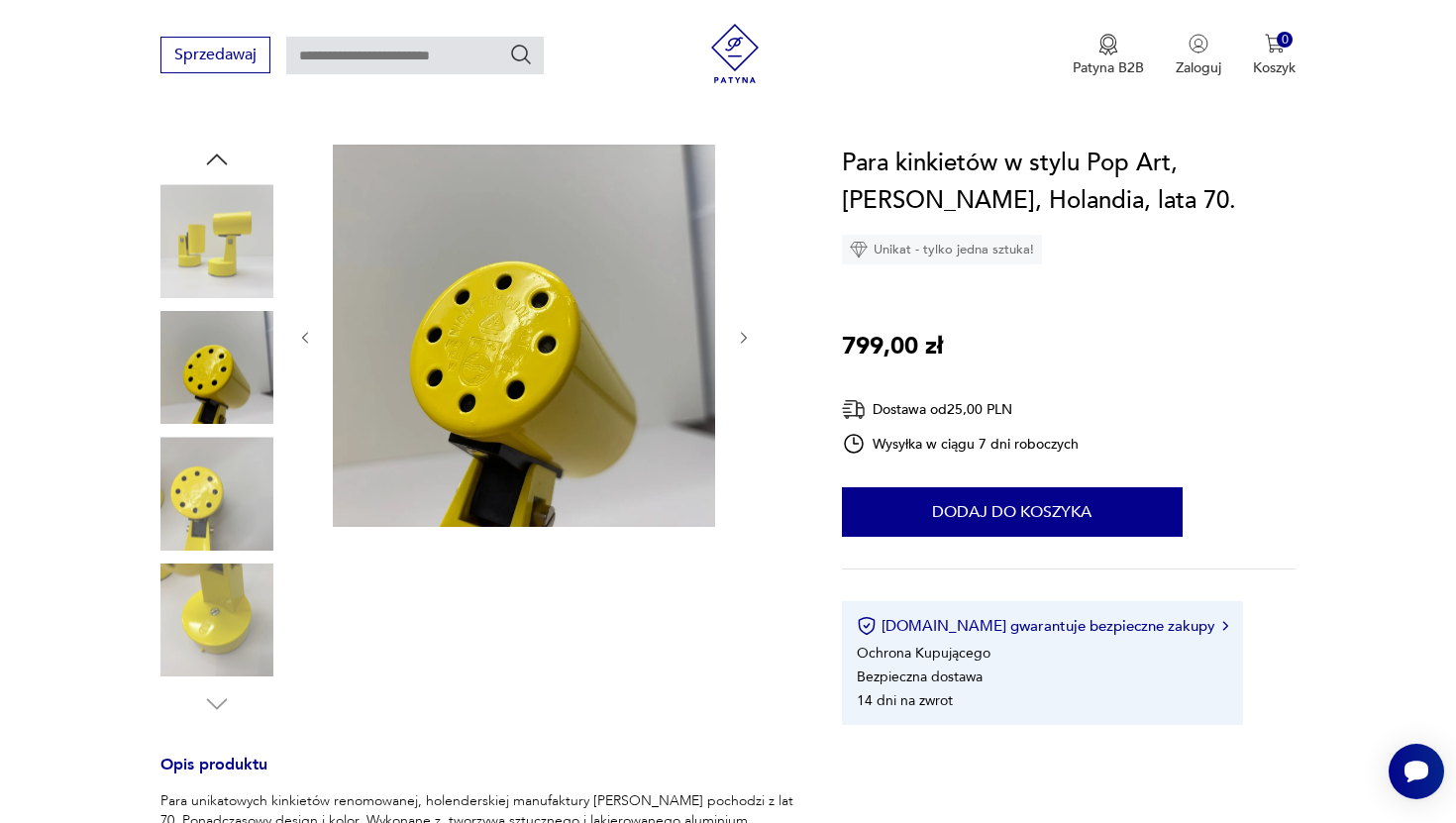 click at bounding box center [217, 493] 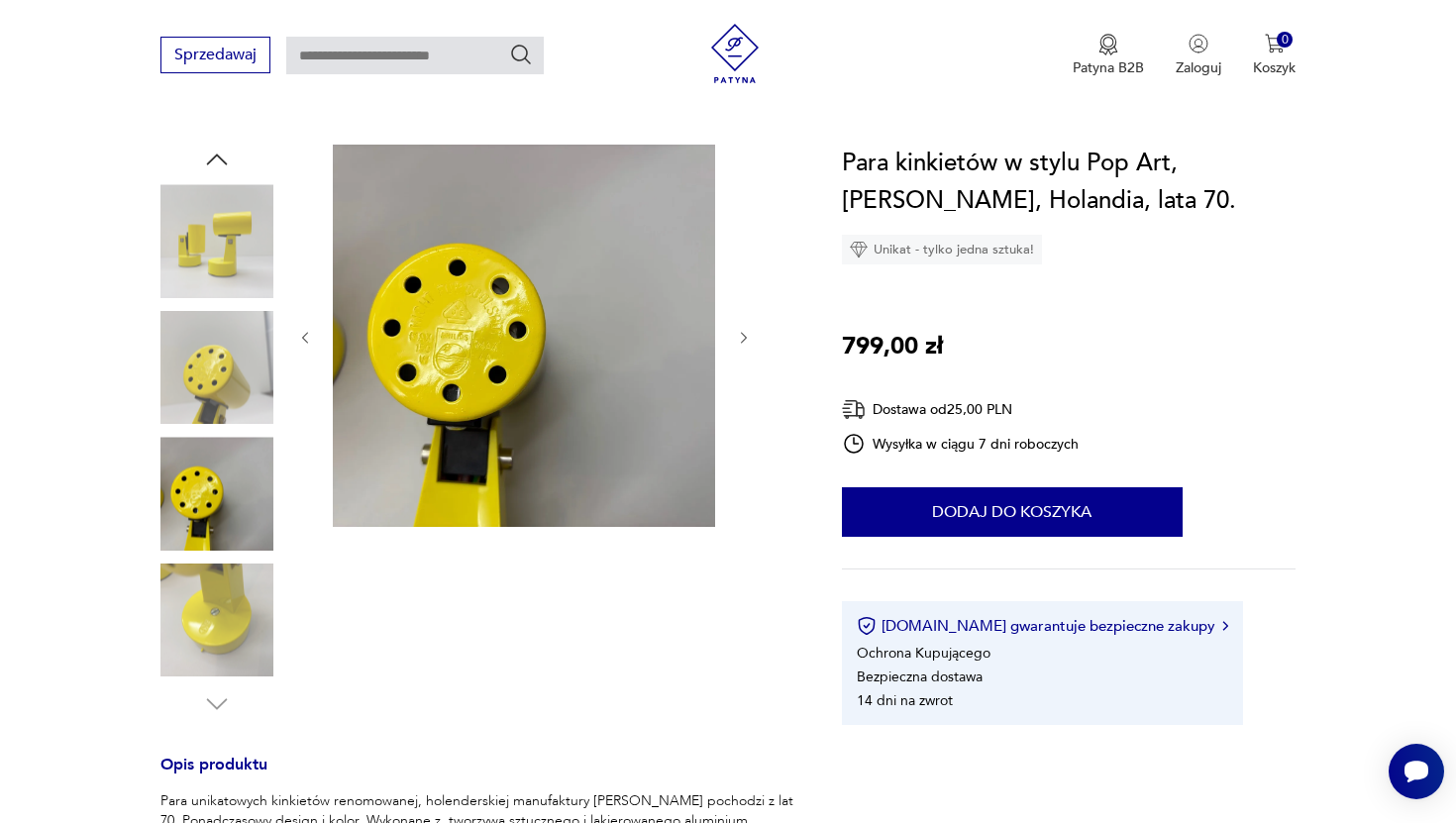 click at bounding box center (217, 620) 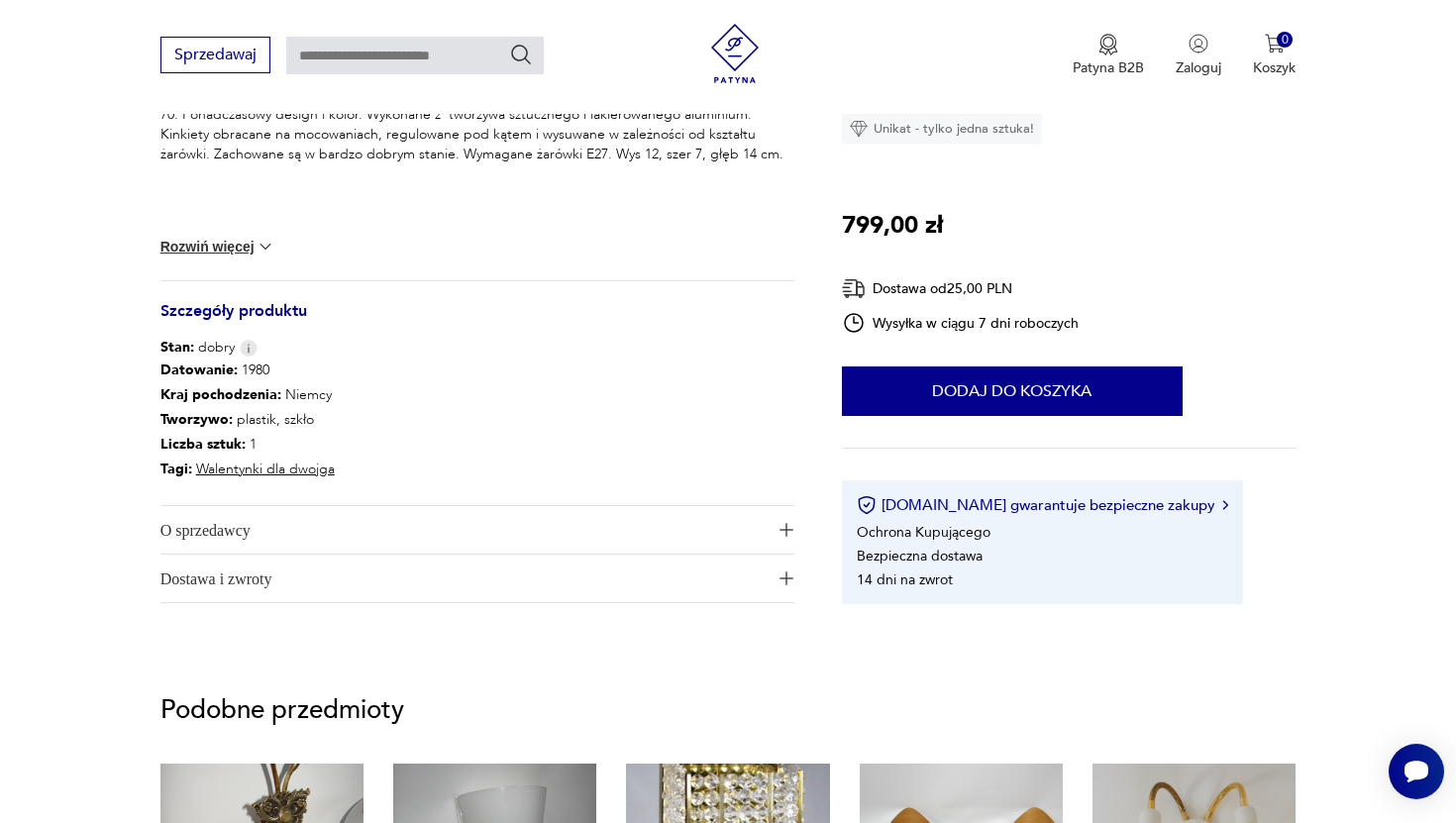 scroll, scrollTop: 933, scrollLeft: 0, axis: vertical 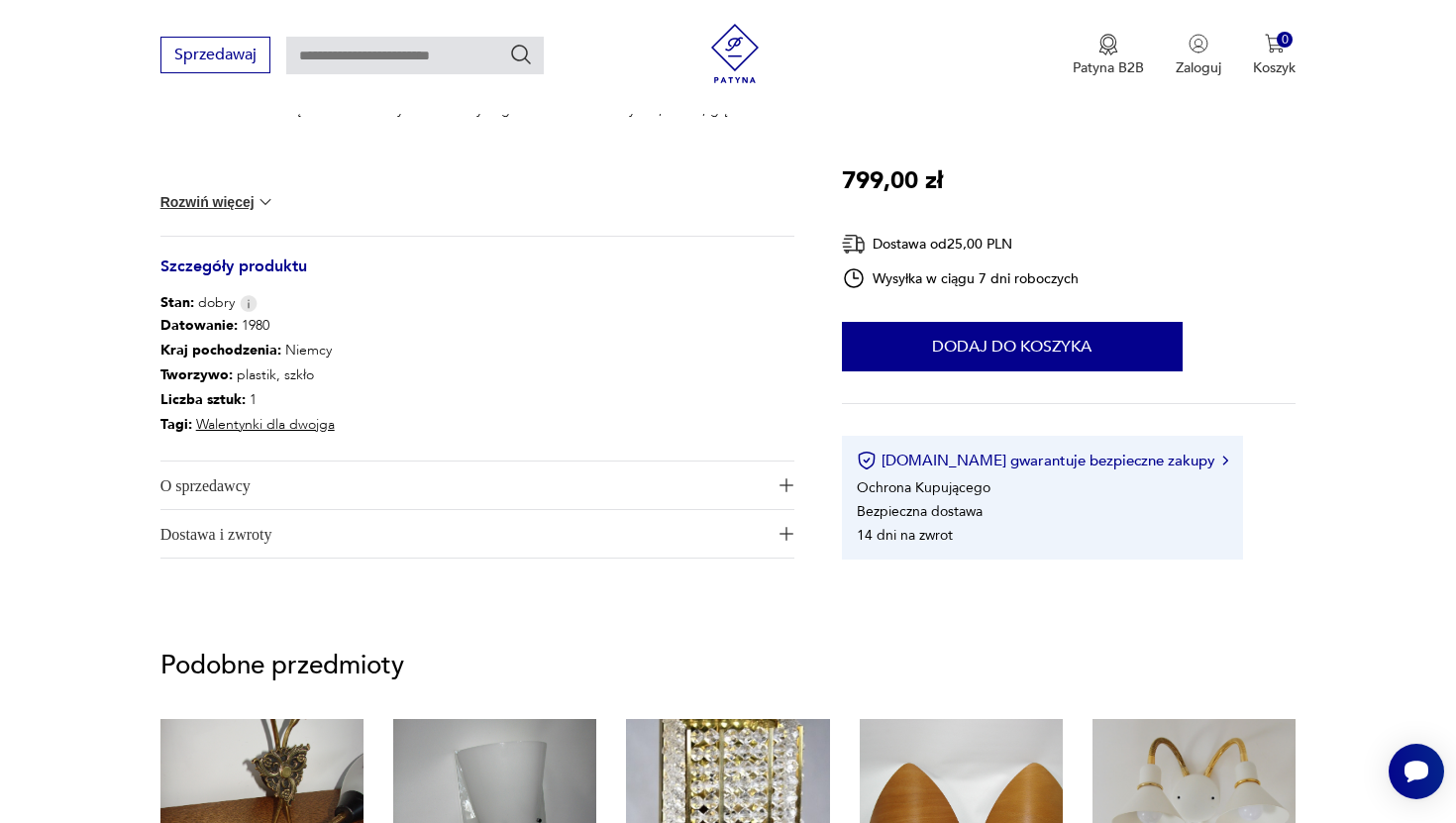 click on "Dostawa i zwroty" at bounding box center (464, 534) 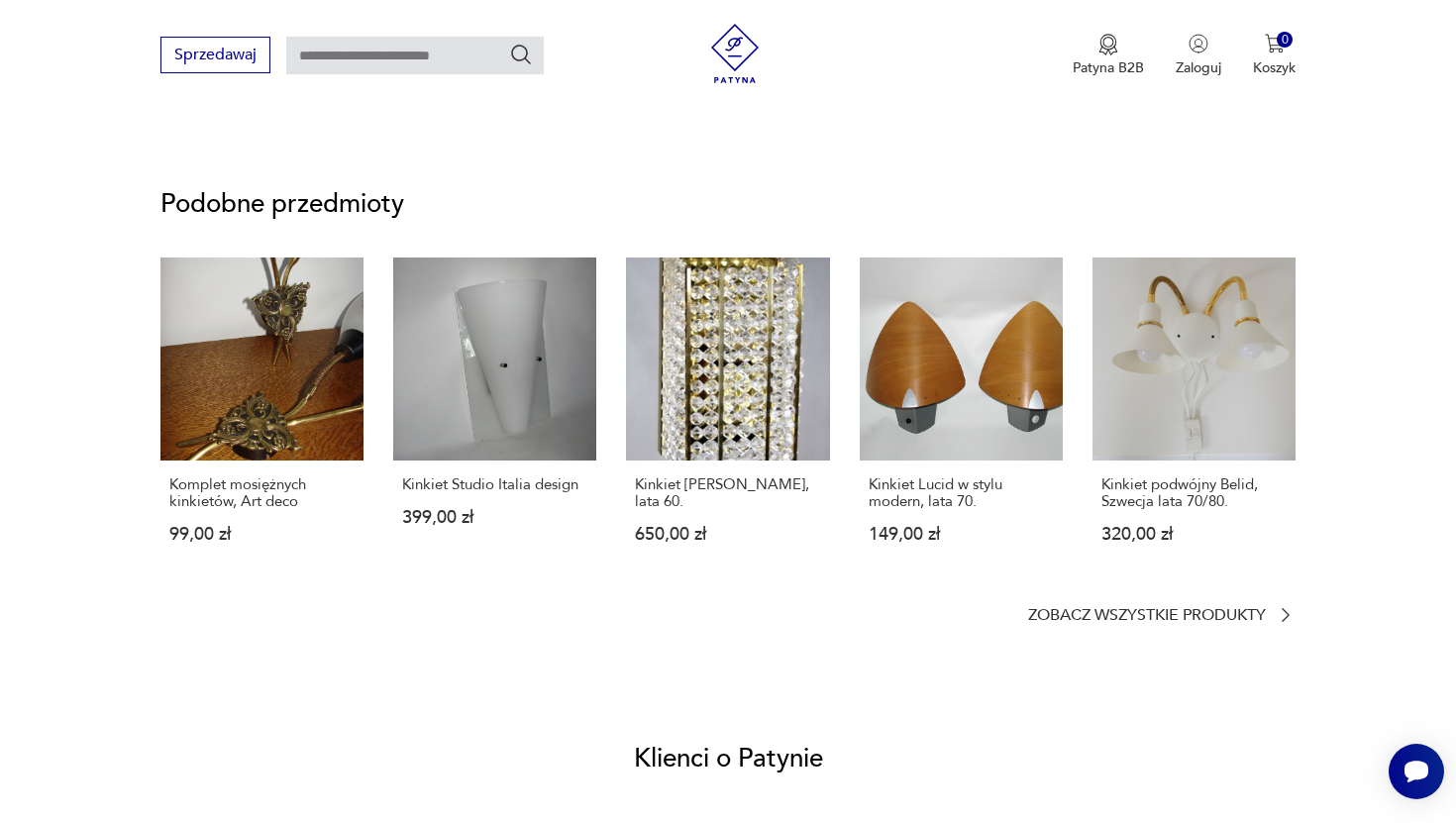 scroll, scrollTop: 1568, scrollLeft: 0, axis: vertical 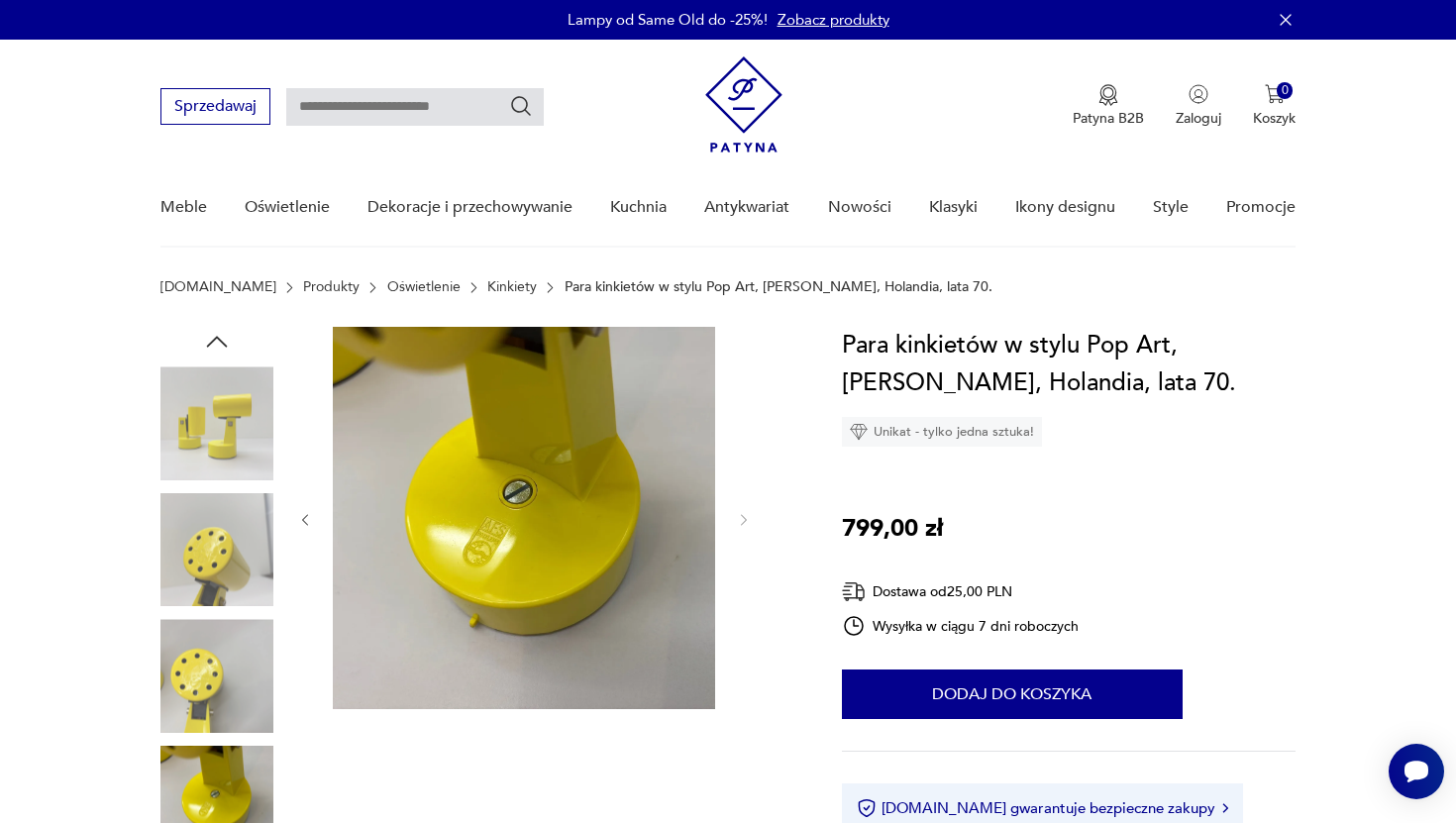 click at bounding box center (217, 423) 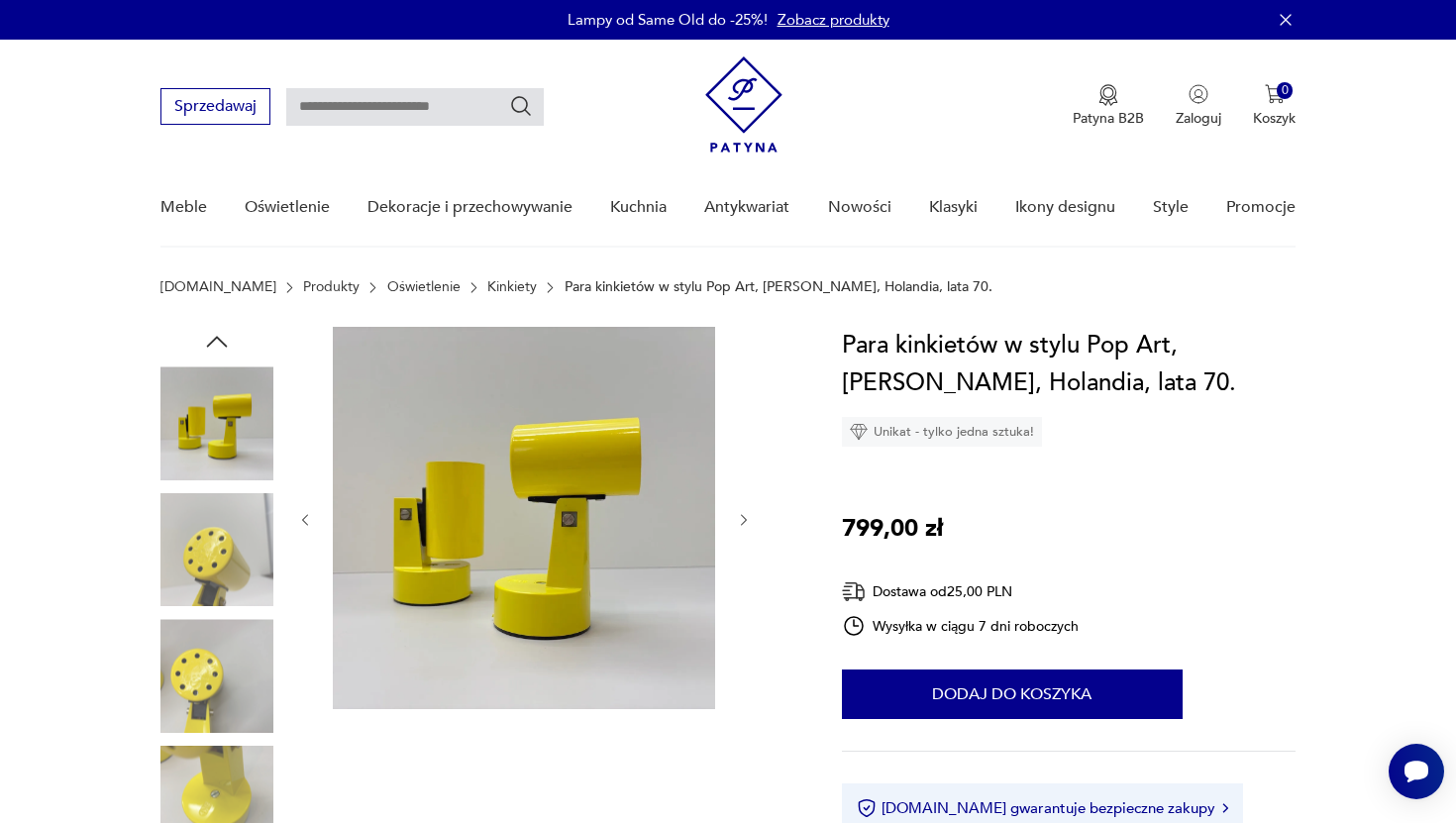 click at bounding box center [524, 518] 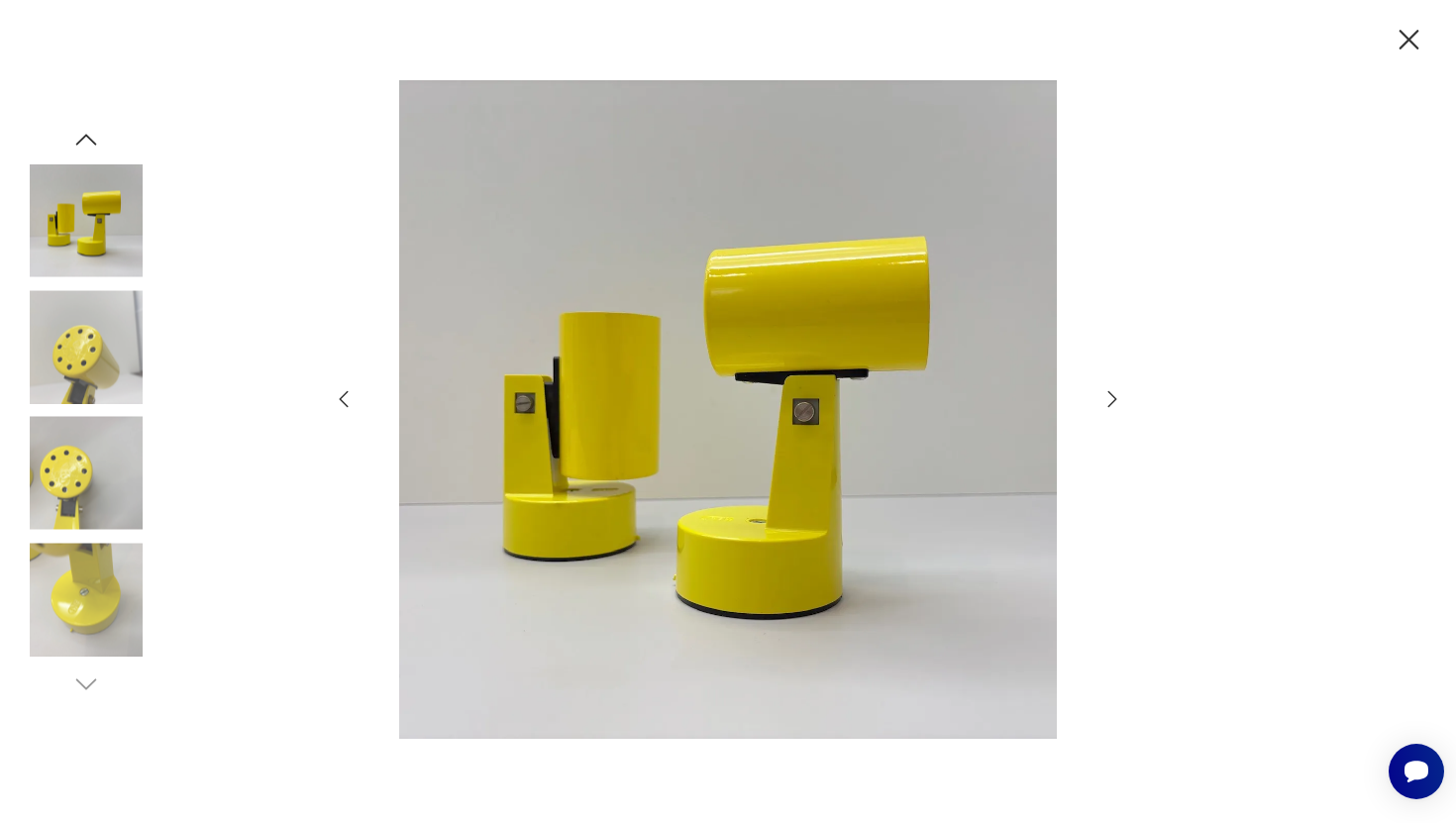 click at bounding box center [86, 221] 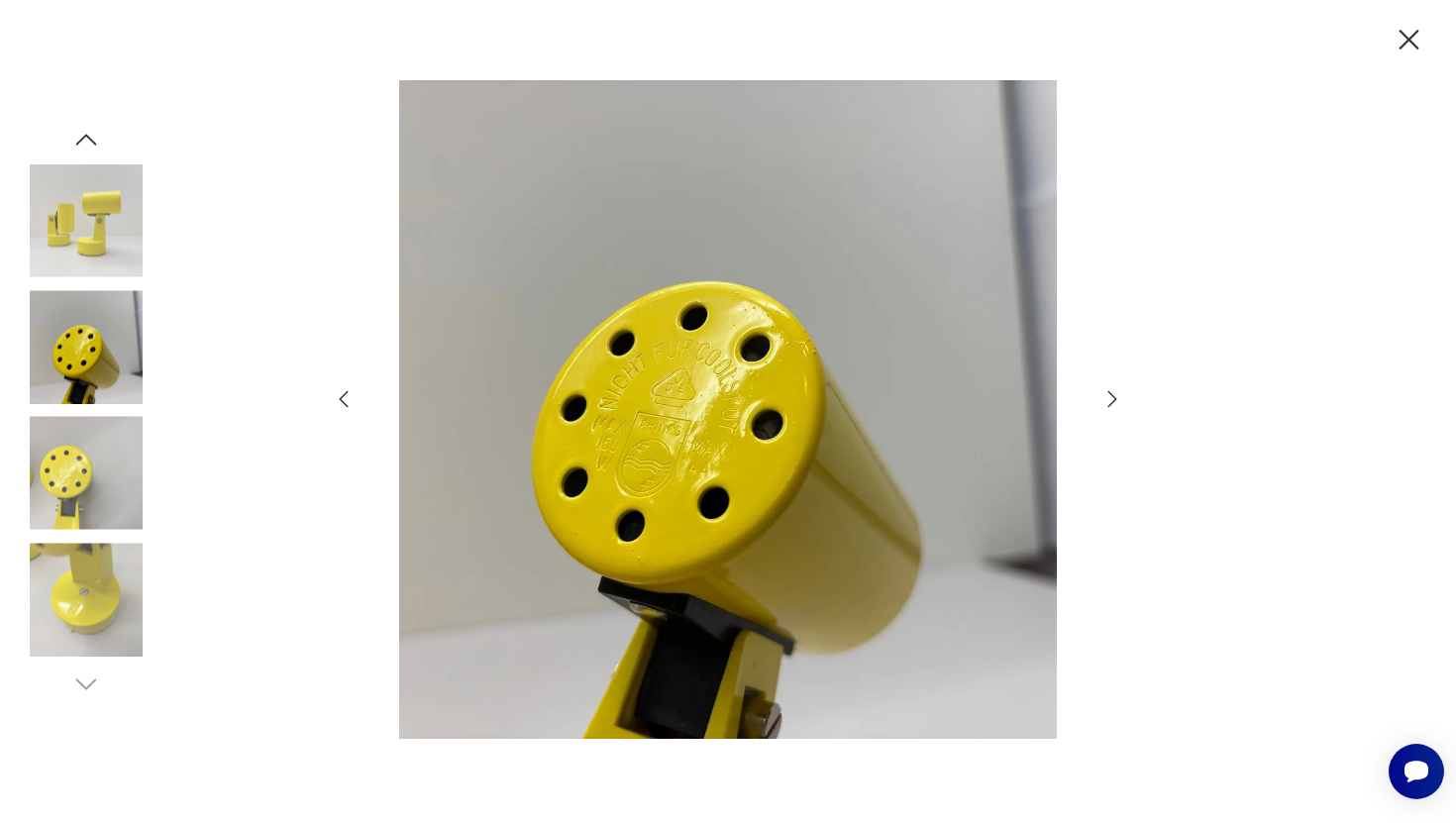 click at bounding box center [86, 473] 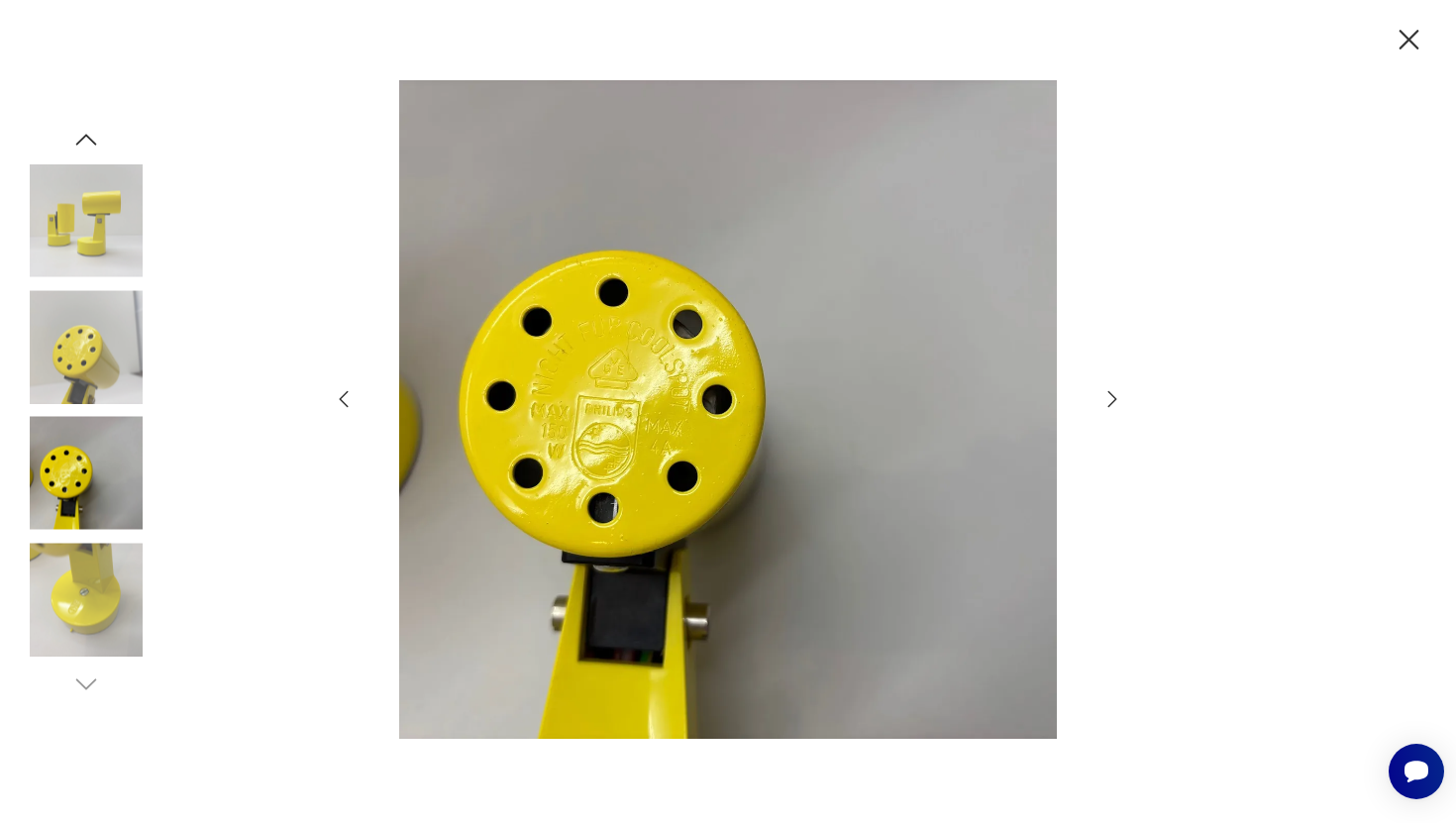 click at bounding box center [86, 599] 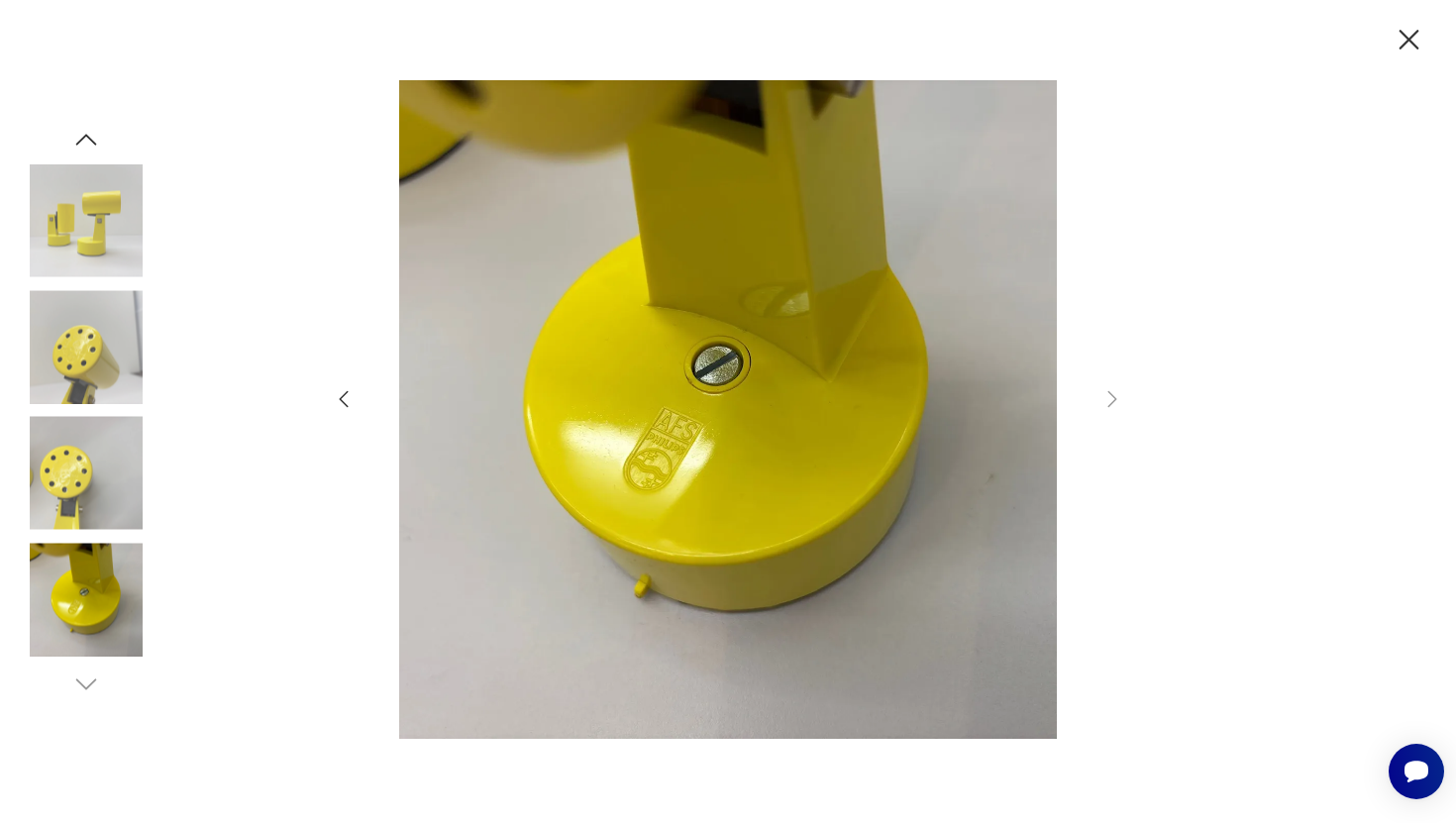 click 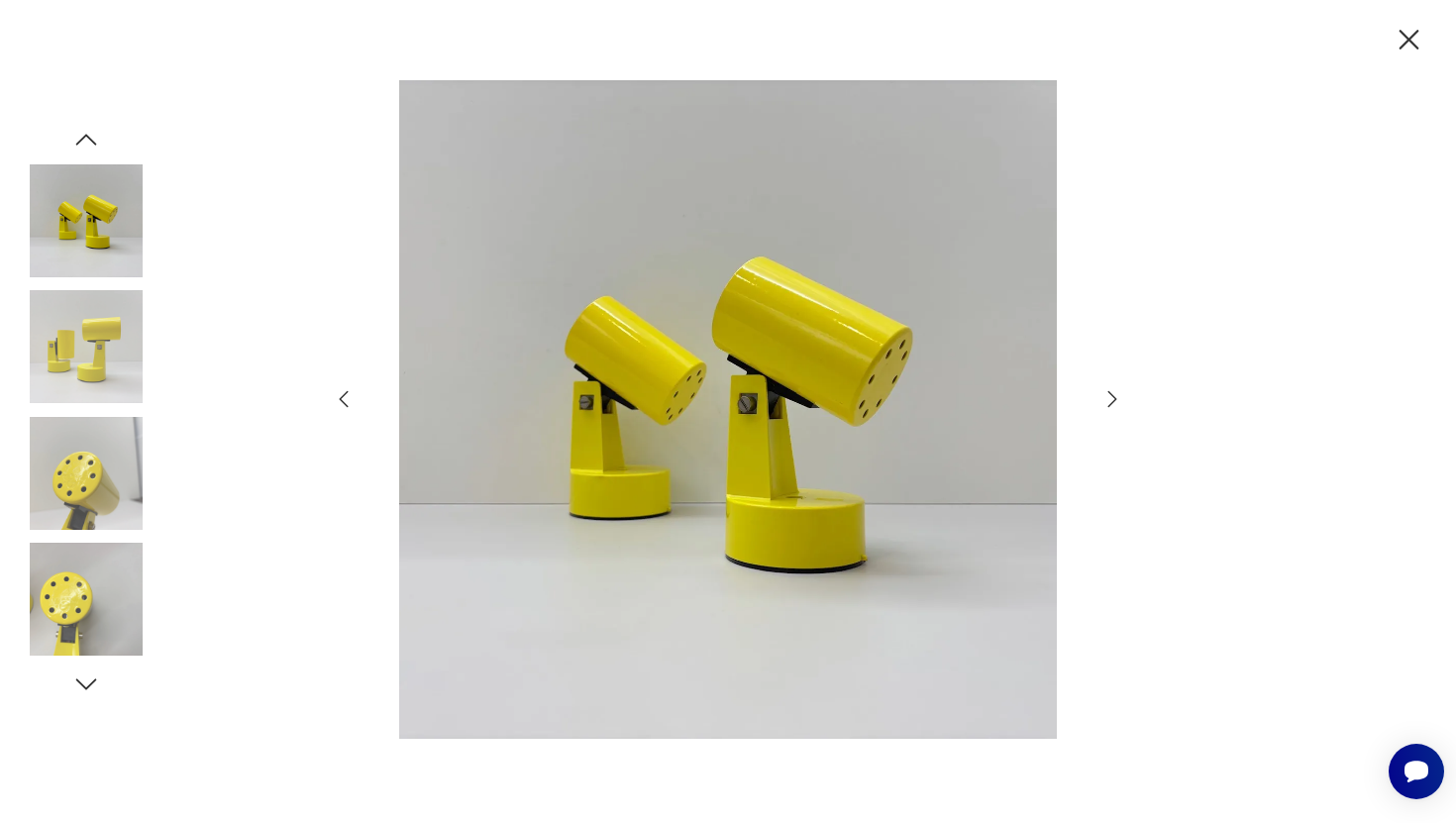 click at bounding box center (86, 221) 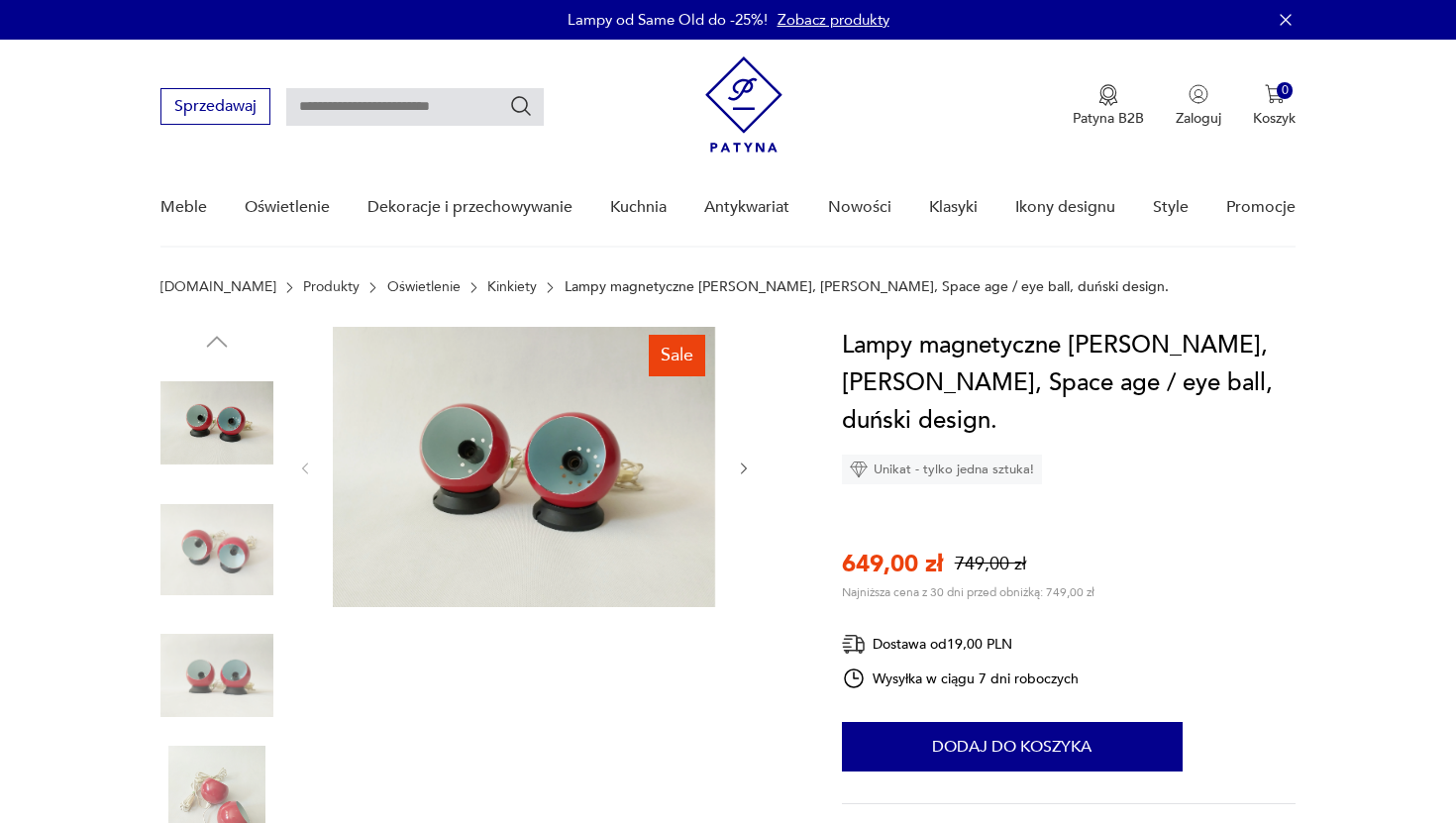 scroll, scrollTop: 0, scrollLeft: 0, axis: both 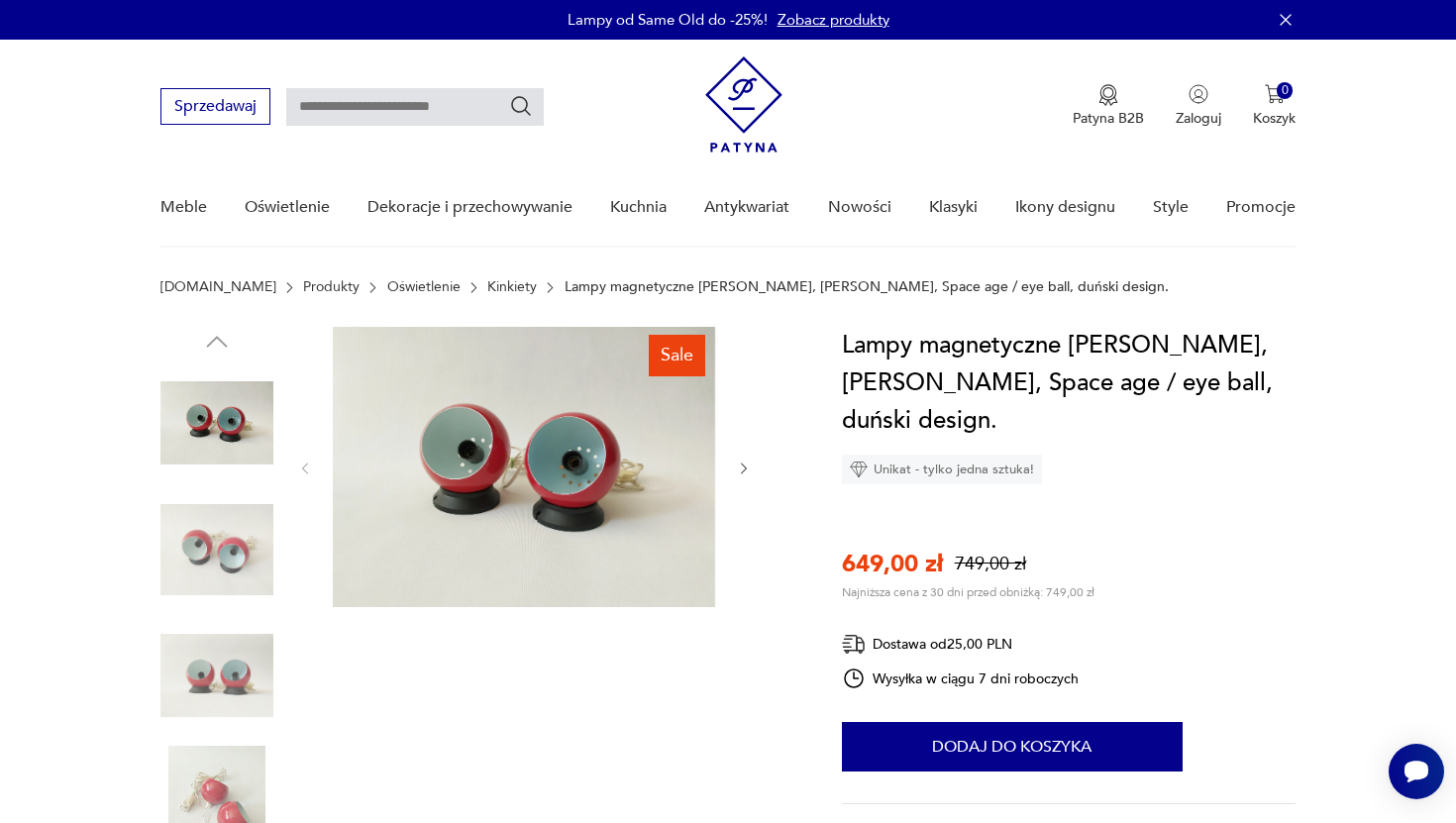 click at bounding box center (217, 550) 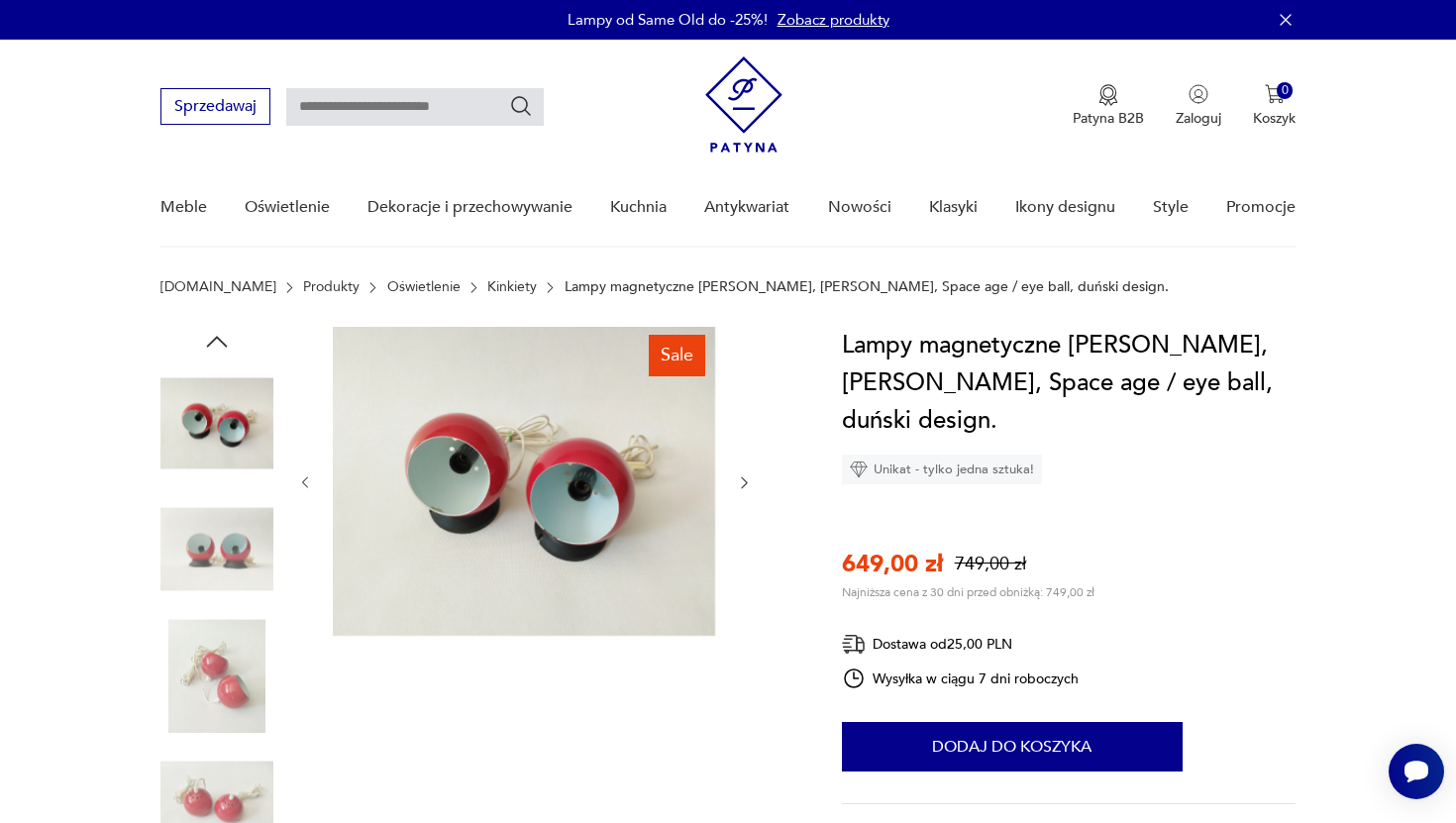click at bounding box center (217, 675) 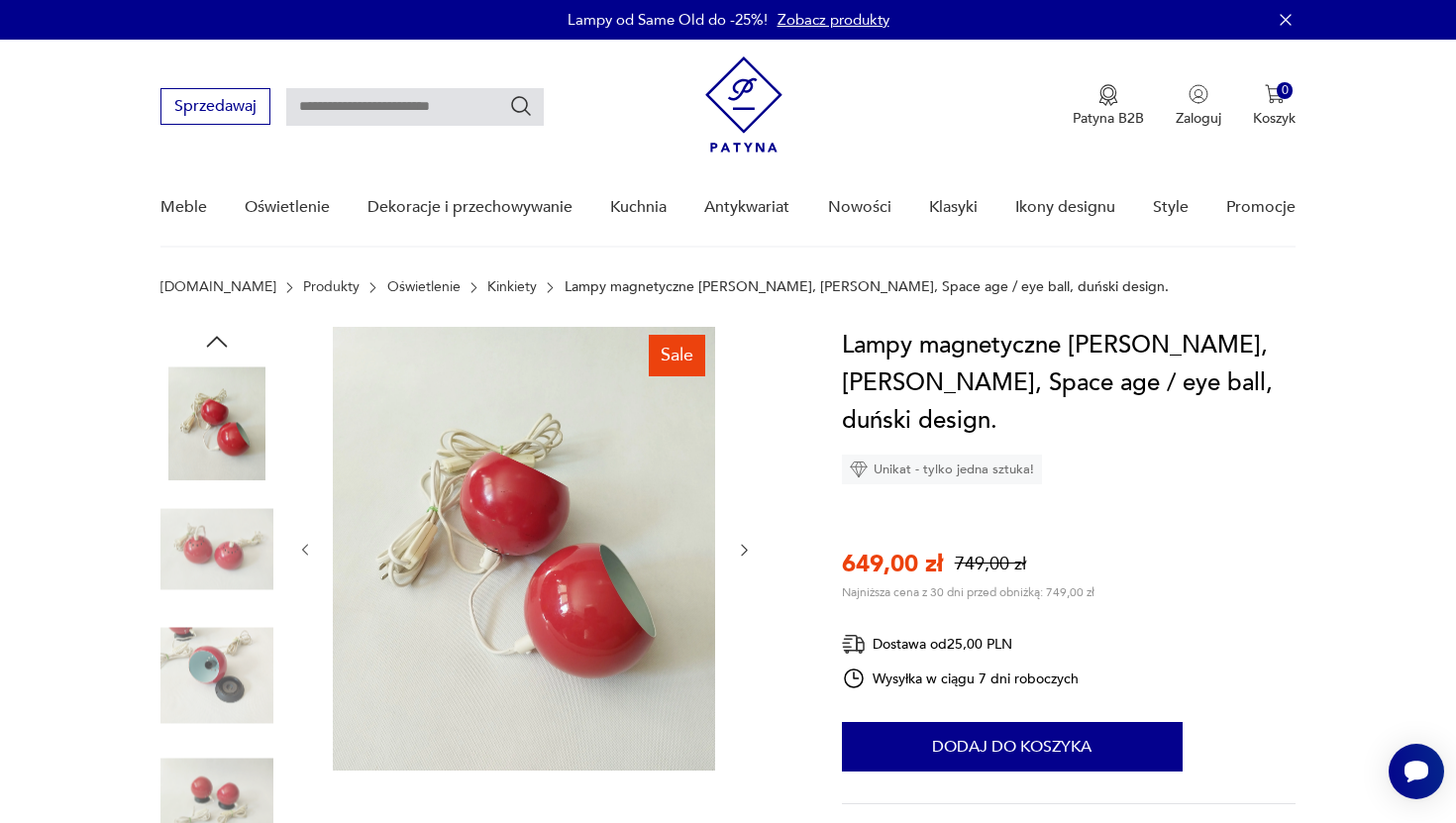 click at bounding box center (217, 675) 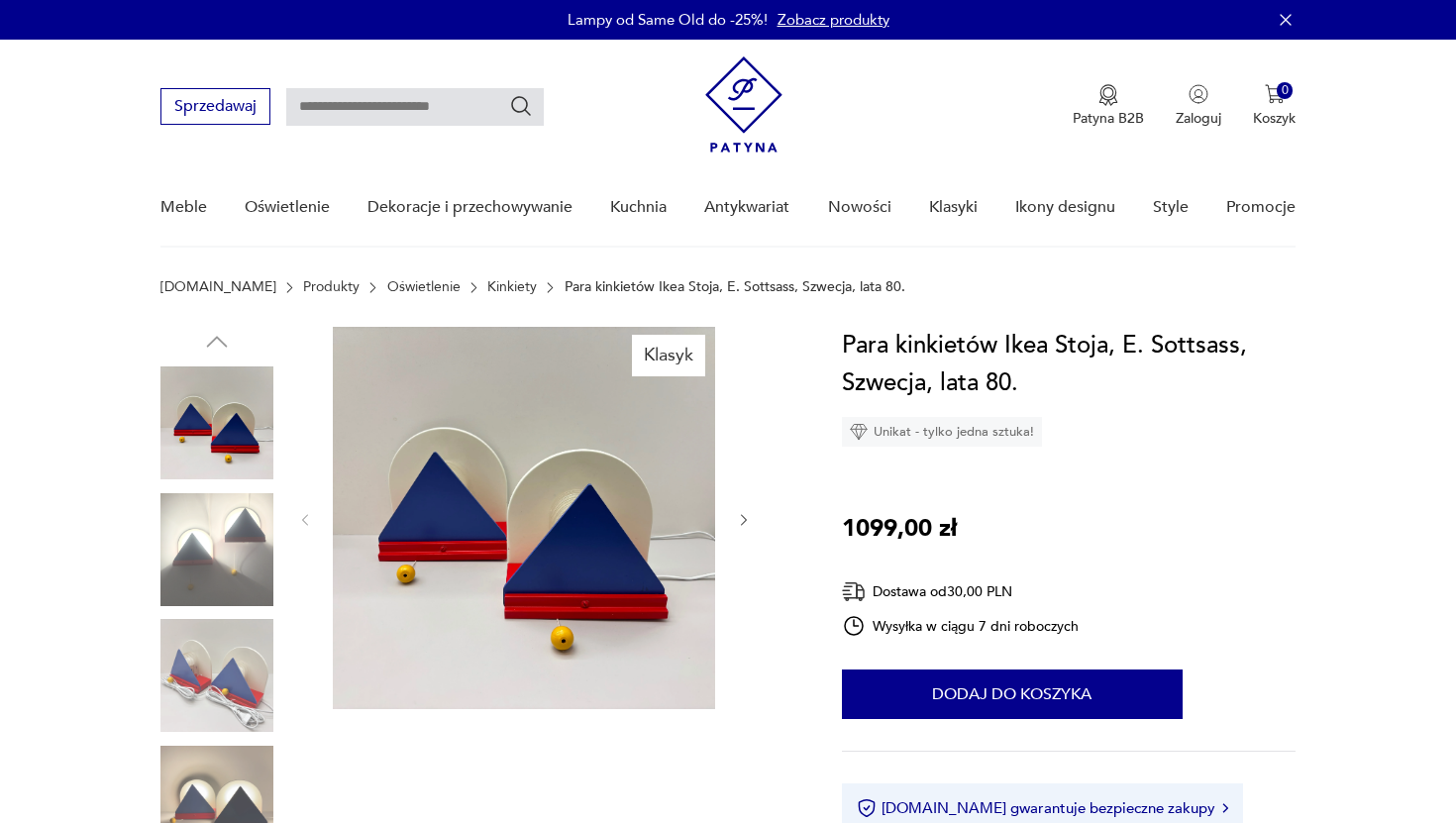 scroll, scrollTop: 0, scrollLeft: 0, axis: both 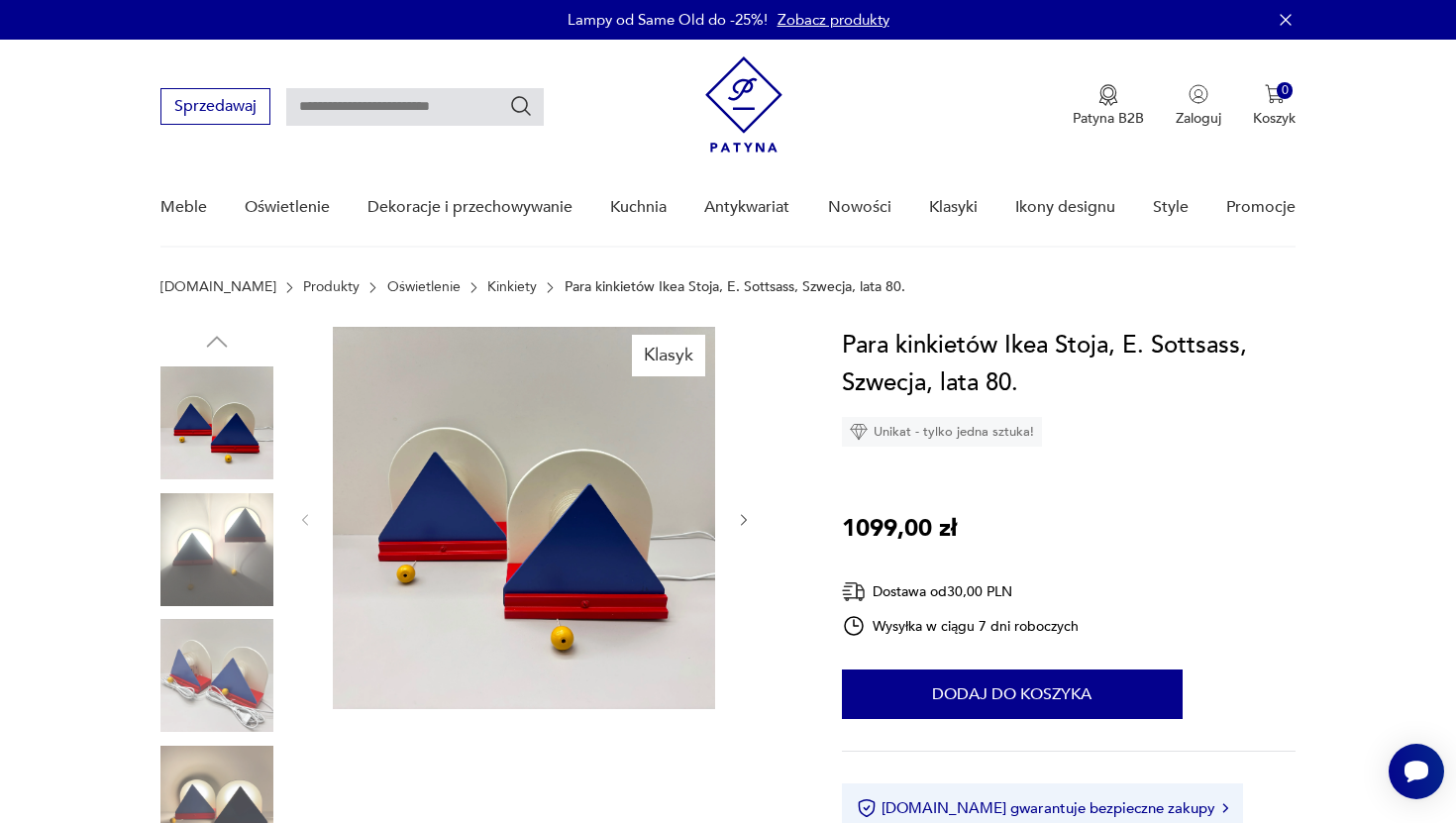 click at bounding box center (217, 550) 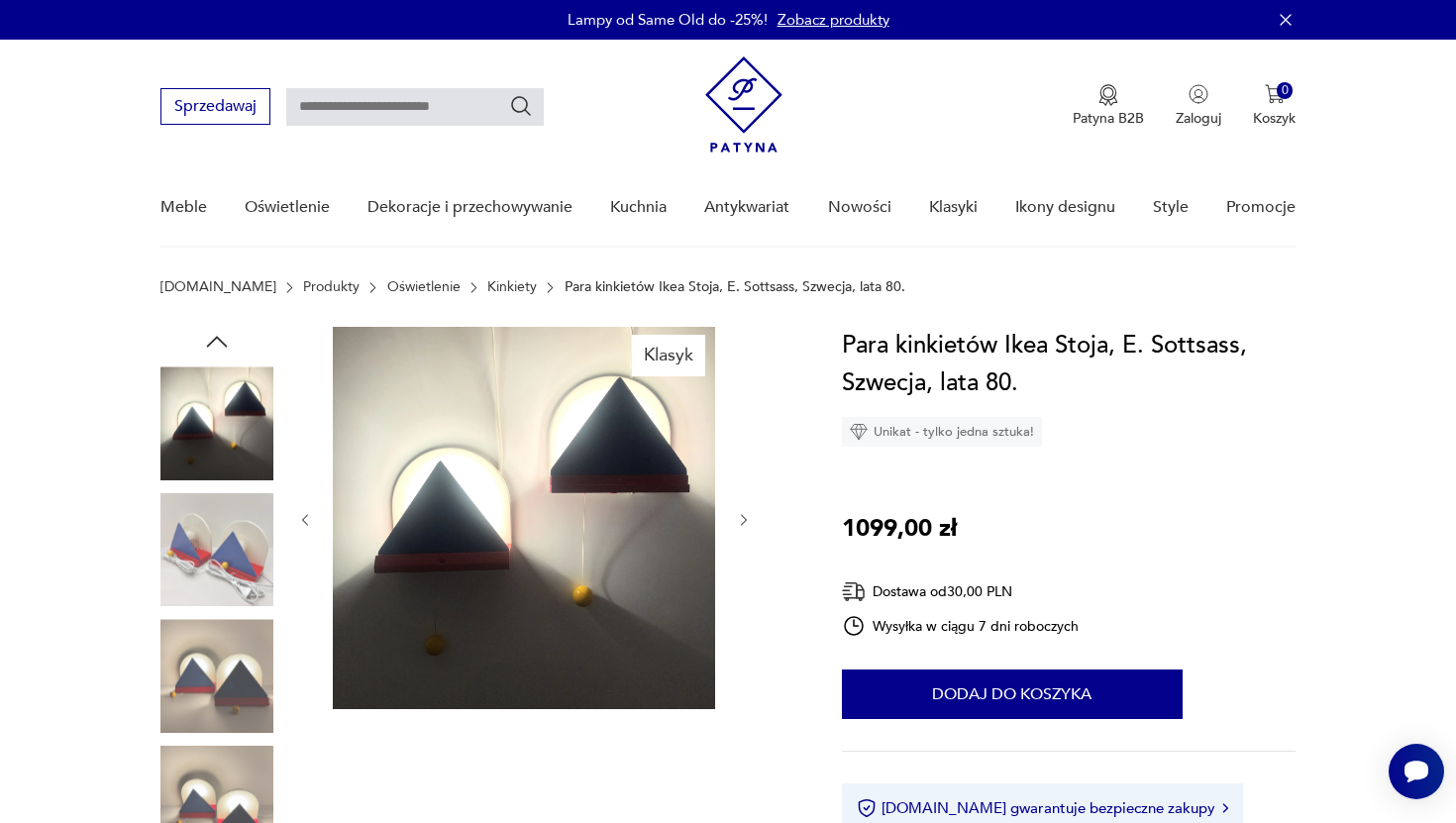 click at bounding box center [217, 550] 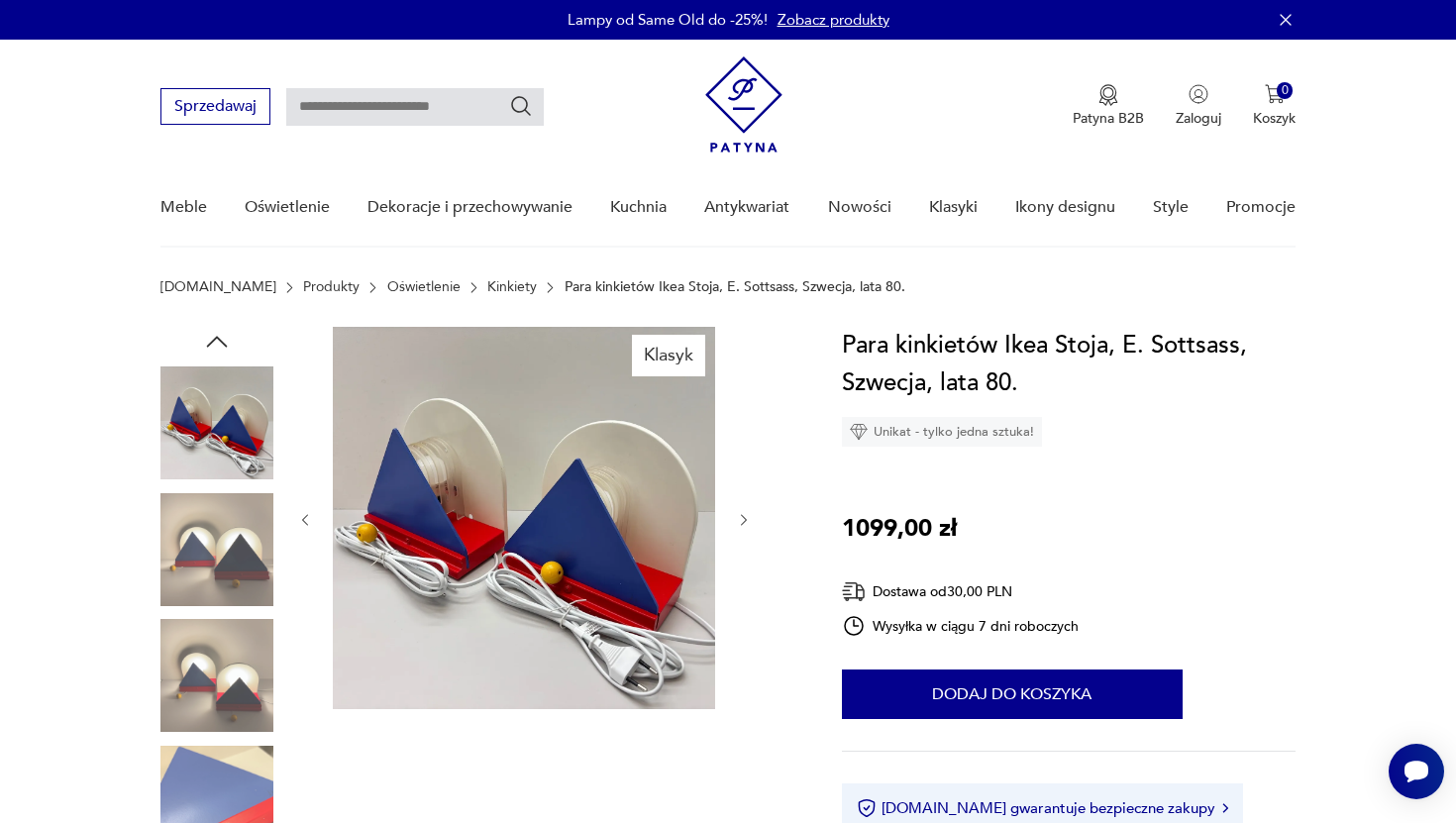 click at bounding box center [217, 614] 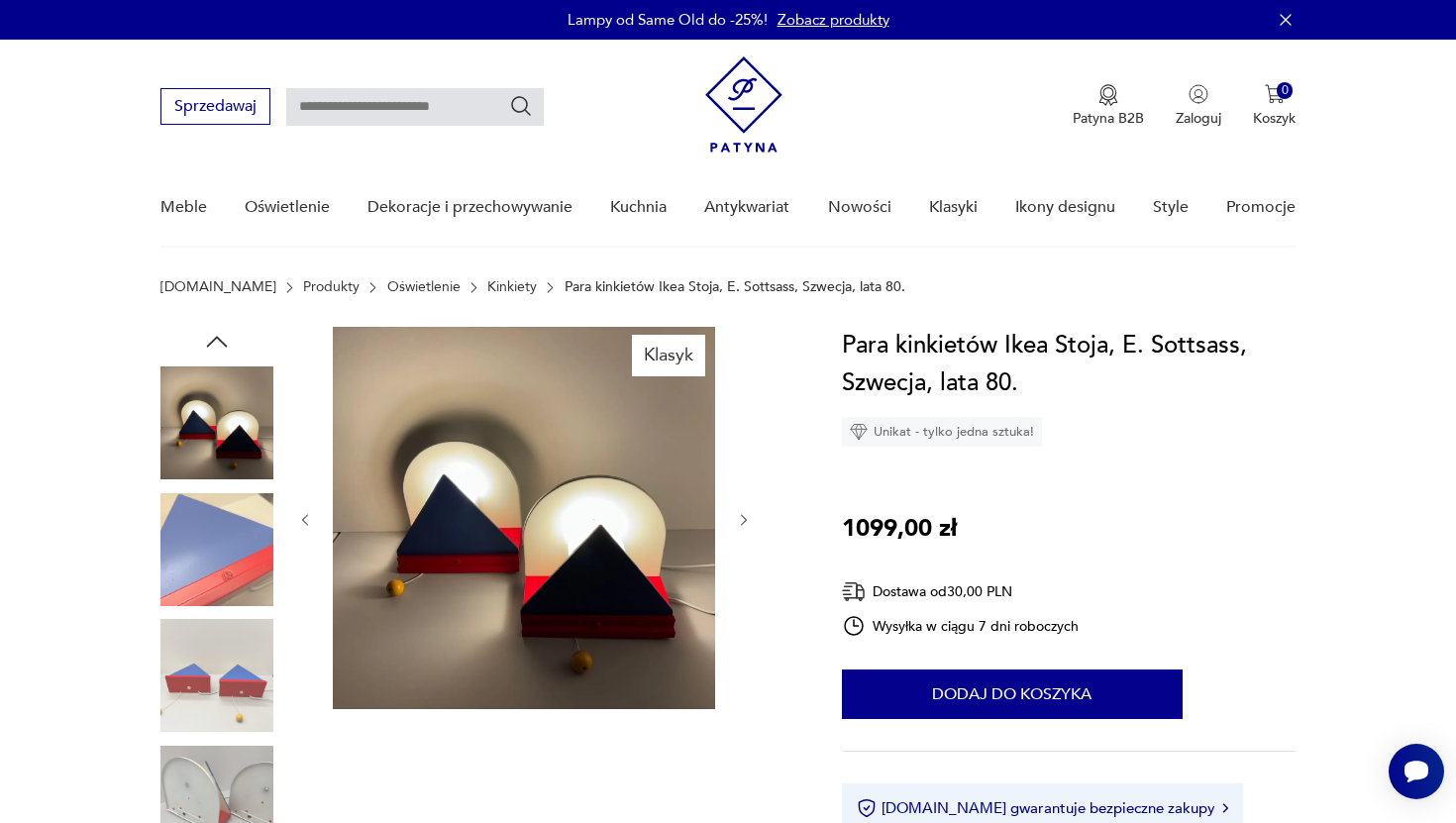click at bounding box center [217, 675] 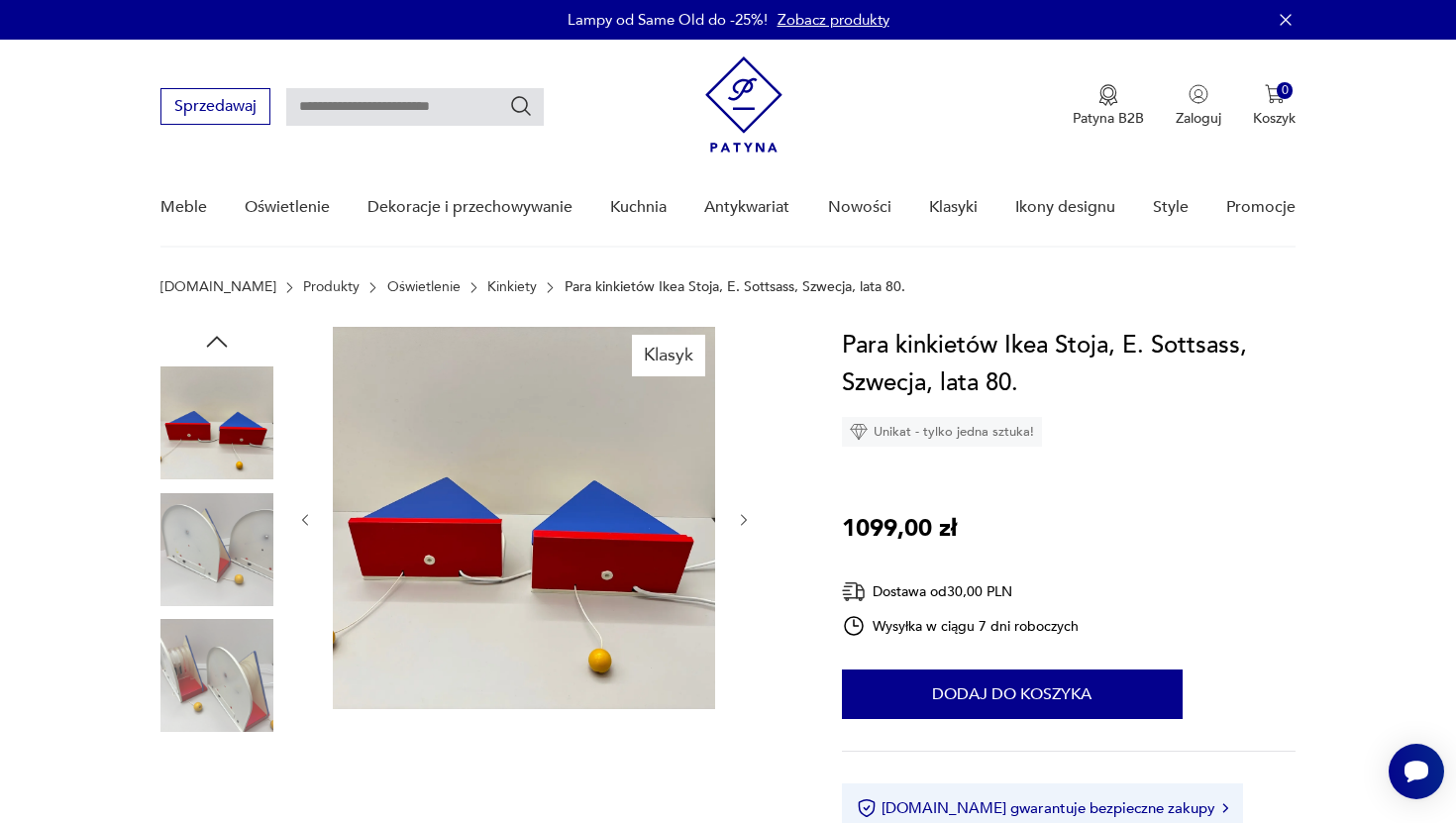 click at bounding box center (217, 675) 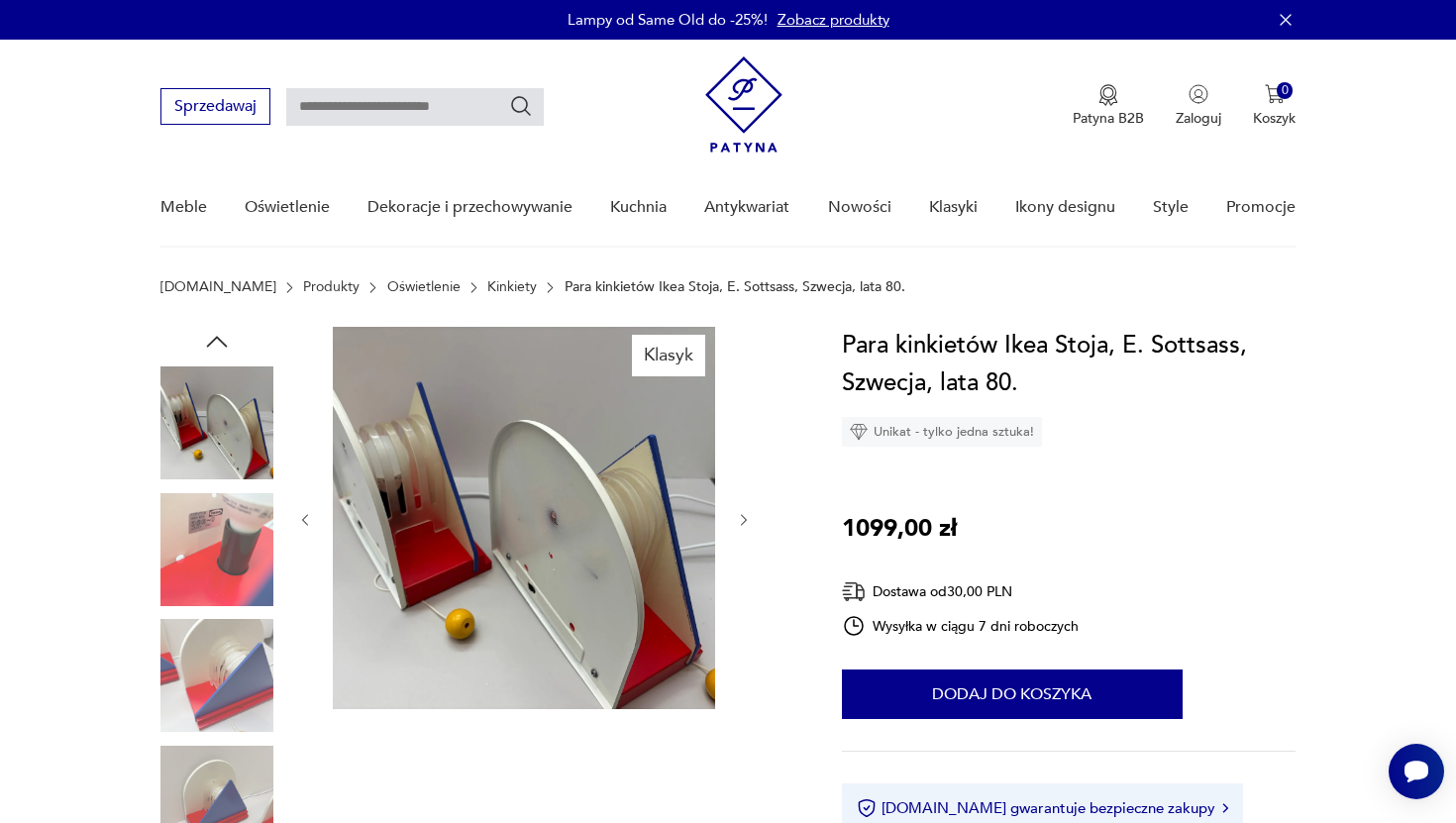 click at bounding box center (217, 675) 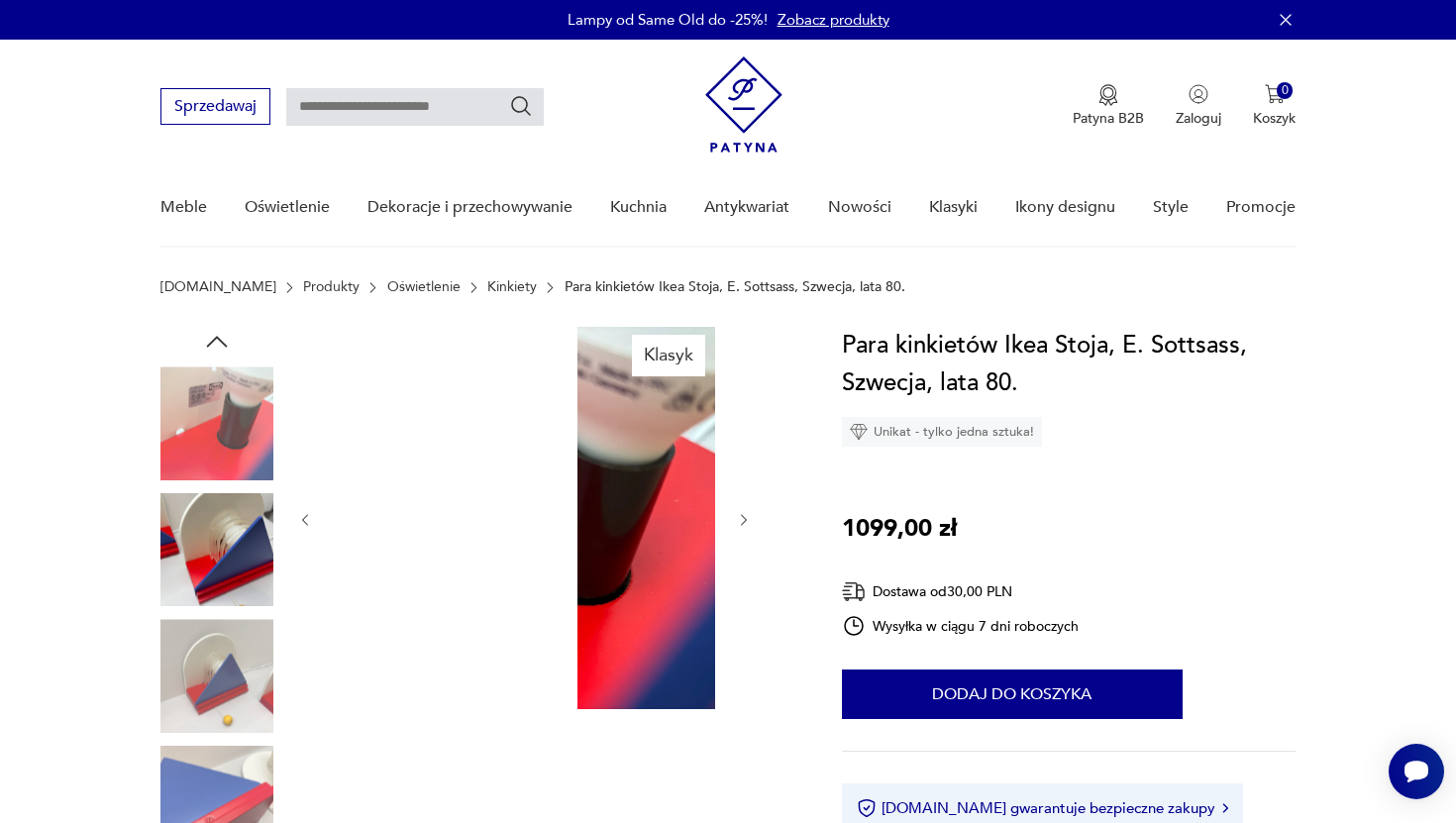 click at bounding box center [217, 675] 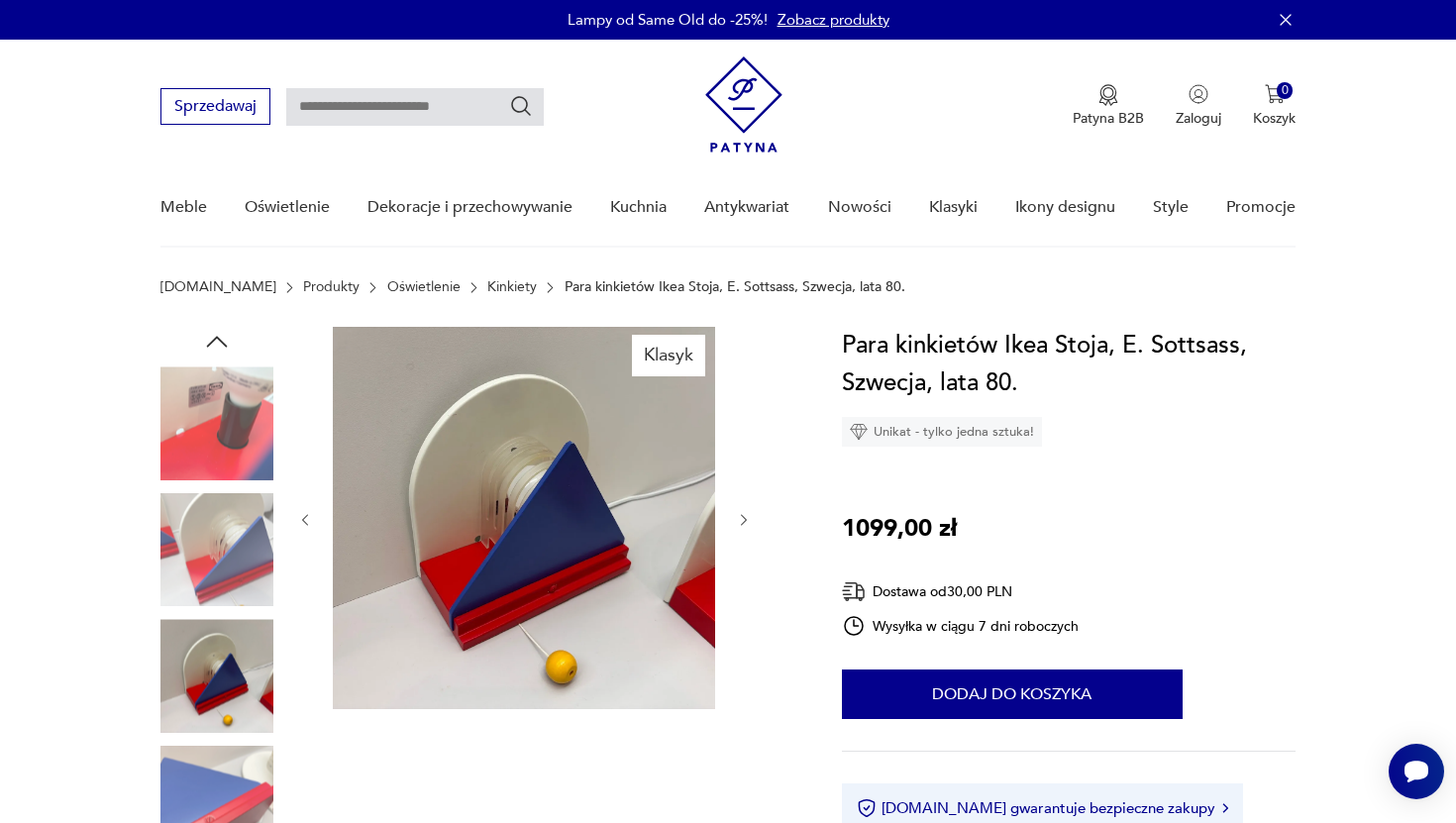 click at bounding box center (217, 802) 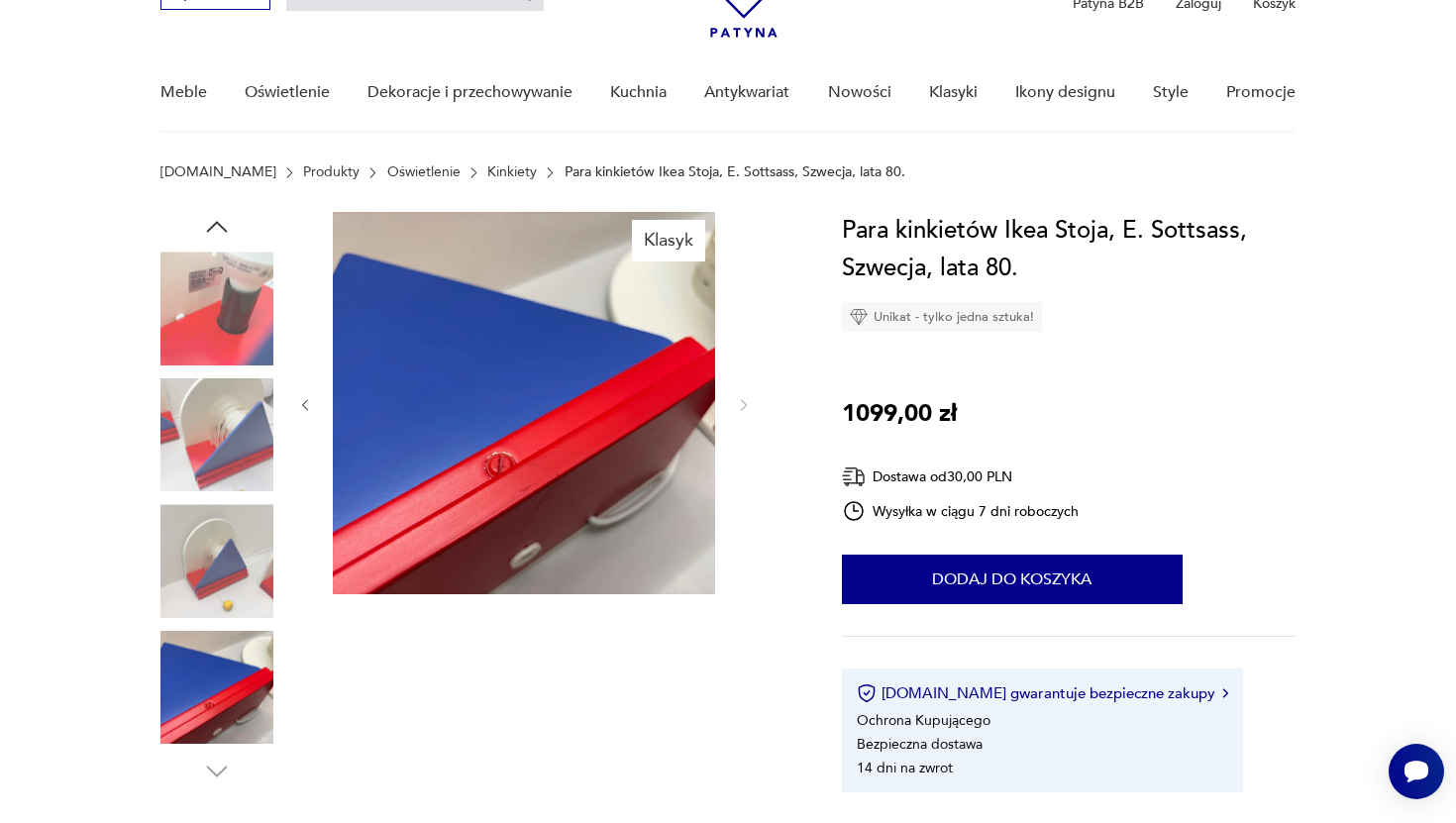 scroll, scrollTop: 0, scrollLeft: 0, axis: both 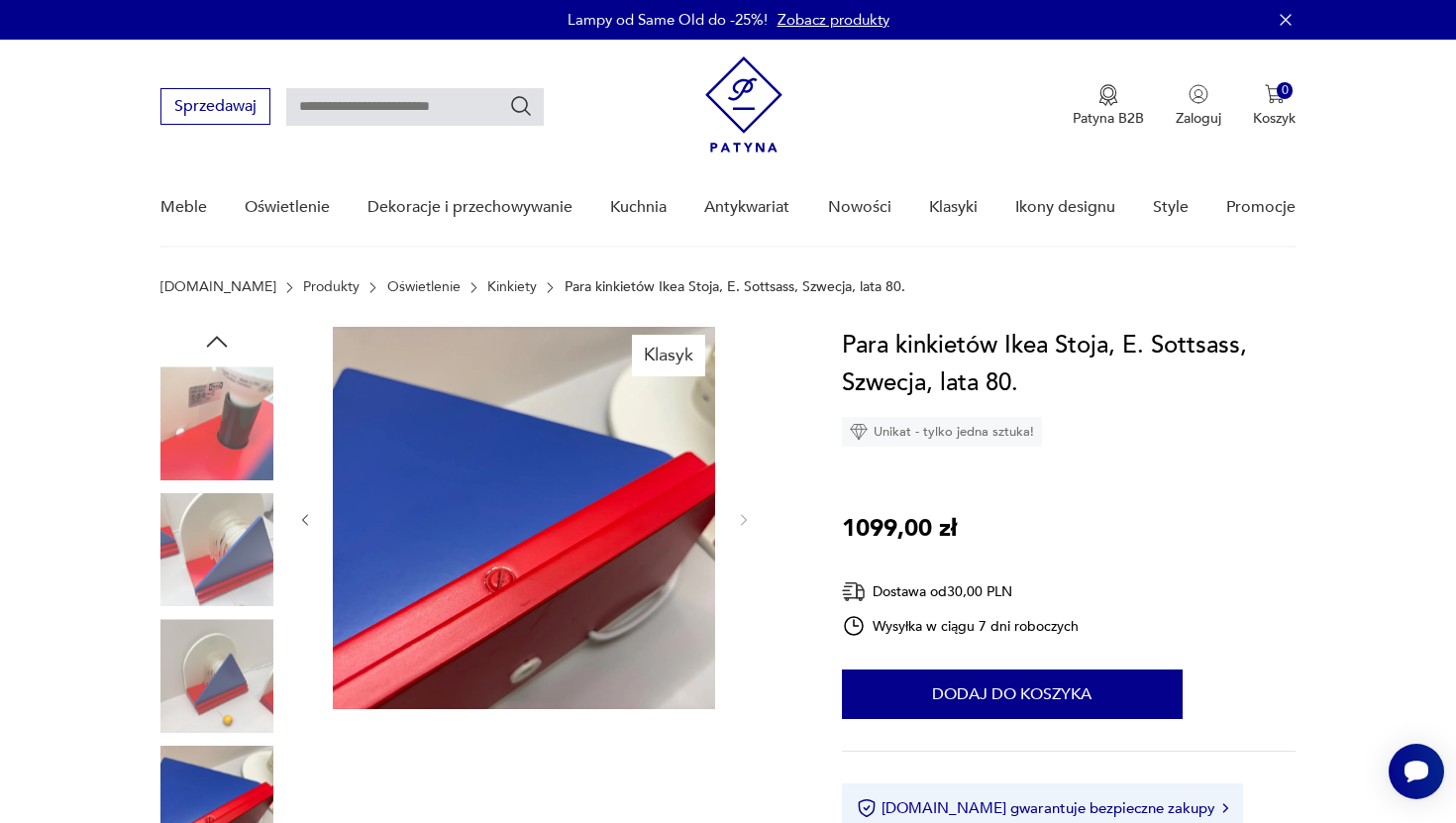 click 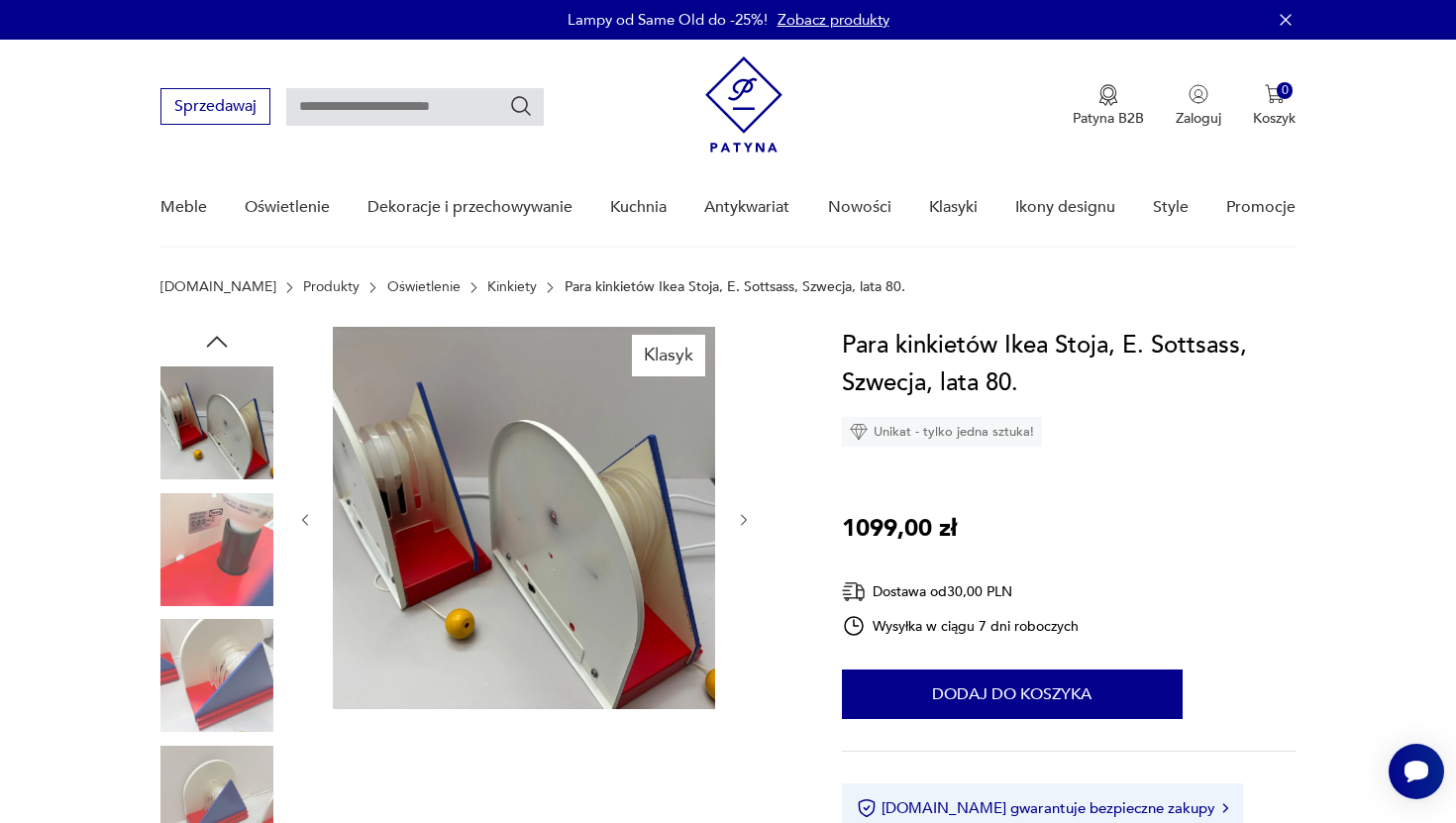click 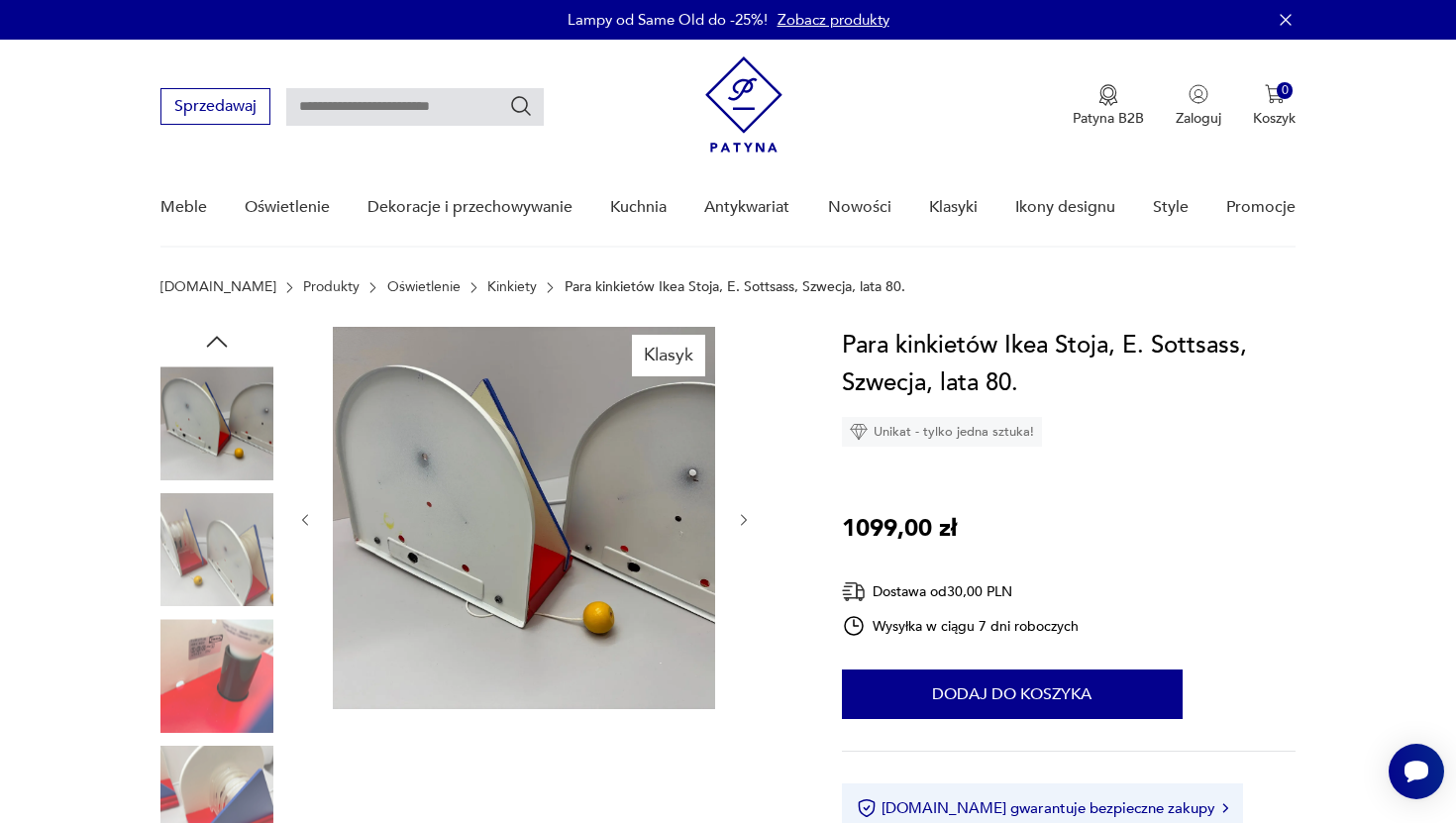 click 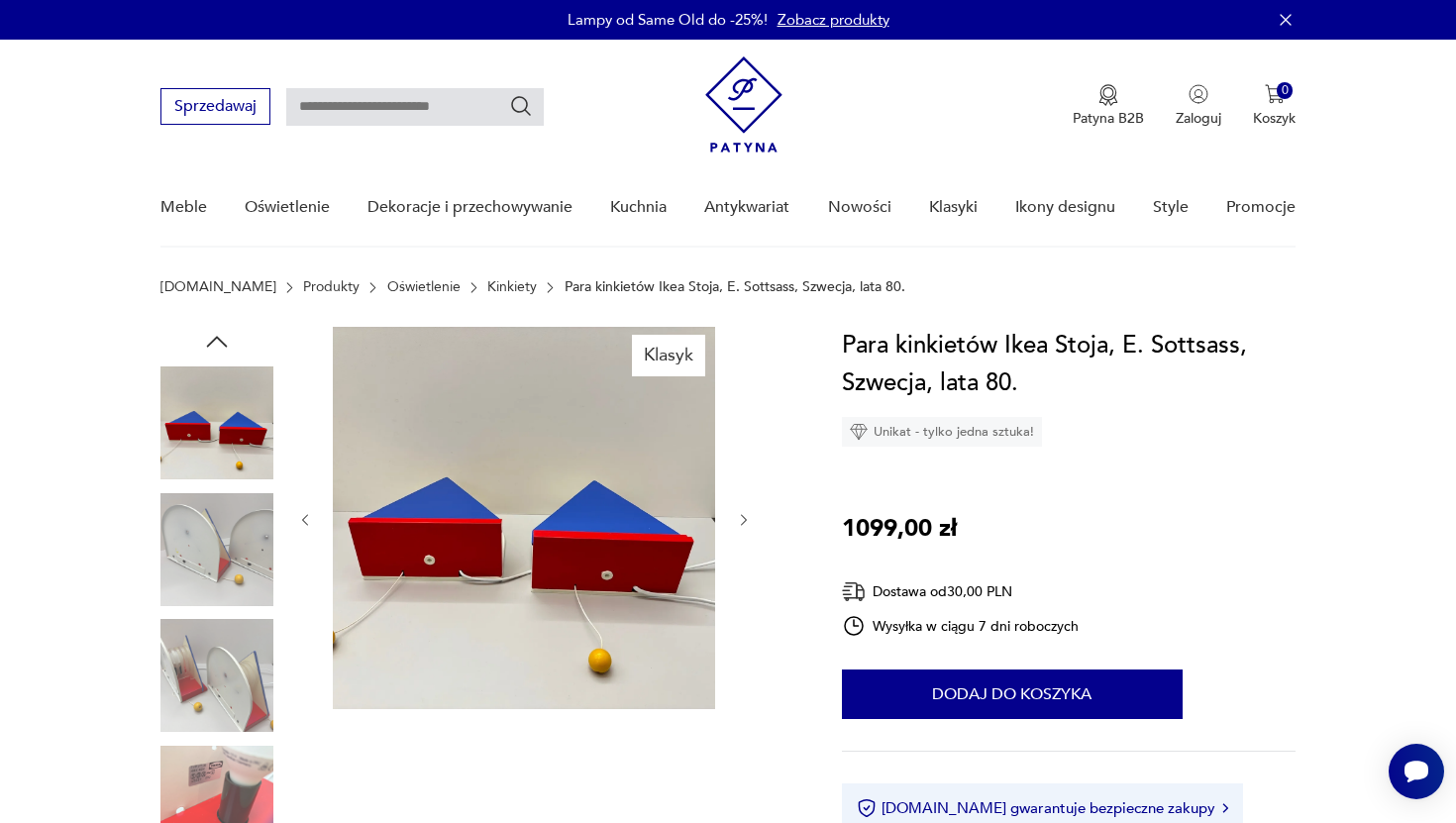 click at bounding box center [217, 423] 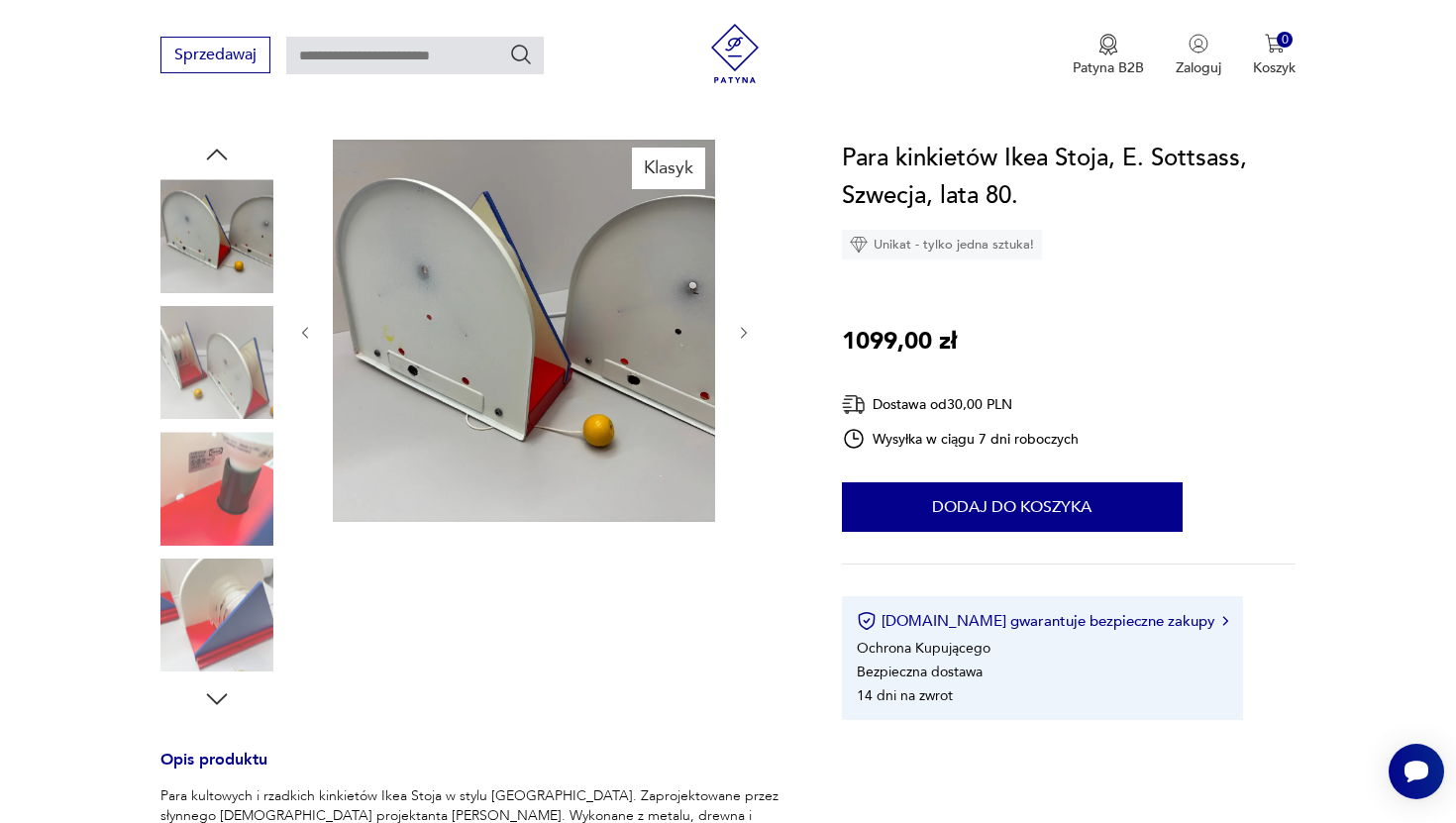 scroll, scrollTop: 204, scrollLeft: 0, axis: vertical 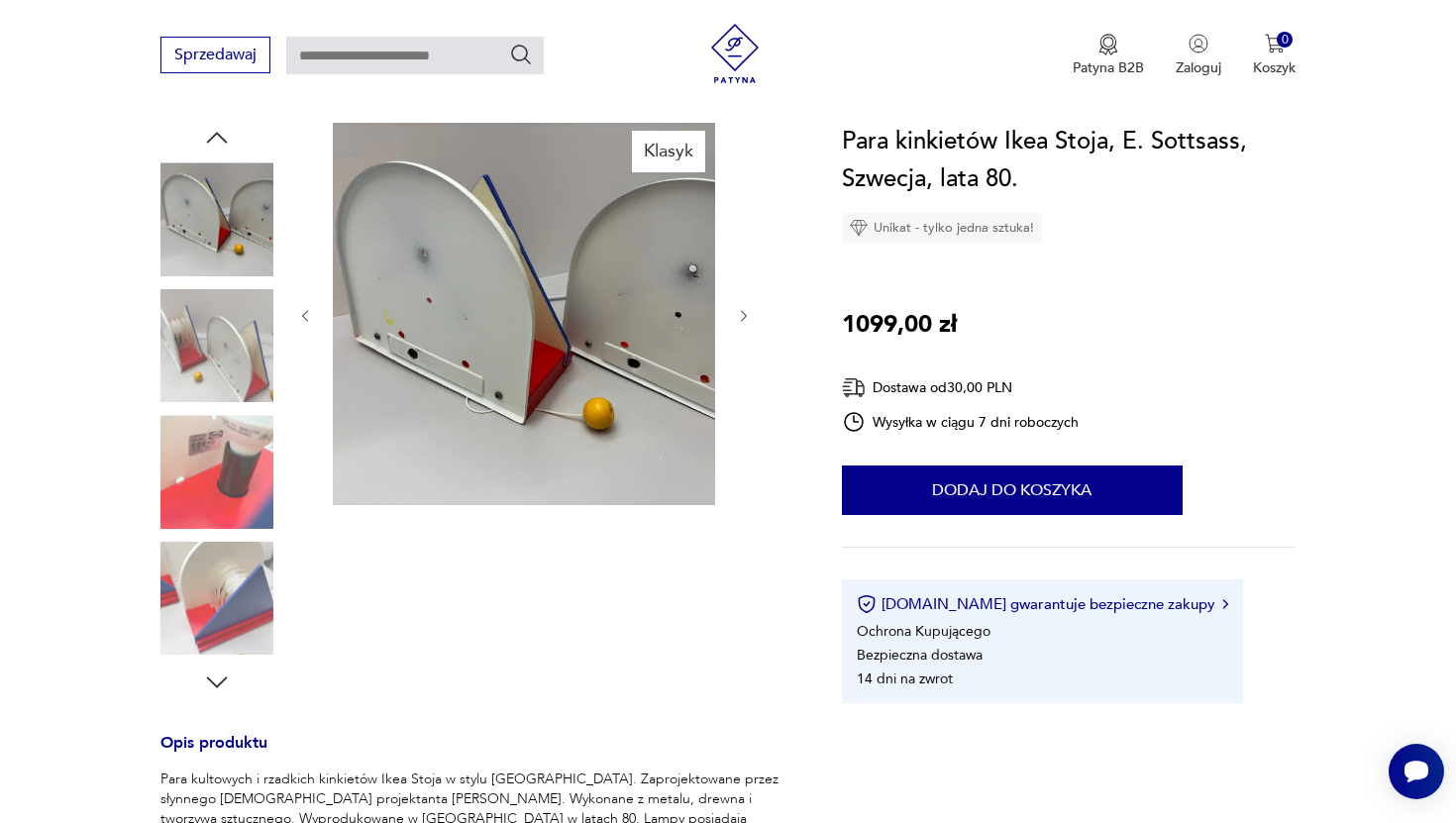 click at bounding box center (217, 598) 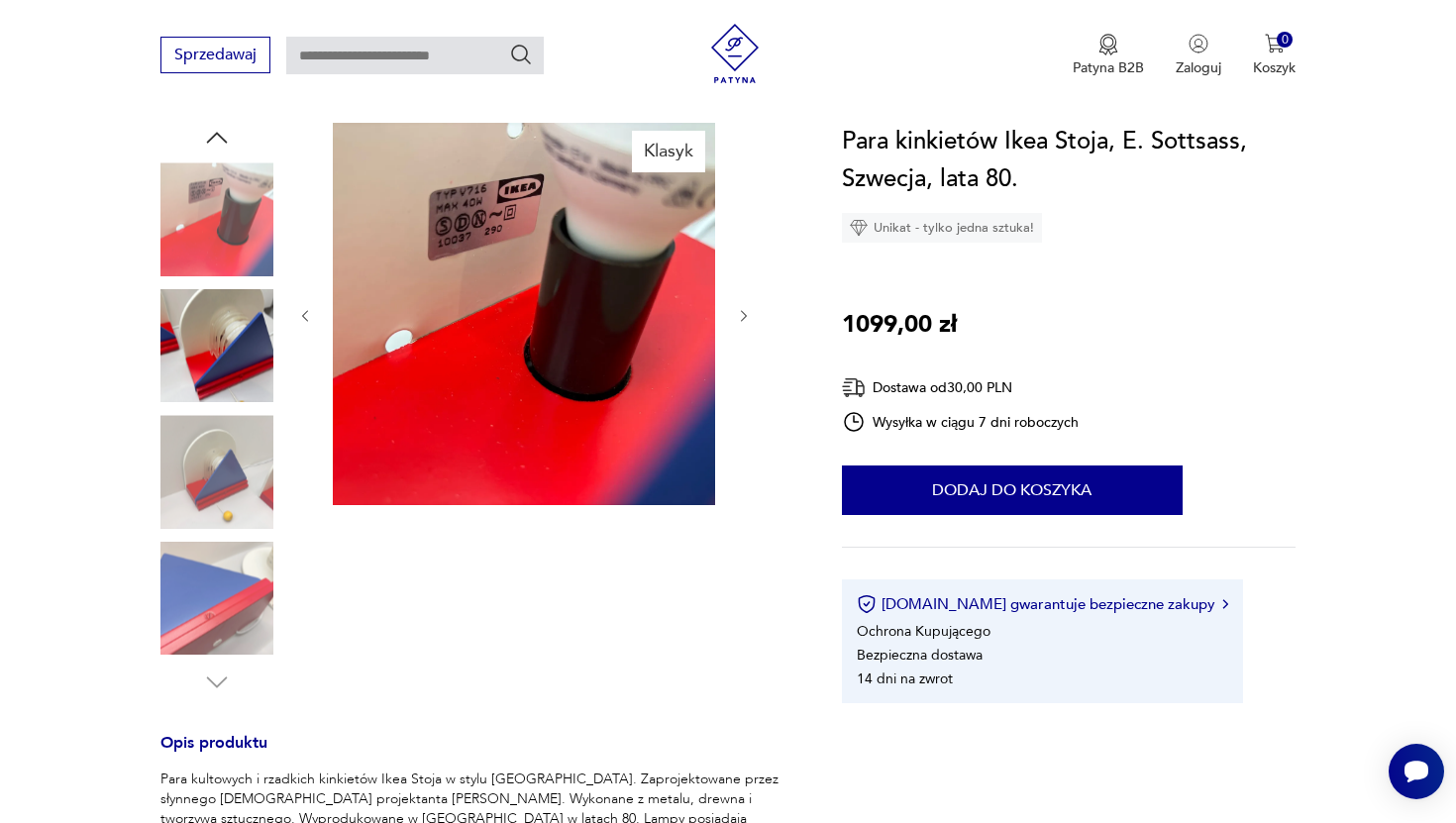 click at bounding box center (217, 598) 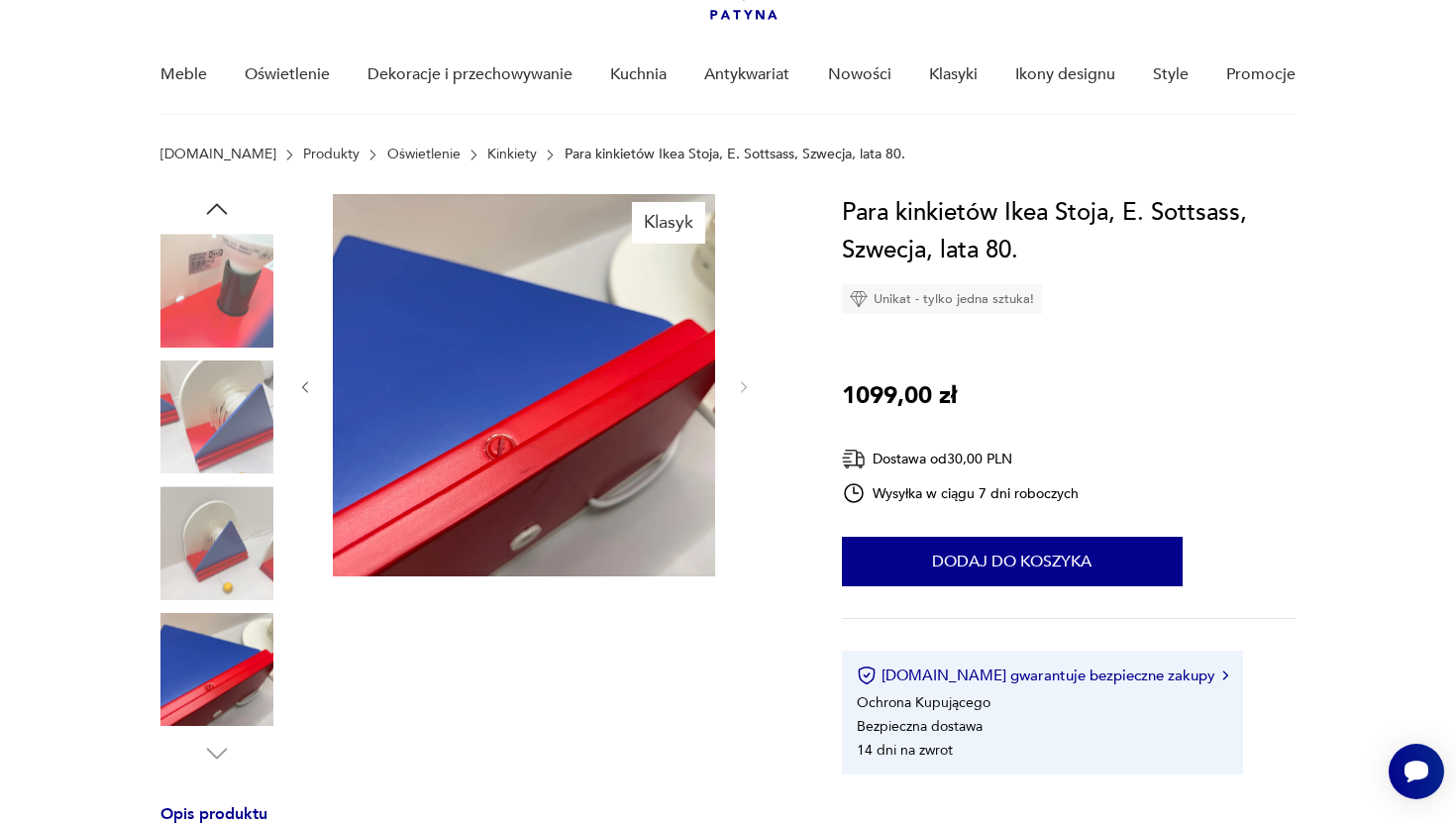 scroll, scrollTop: 0, scrollLeft: 0, axis: both 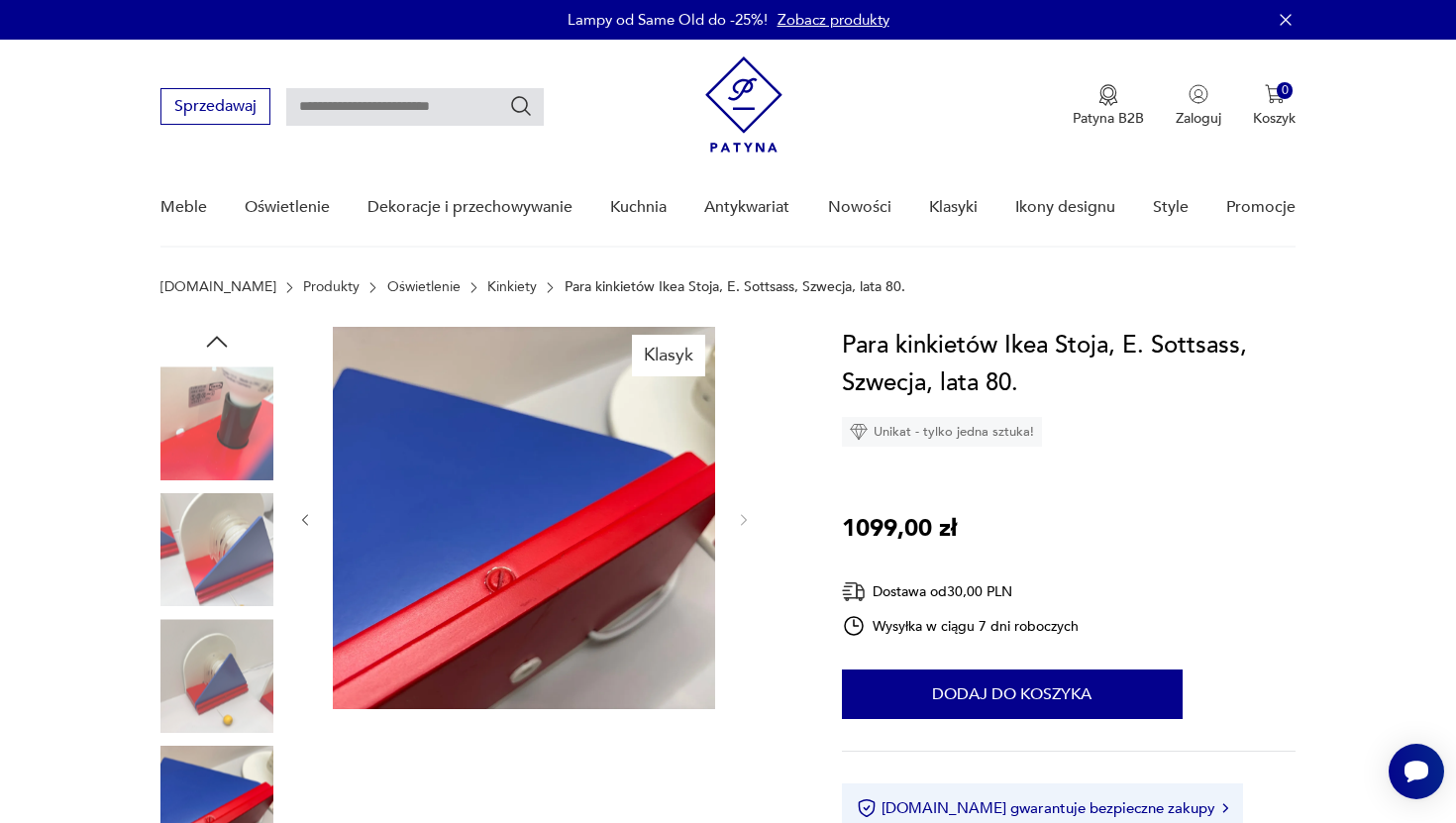 click 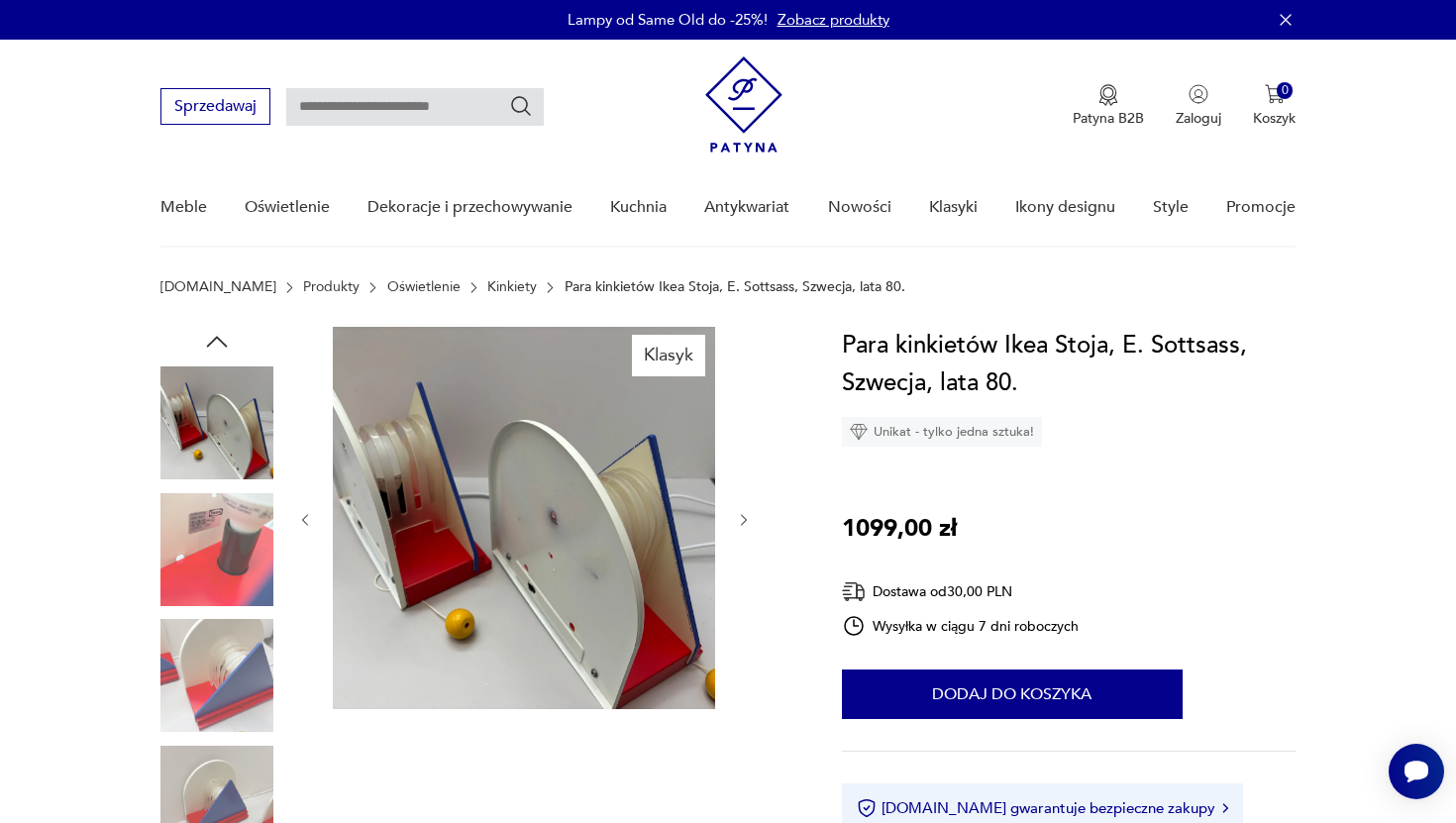 click 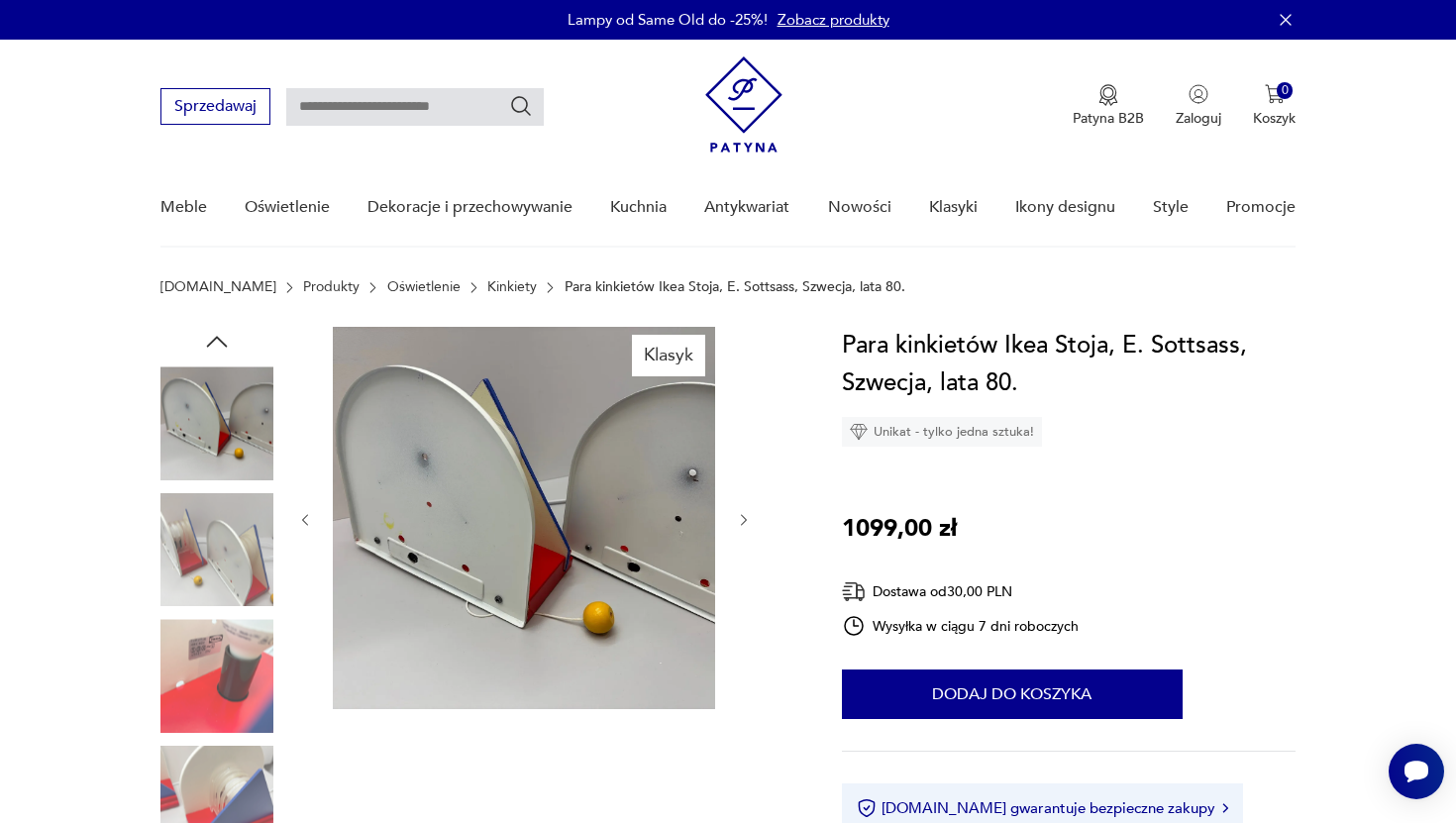click 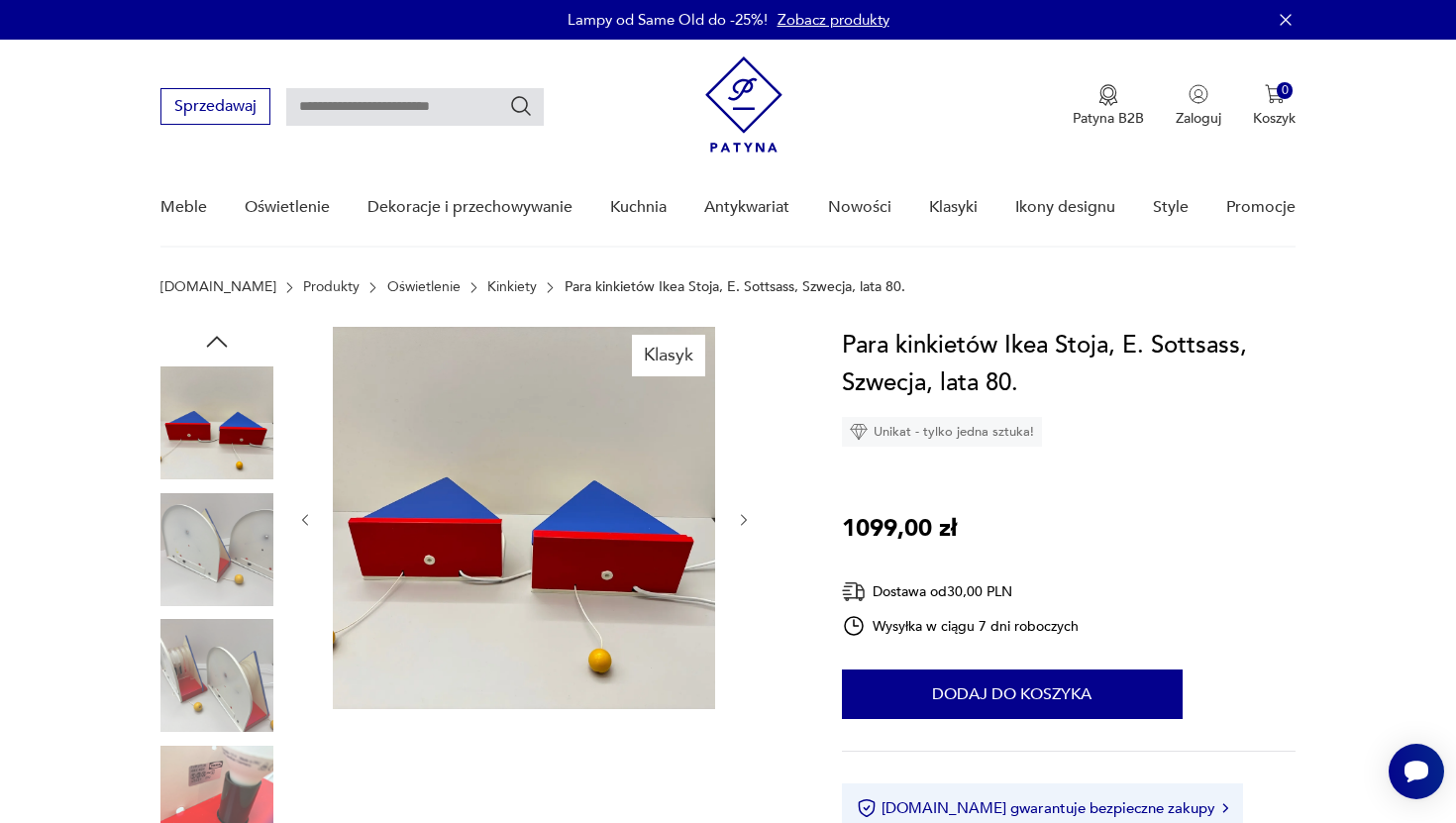 click 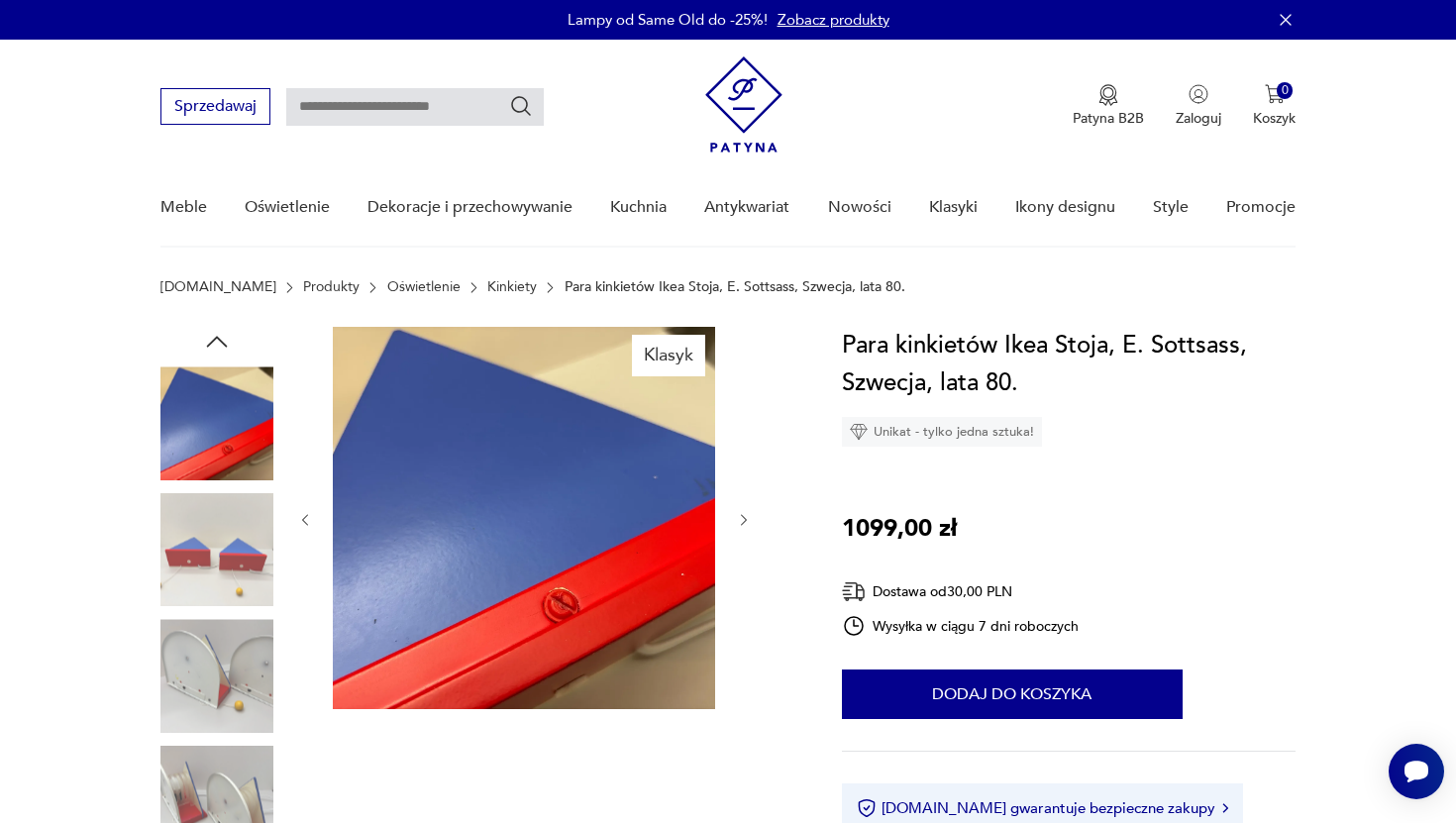 click 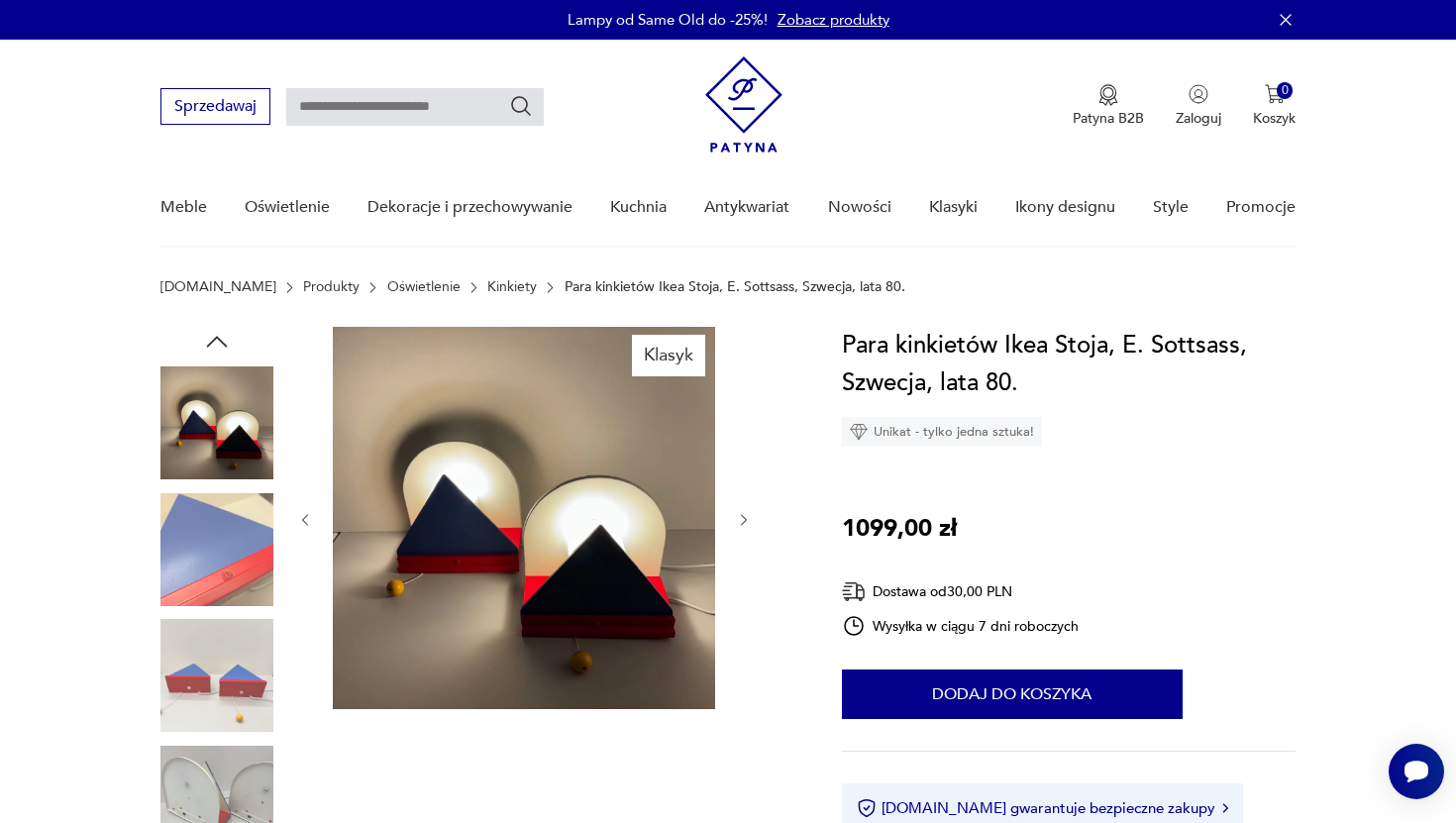 click 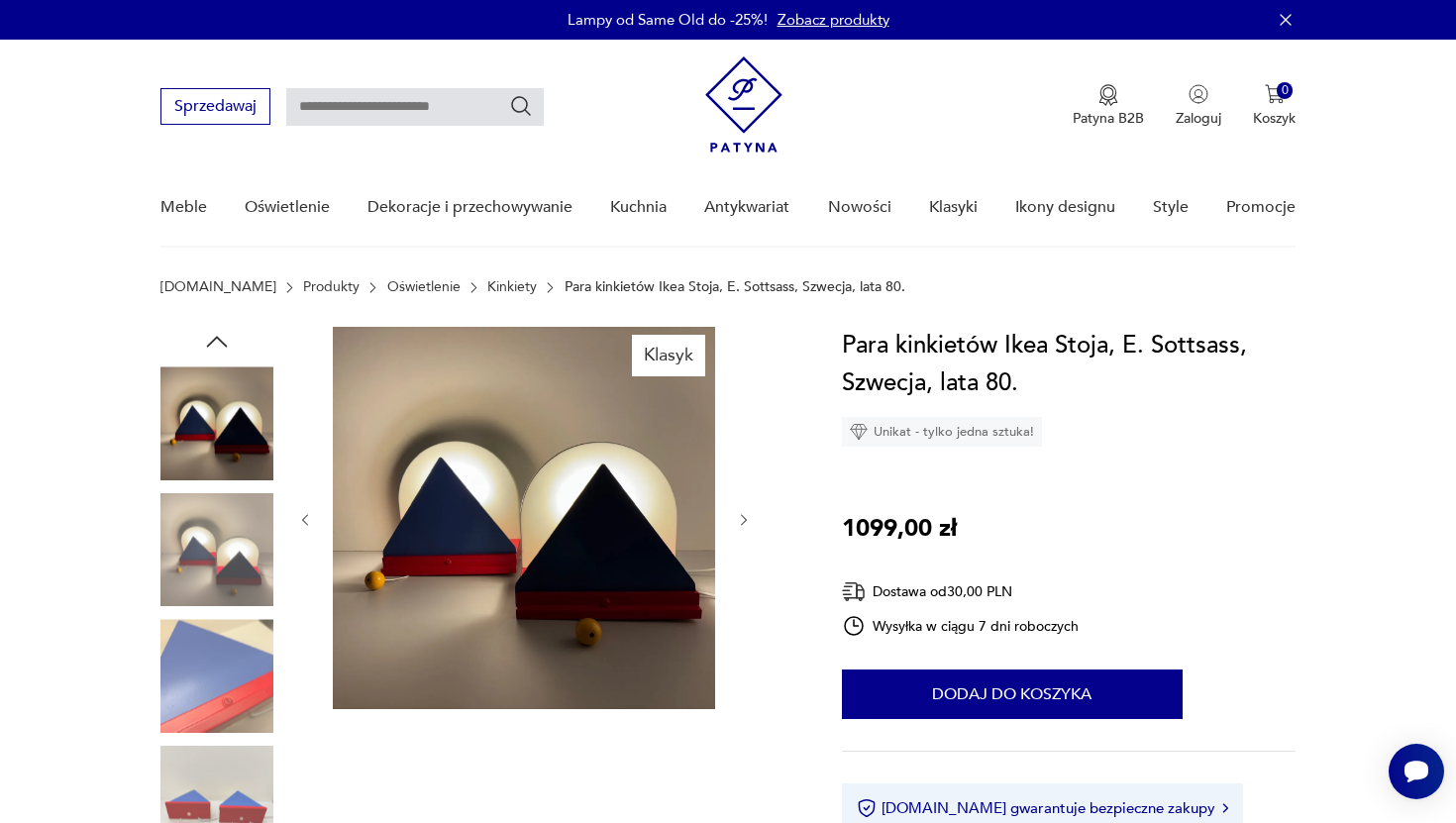 click 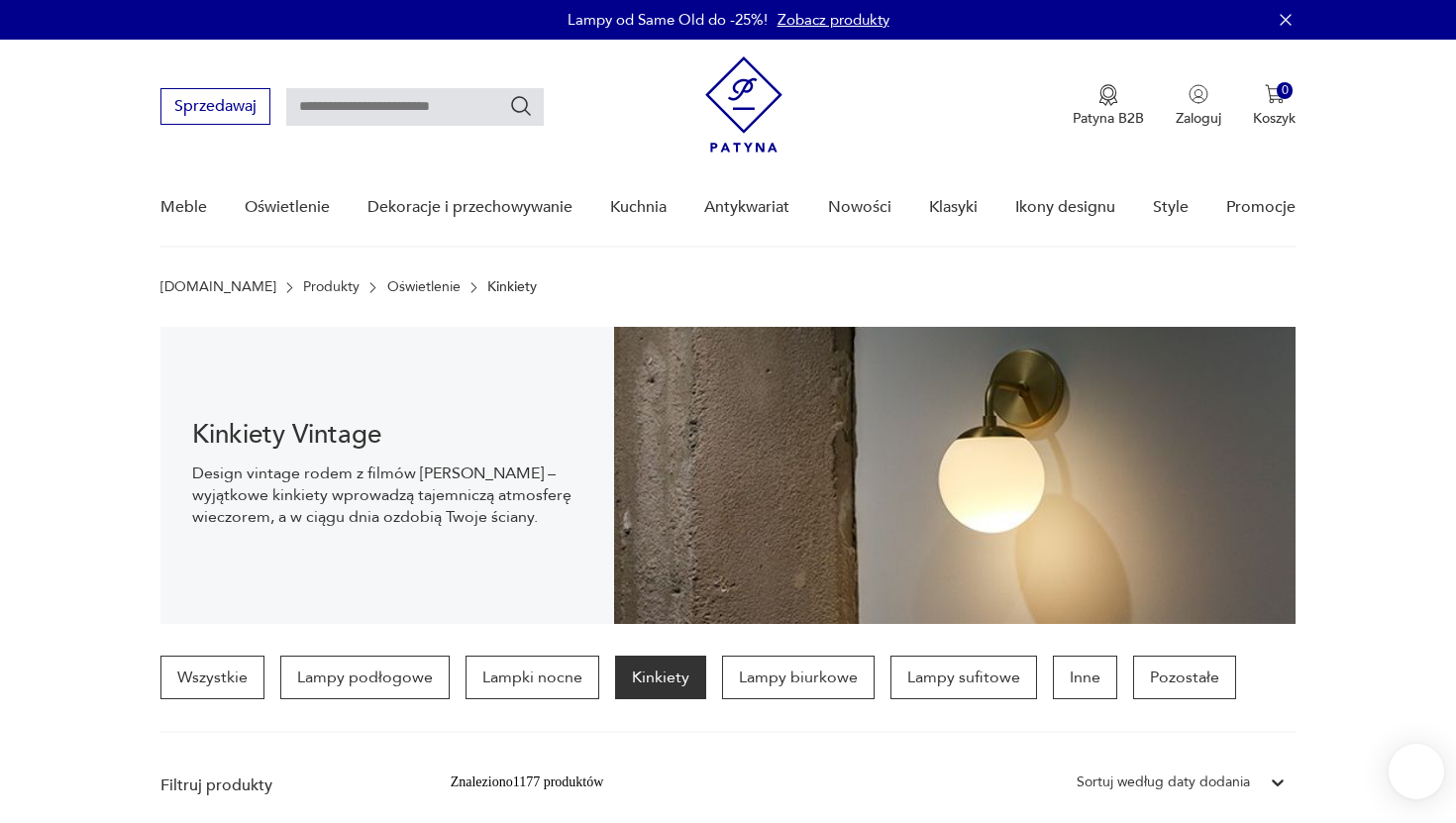 scroll, scrollTop: 29, scrollLeft: 0, axis: vertical 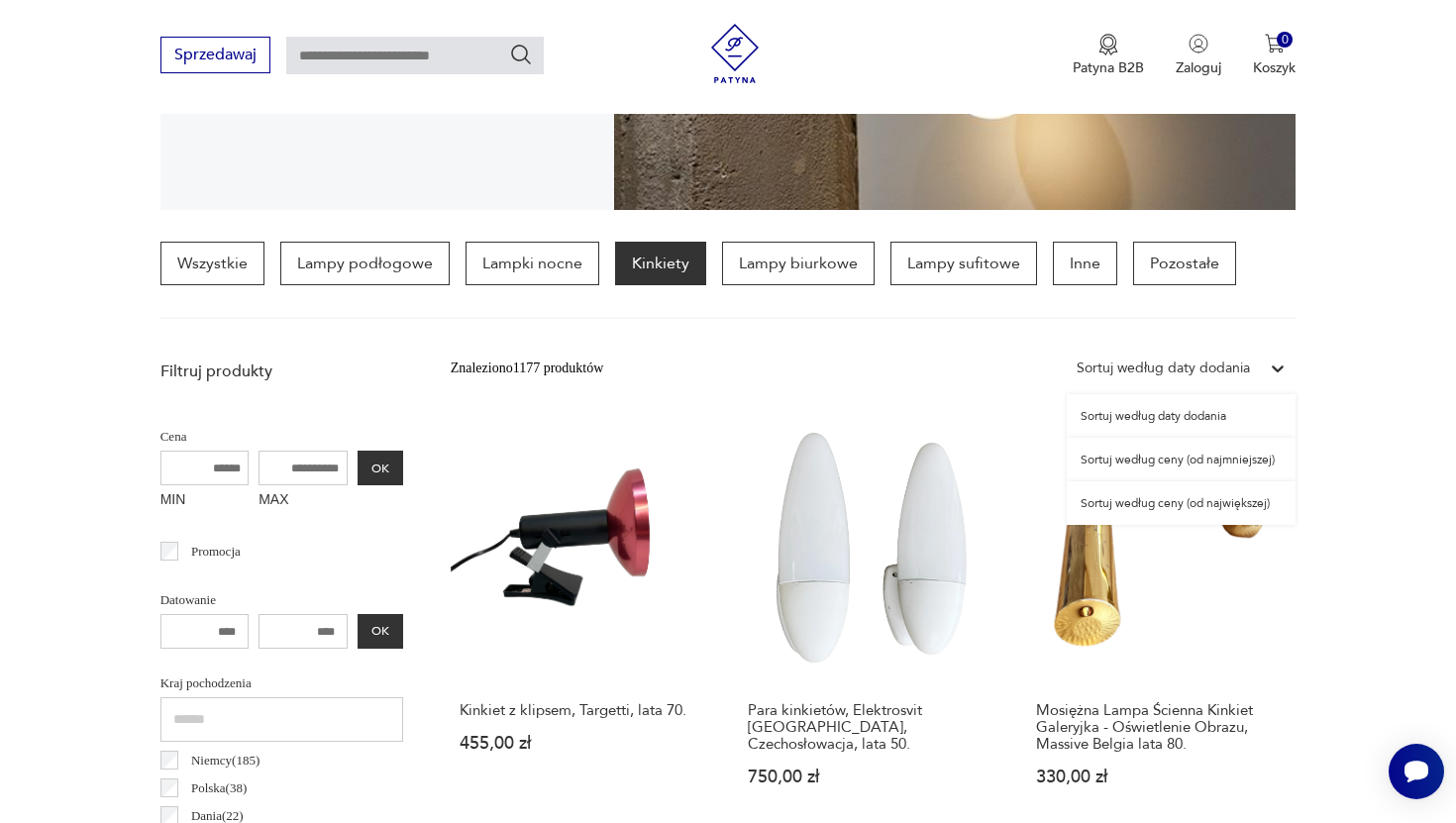 click on "Sortuj według daty dodania" at bounding box center (1163, 368) 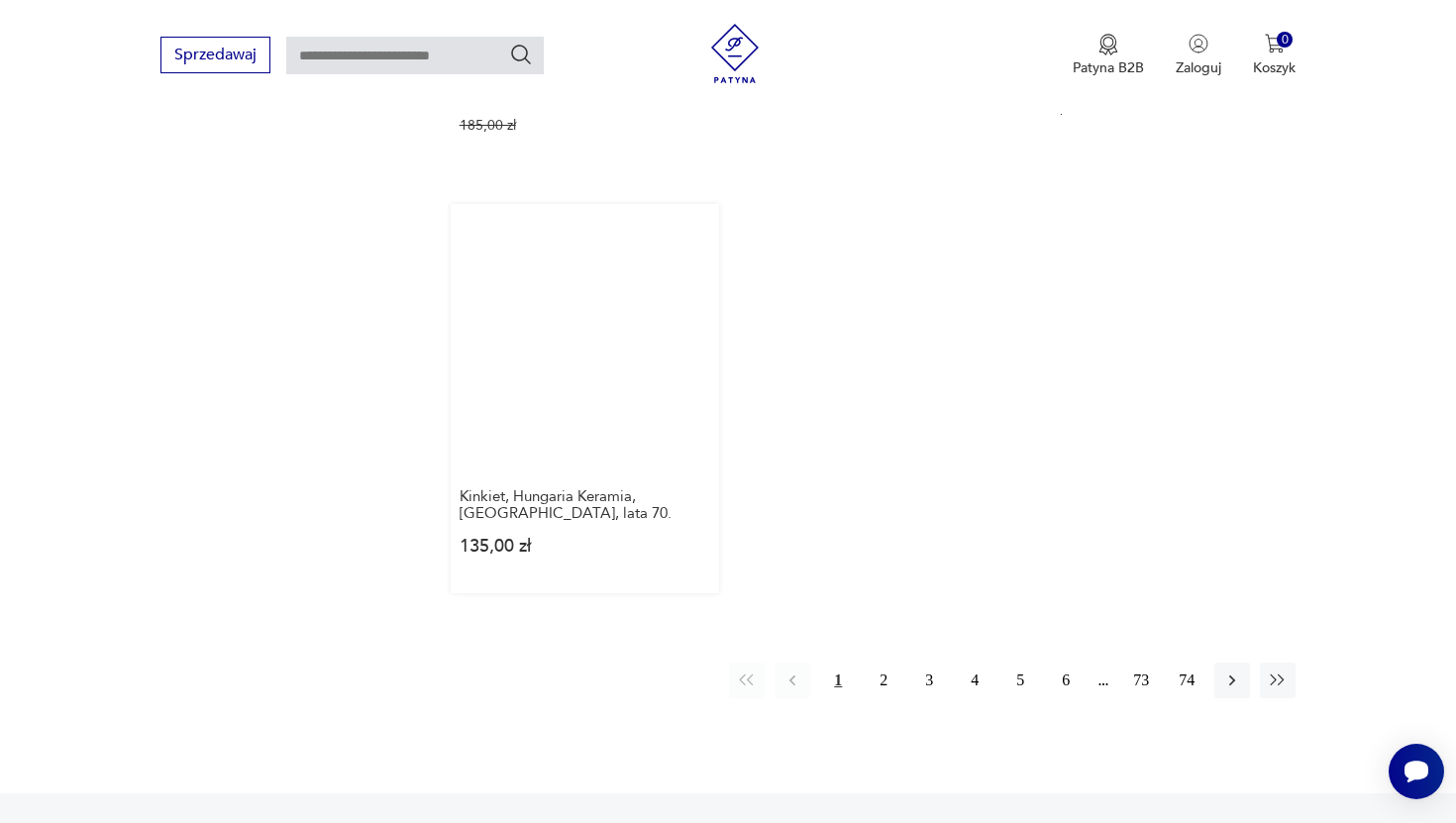 scroll, scrollTop: 2901, scrollLeft: 0, axis: vertical 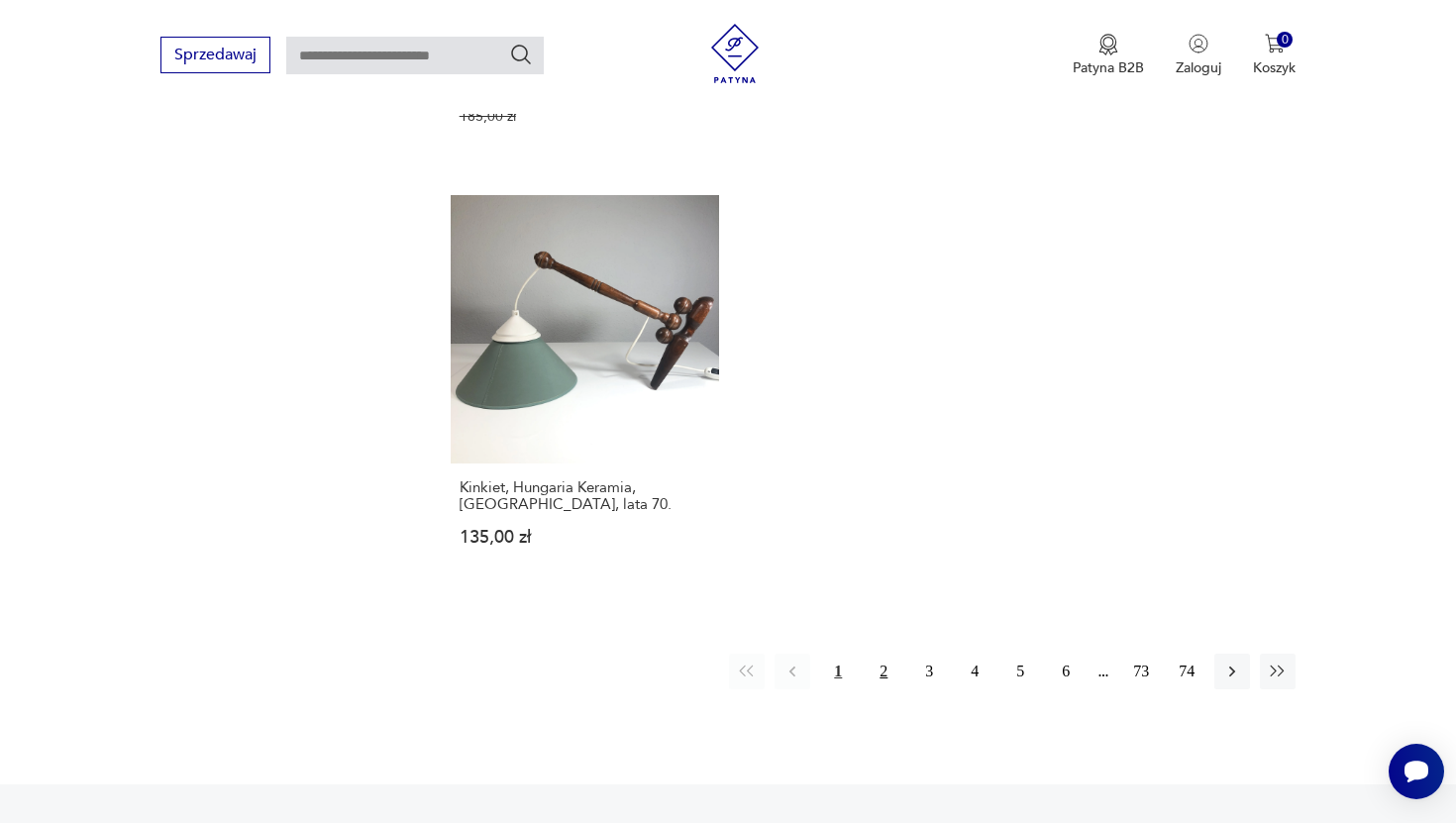 click on "2" at bounding box center (884, 671) 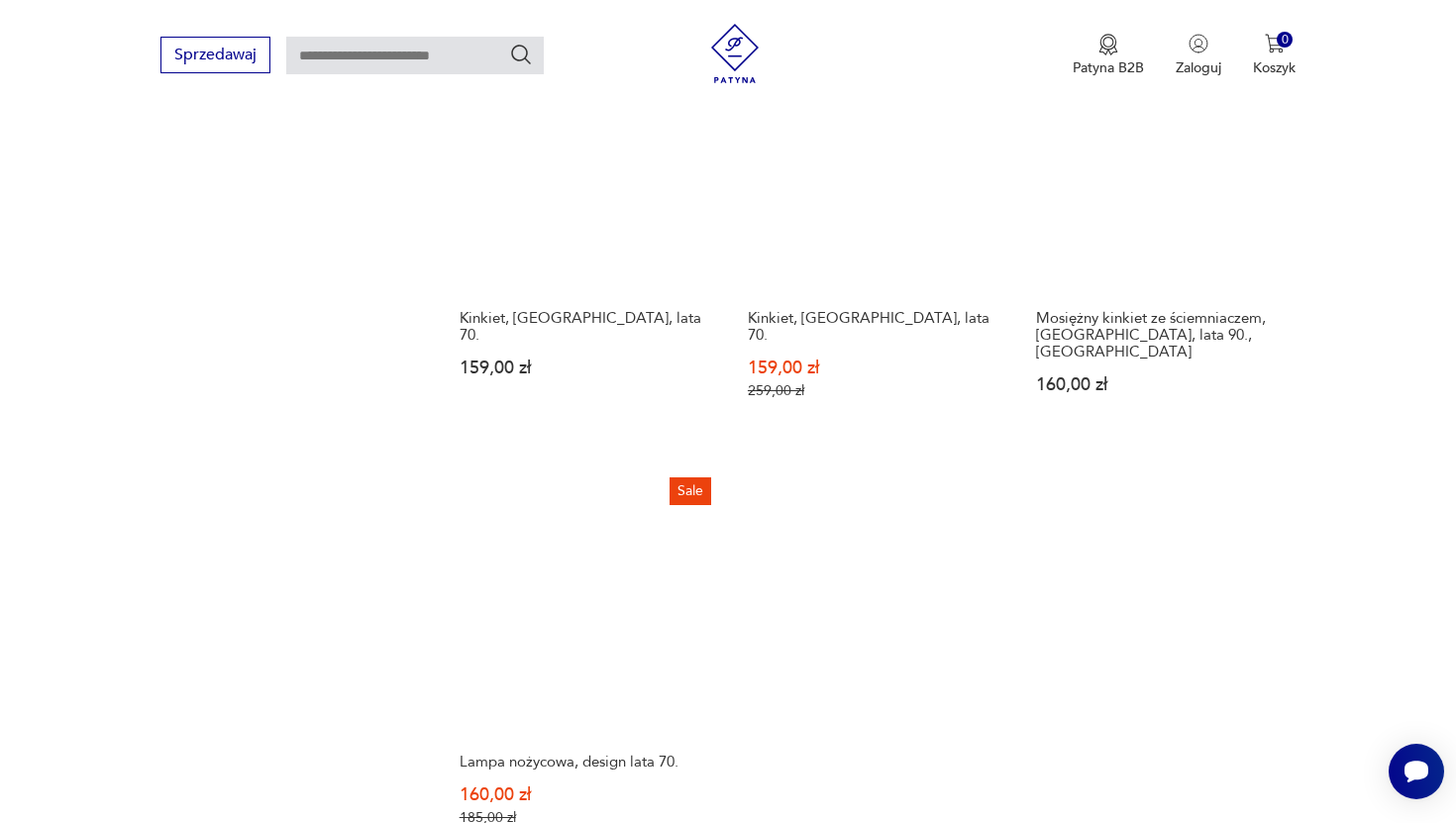 scroll, scrollTop: 2590, scrollLeft: 0, axis: vertical 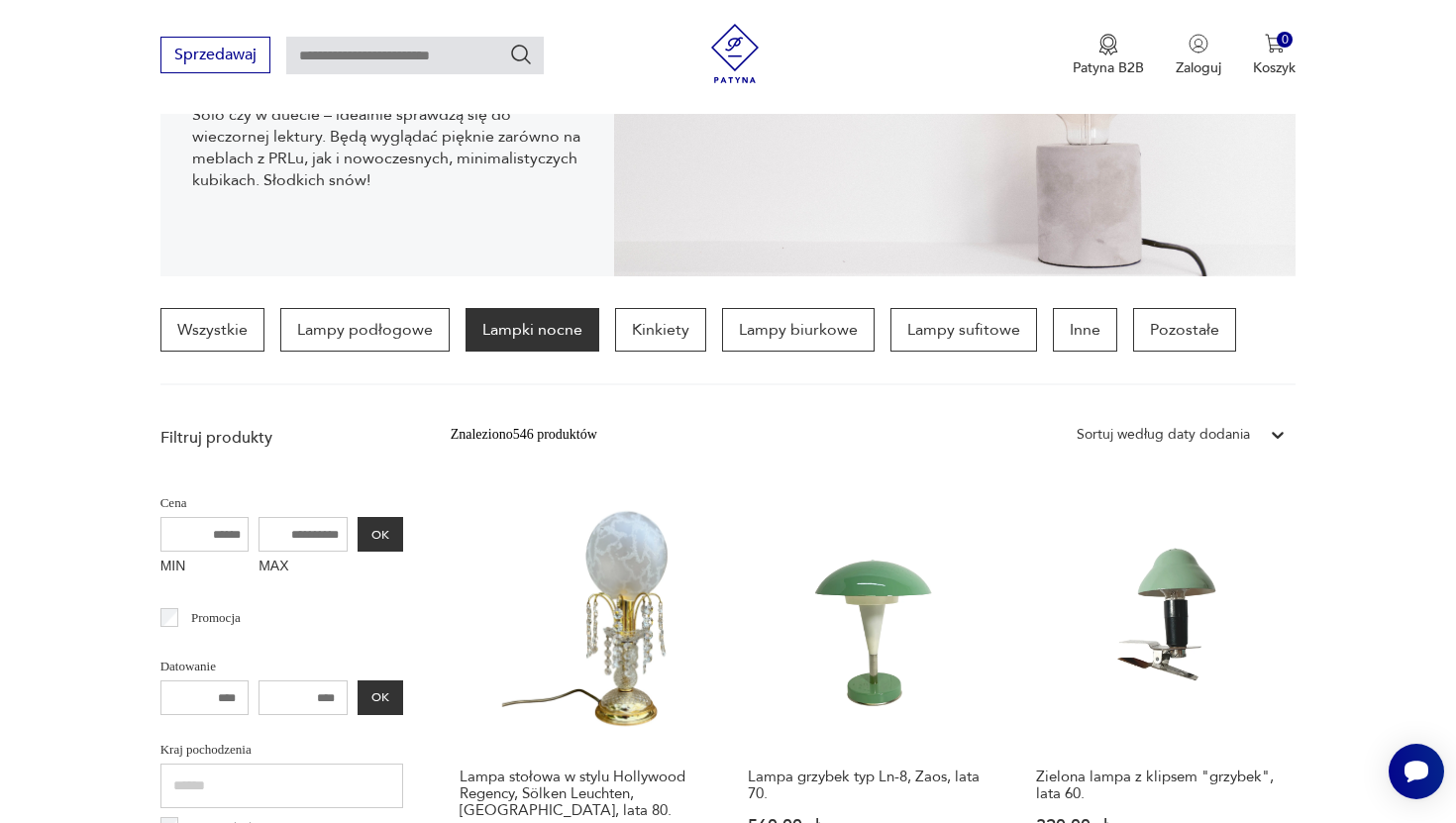 click on "Sortuj według daty dodania" at bounding box center [1163, 435] 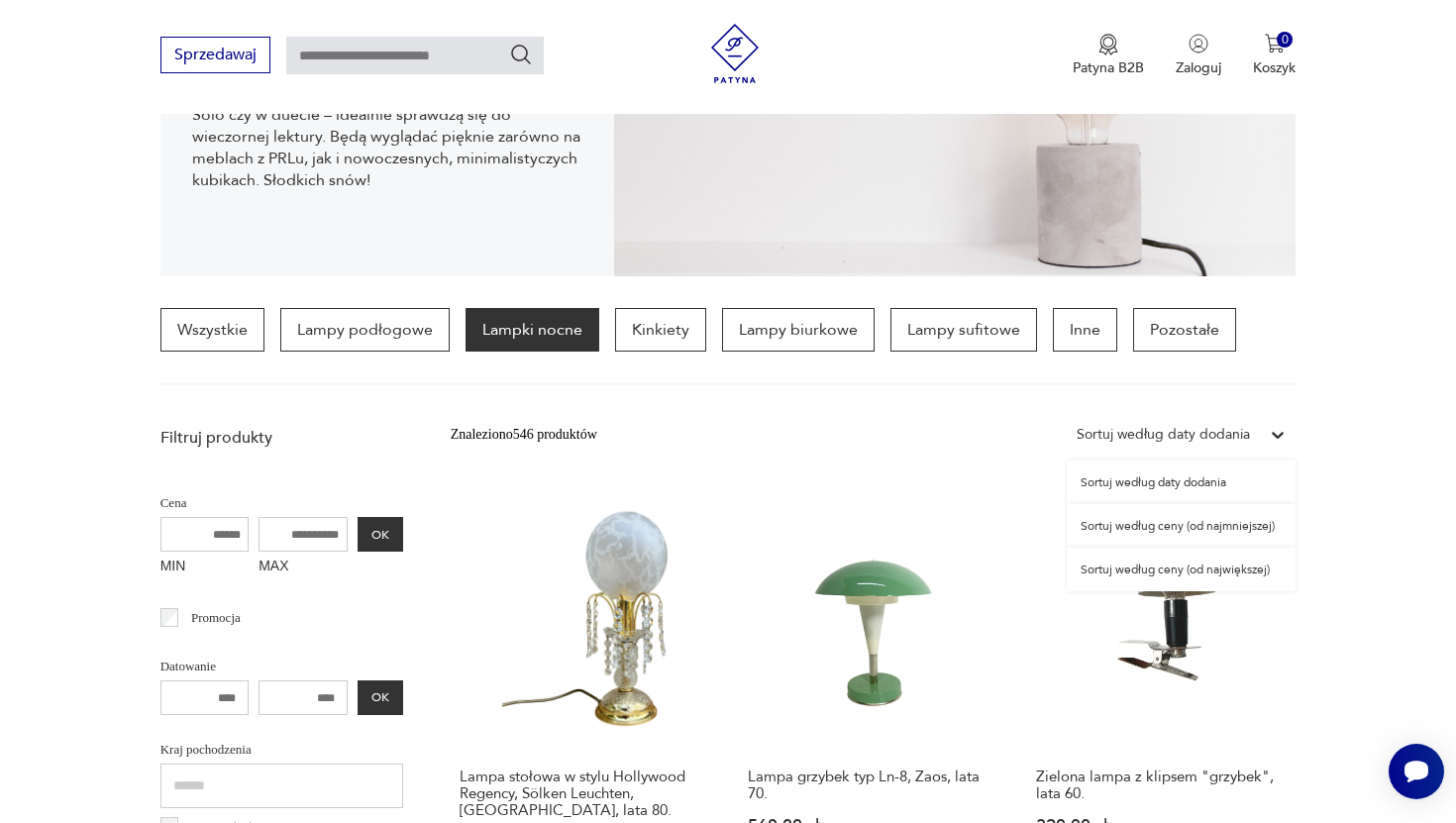 click on "Sortuj według ceny (od najmniejszej)" at bounding box center (1181, 526) 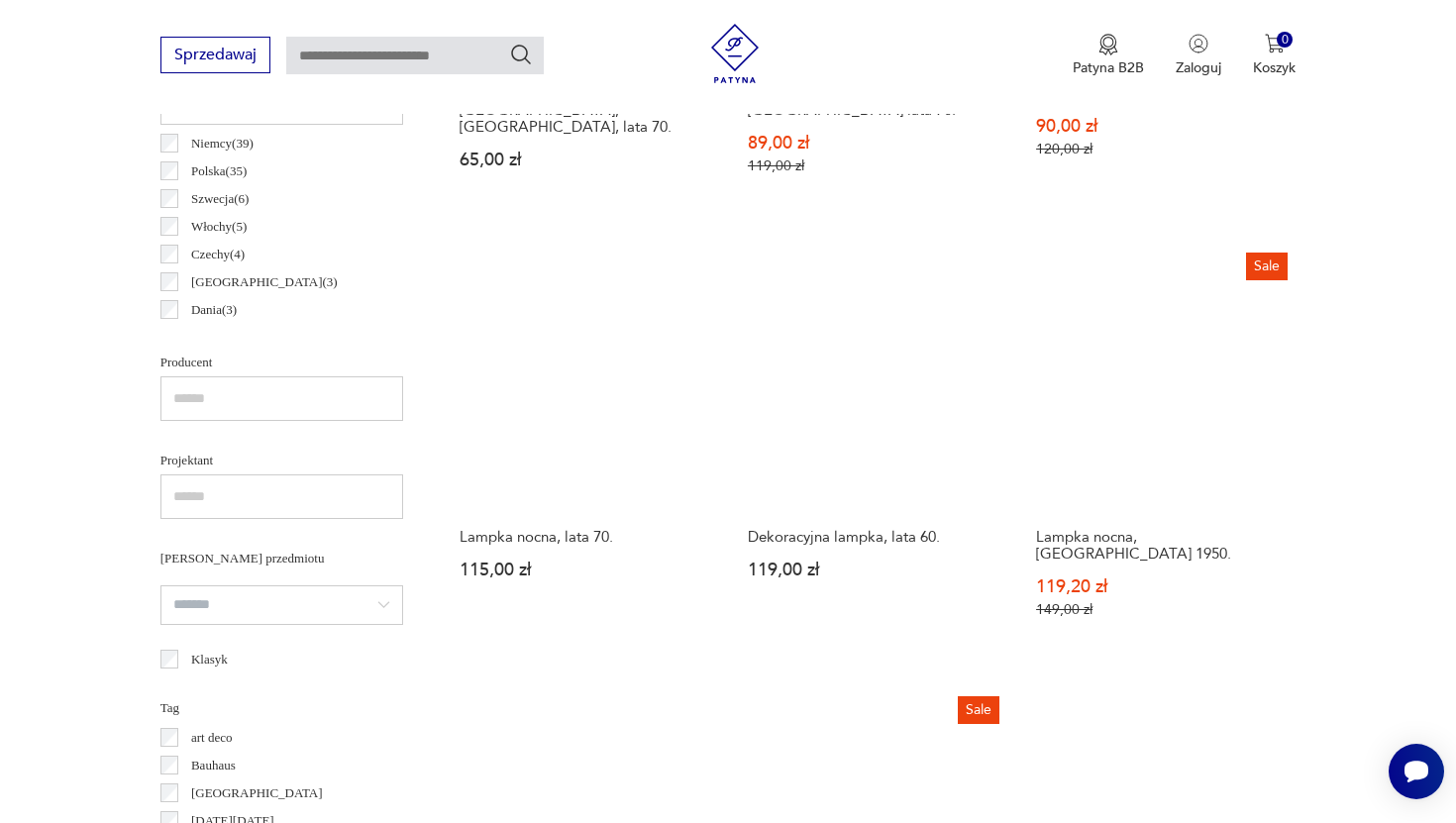 scroll, scrollTop: 1033, scrollLeft: 0, axis: vertical 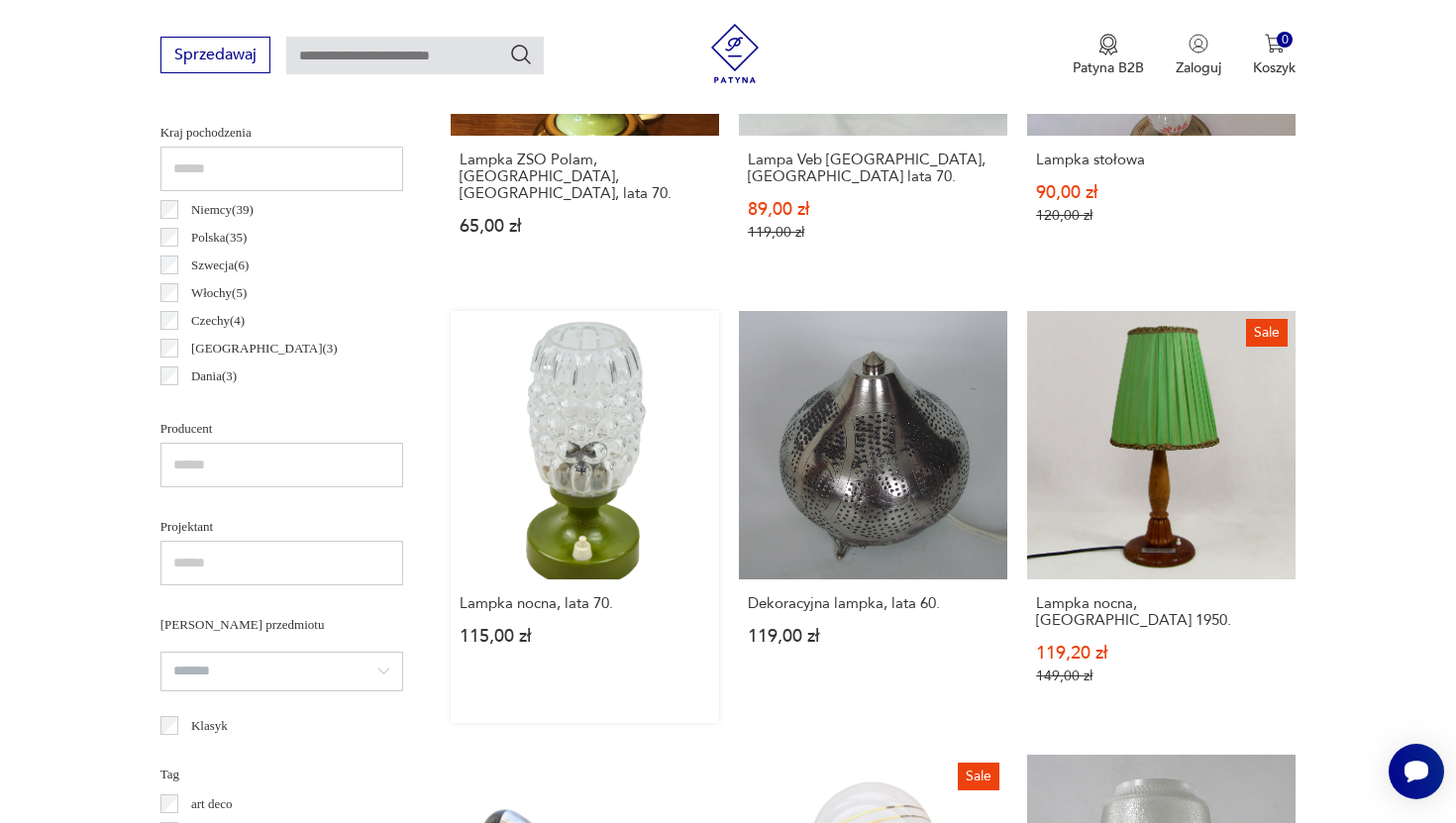 click on "Lampka nocna, lata 70. 115,00 zł" at bounding box center (584, 517) 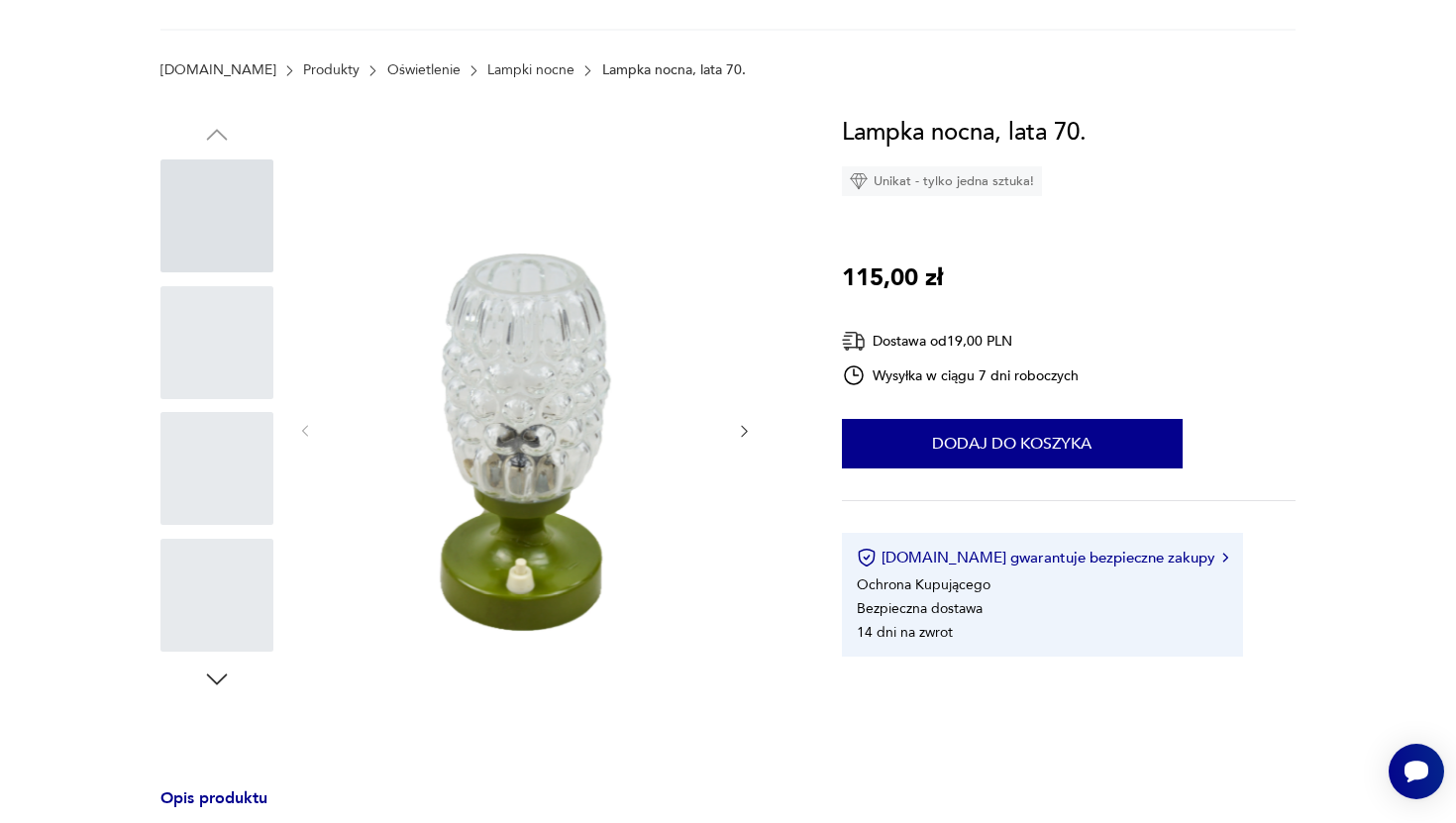 scroll, scrollTop: 0, scrollLeft: 0, axis: both 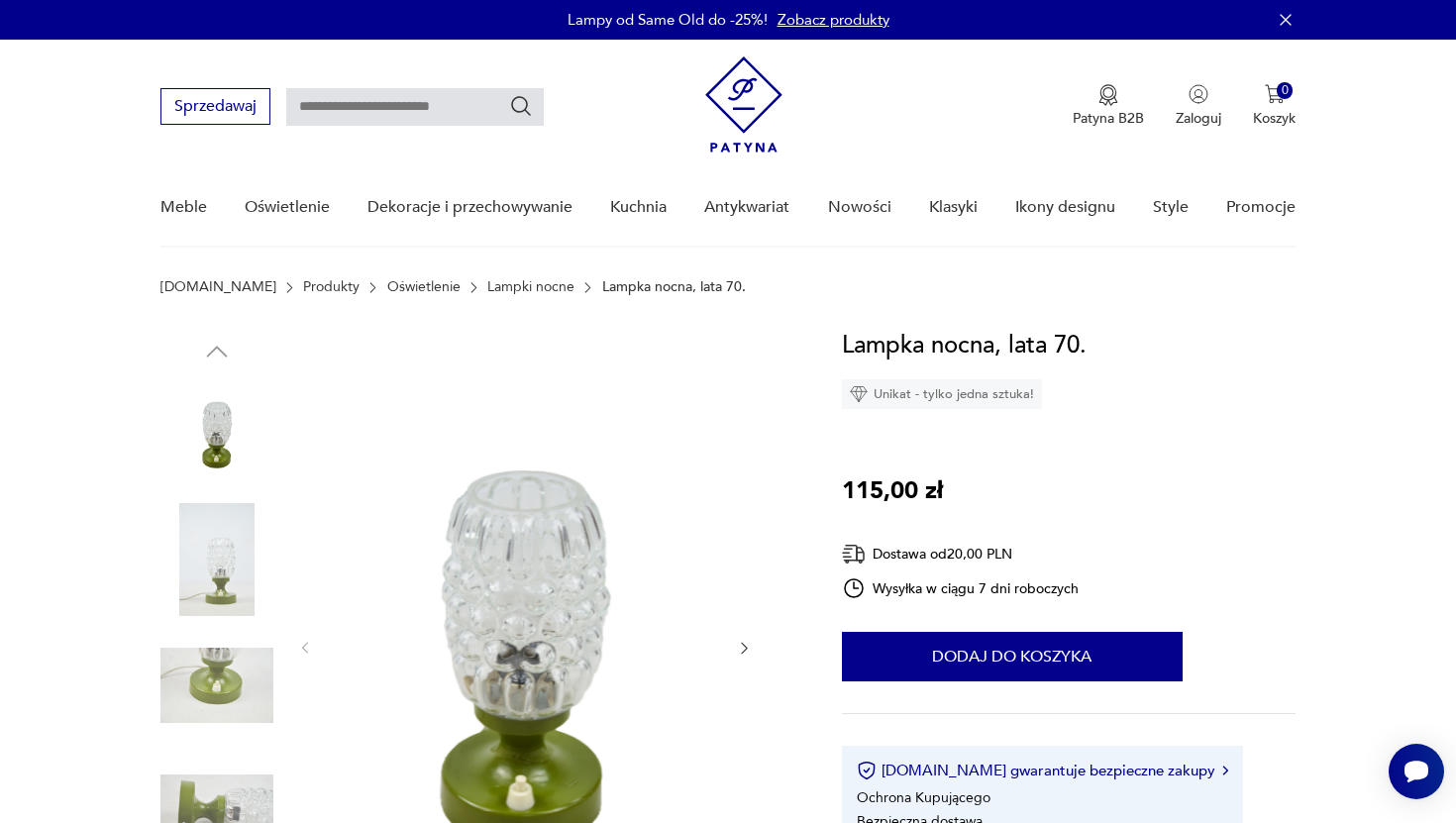 click at bounding box center [217, 560] 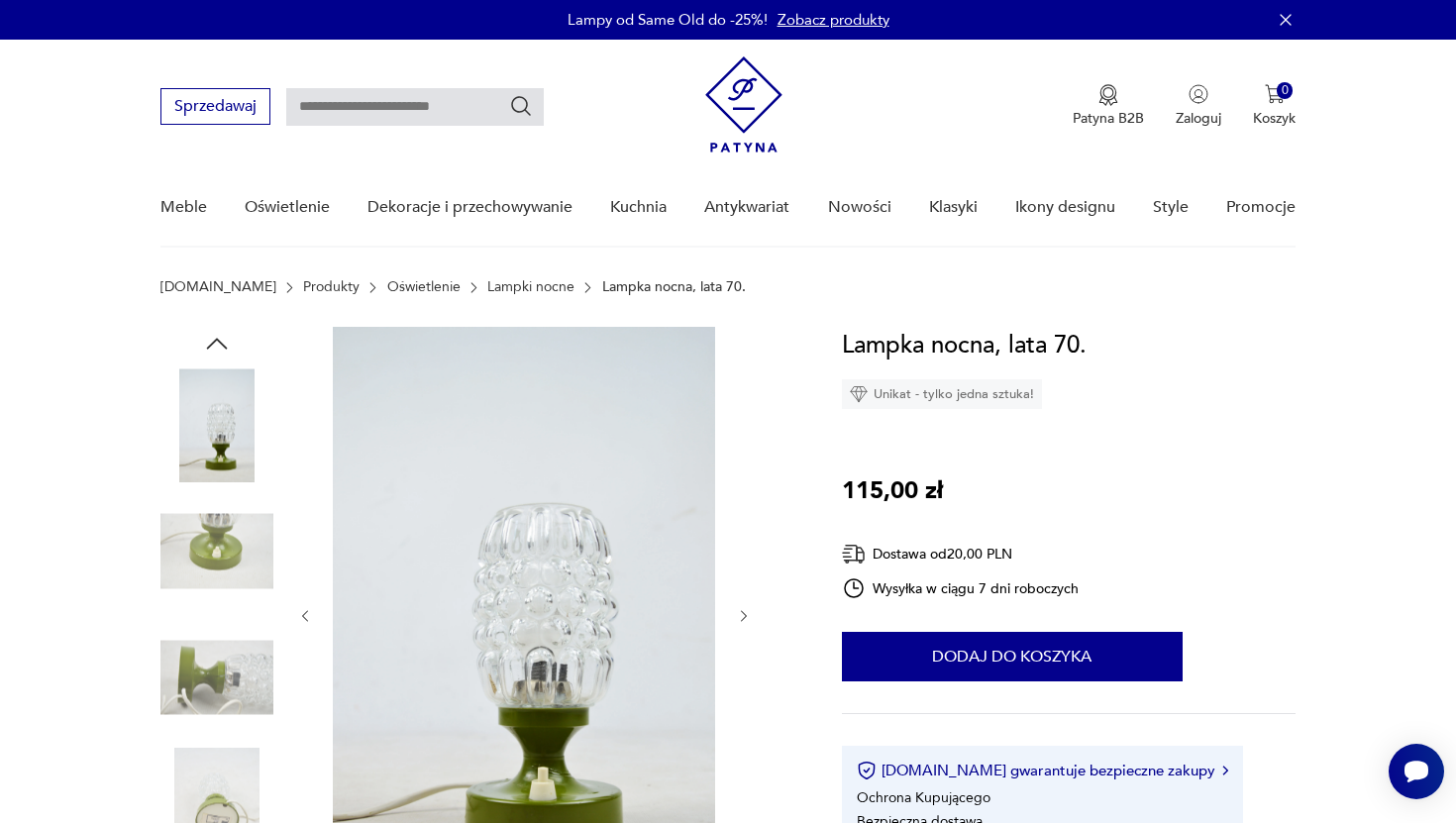 click at bounding box center (217, 677) 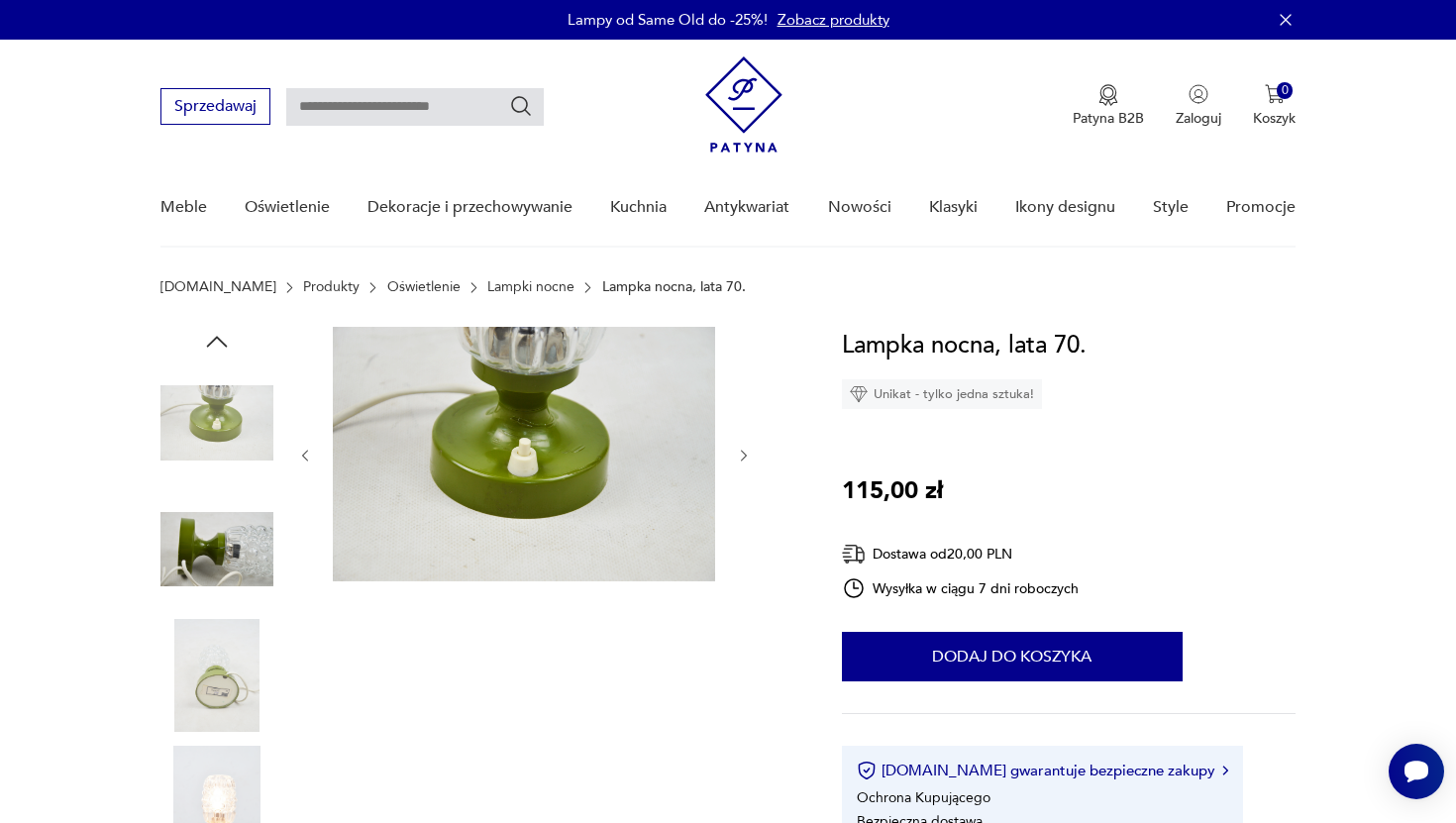 click at bounding box center [217, 675] 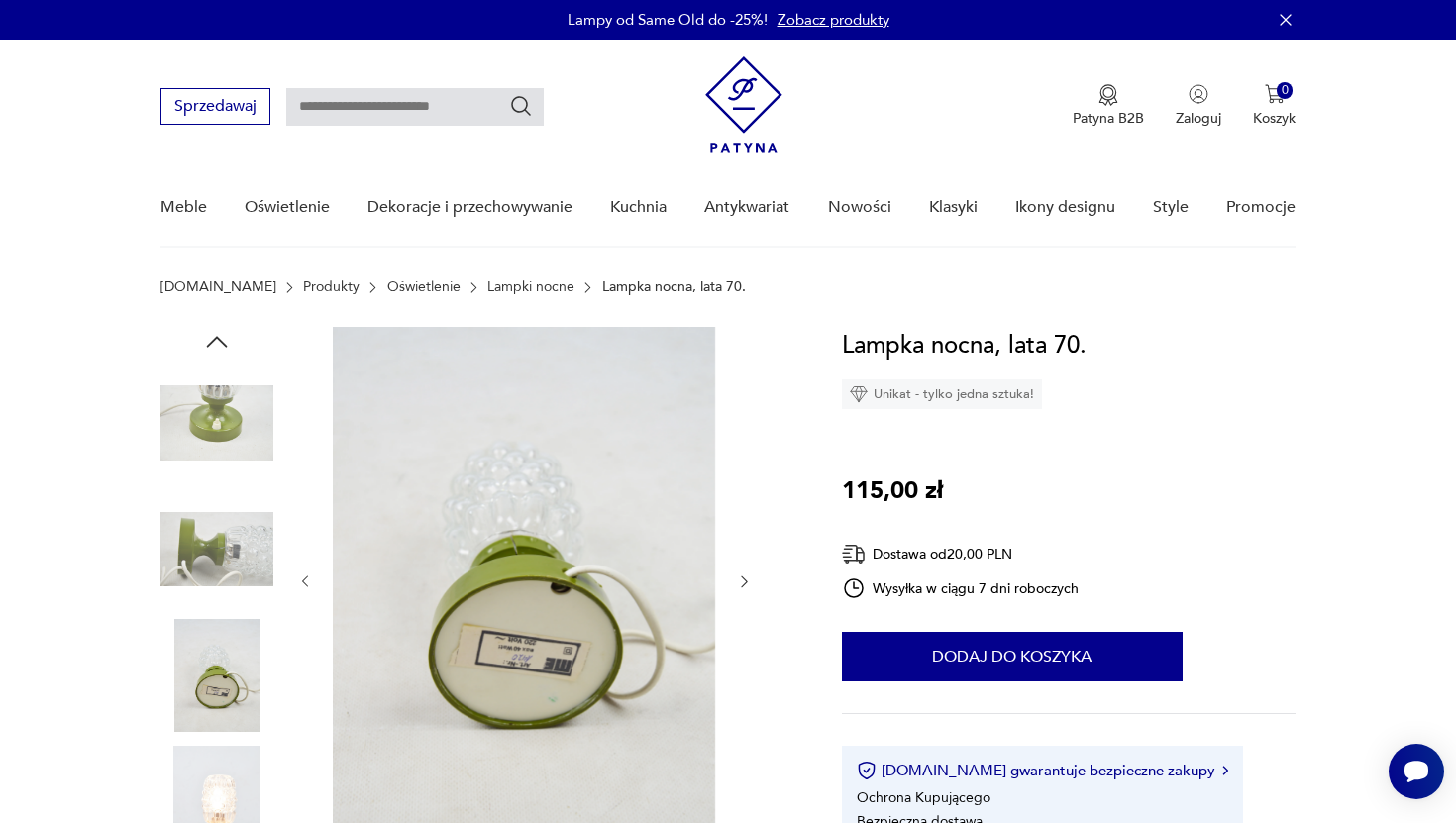 click at bounding box center [217, 802] 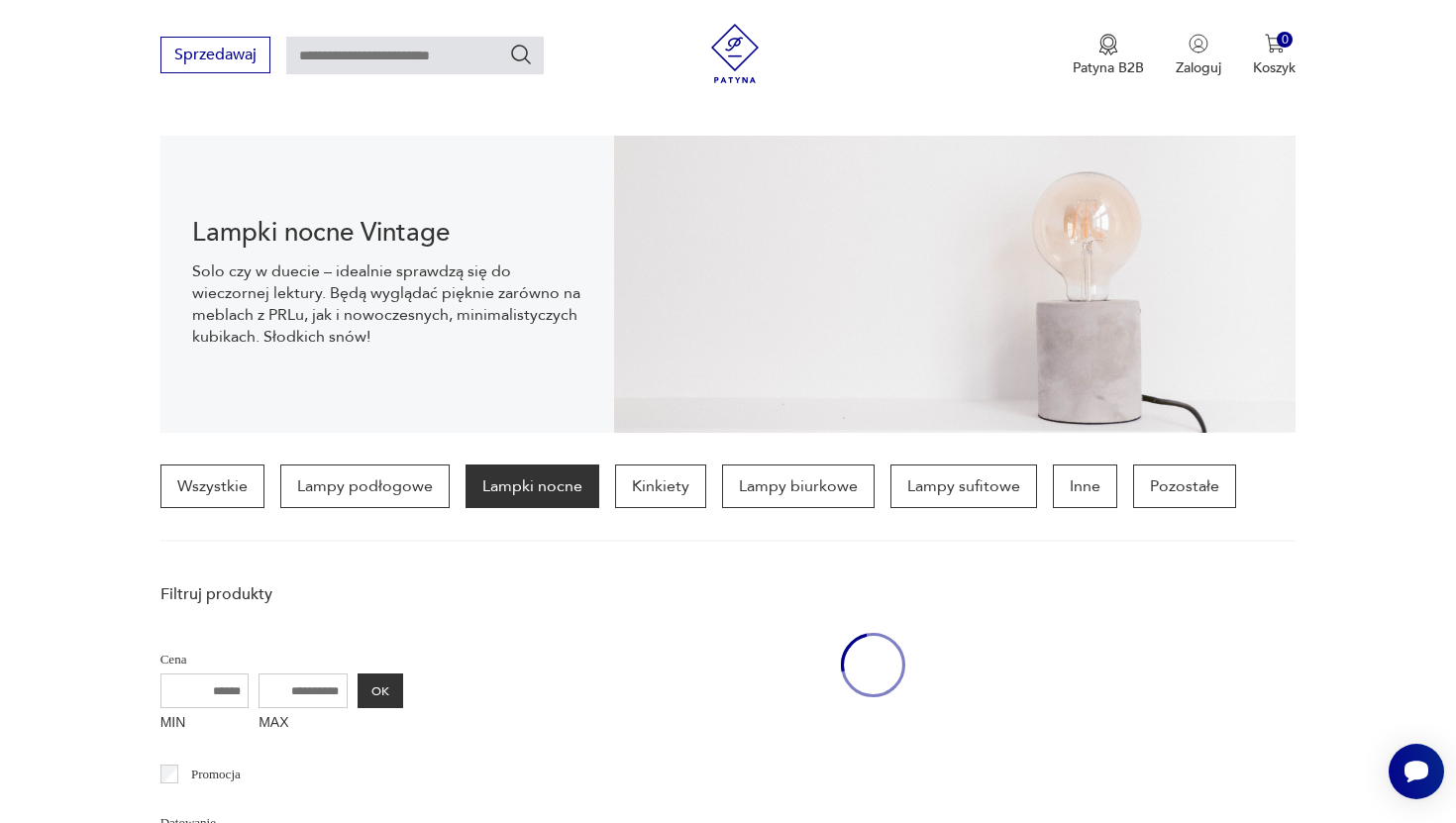 scroll, scrollTop: 964, scrollLeft: 0, axis: vertical 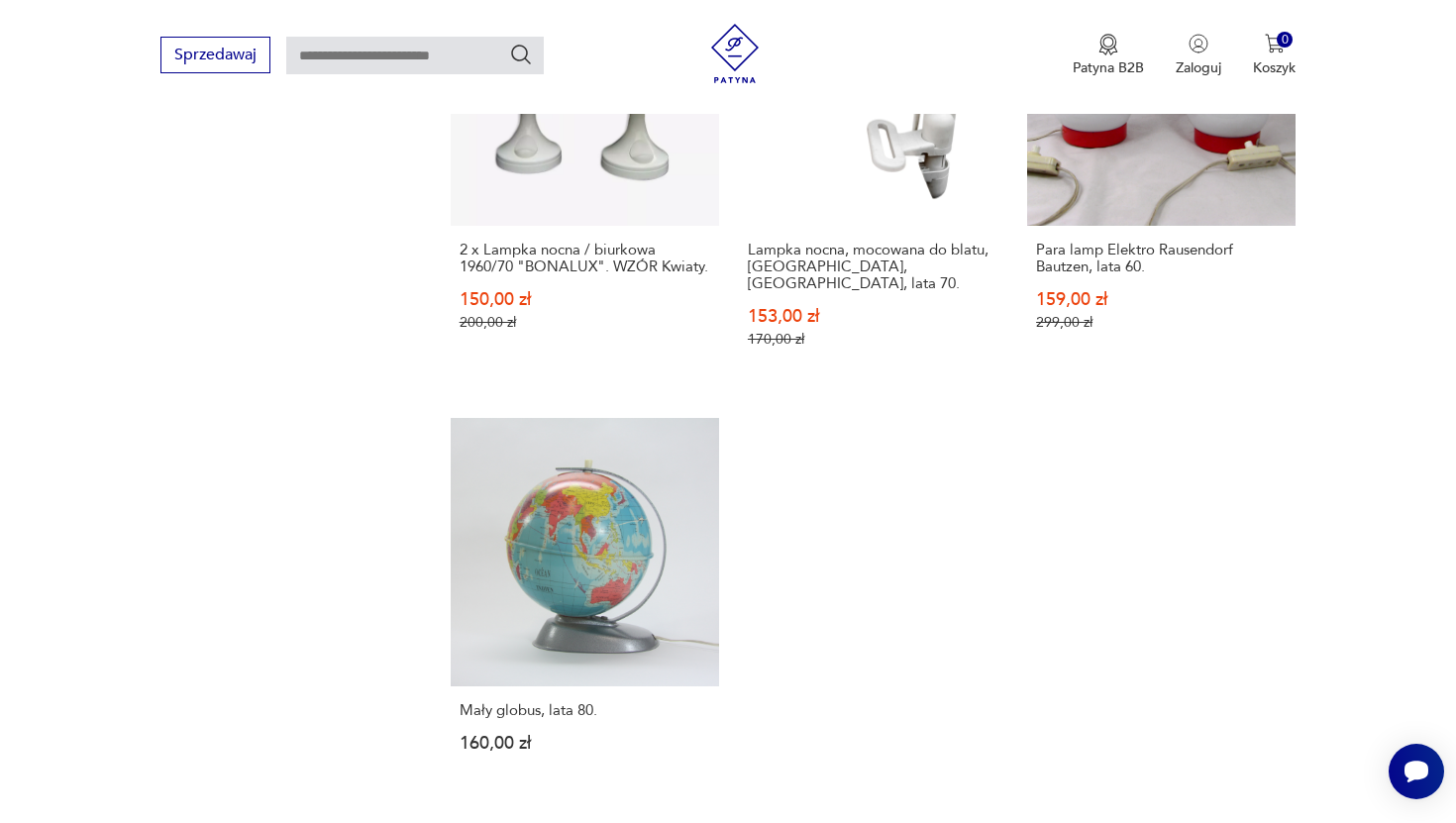 click on "2" at bounding box center (884, 877) 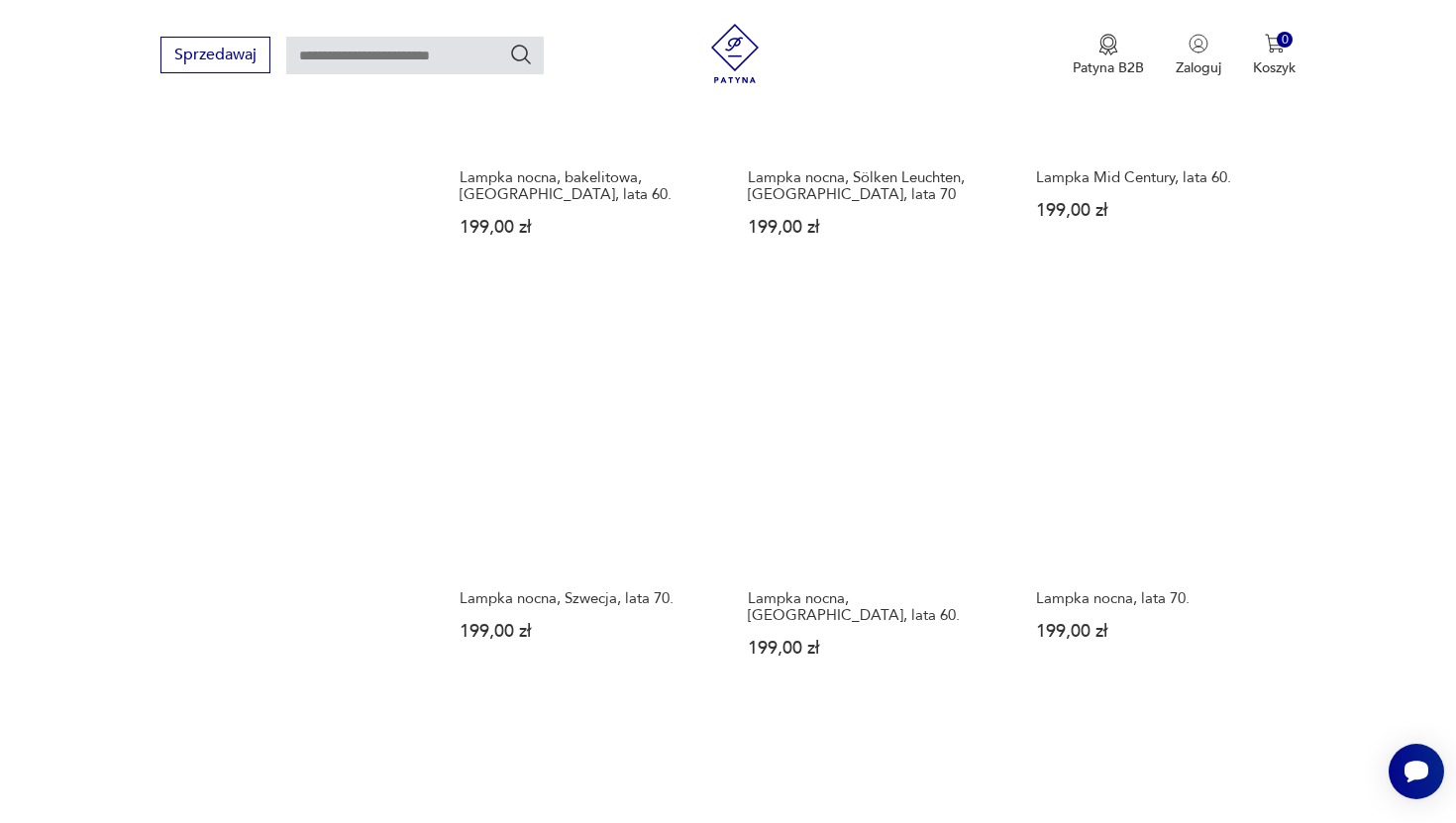 scroll, scrollTop: 2306, scrollLeft: 0, axis: vertical 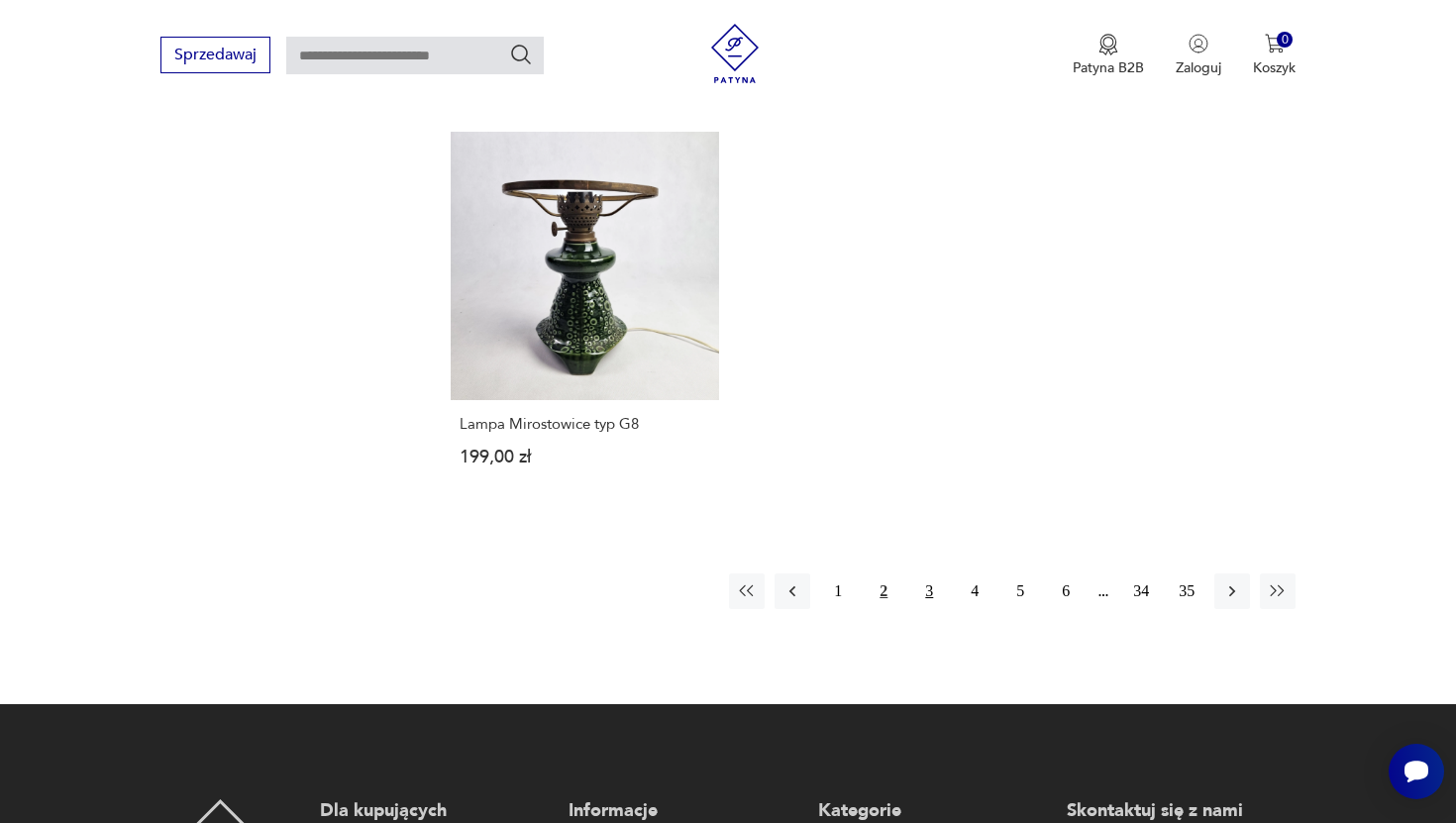 click on "3" at bounding box center [929, 591] 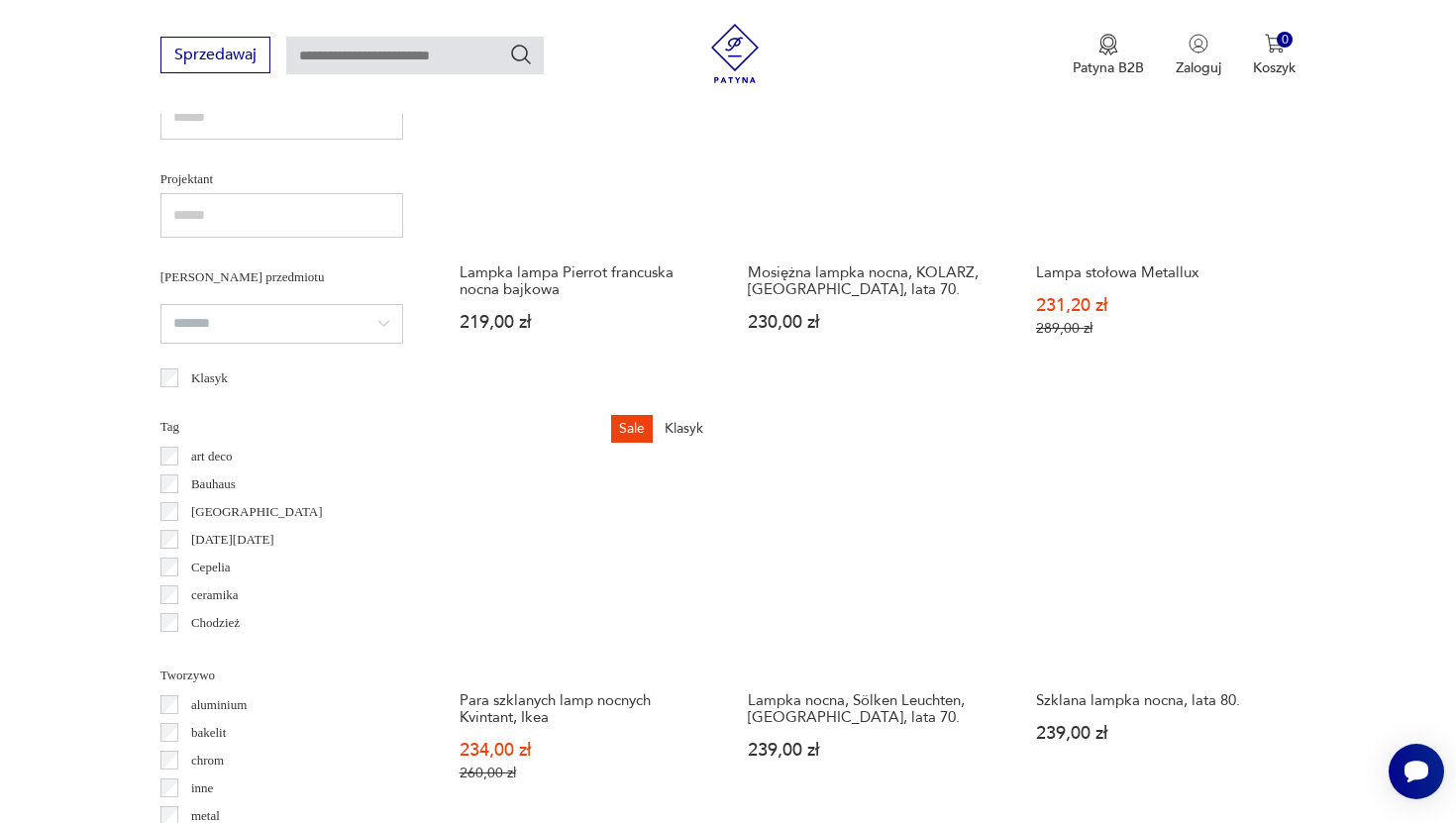 scroll, scrollTop: 1313, scrollLeft: 0, axis: vertical 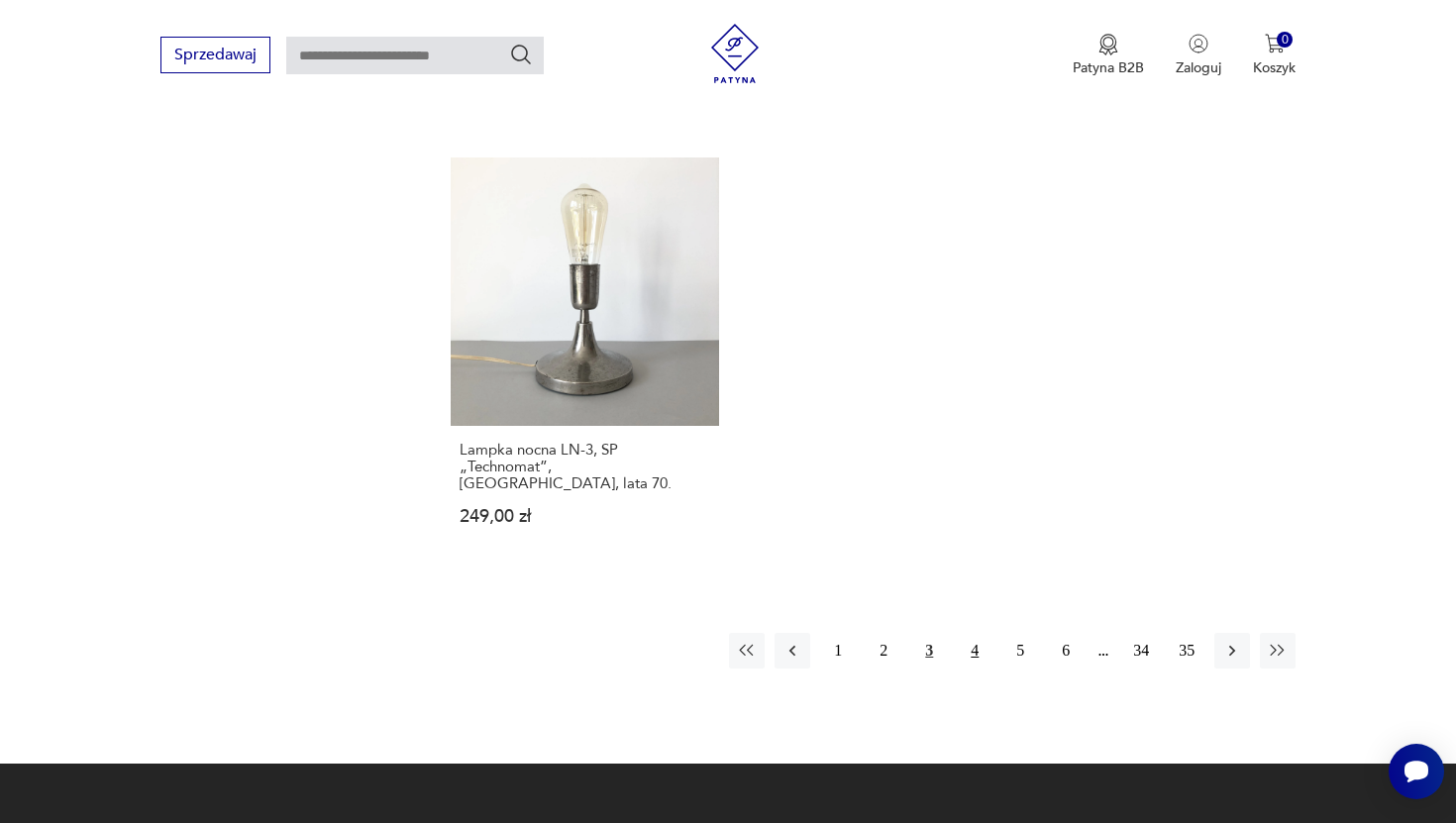 click on "4" at bounding box center (975, 651) 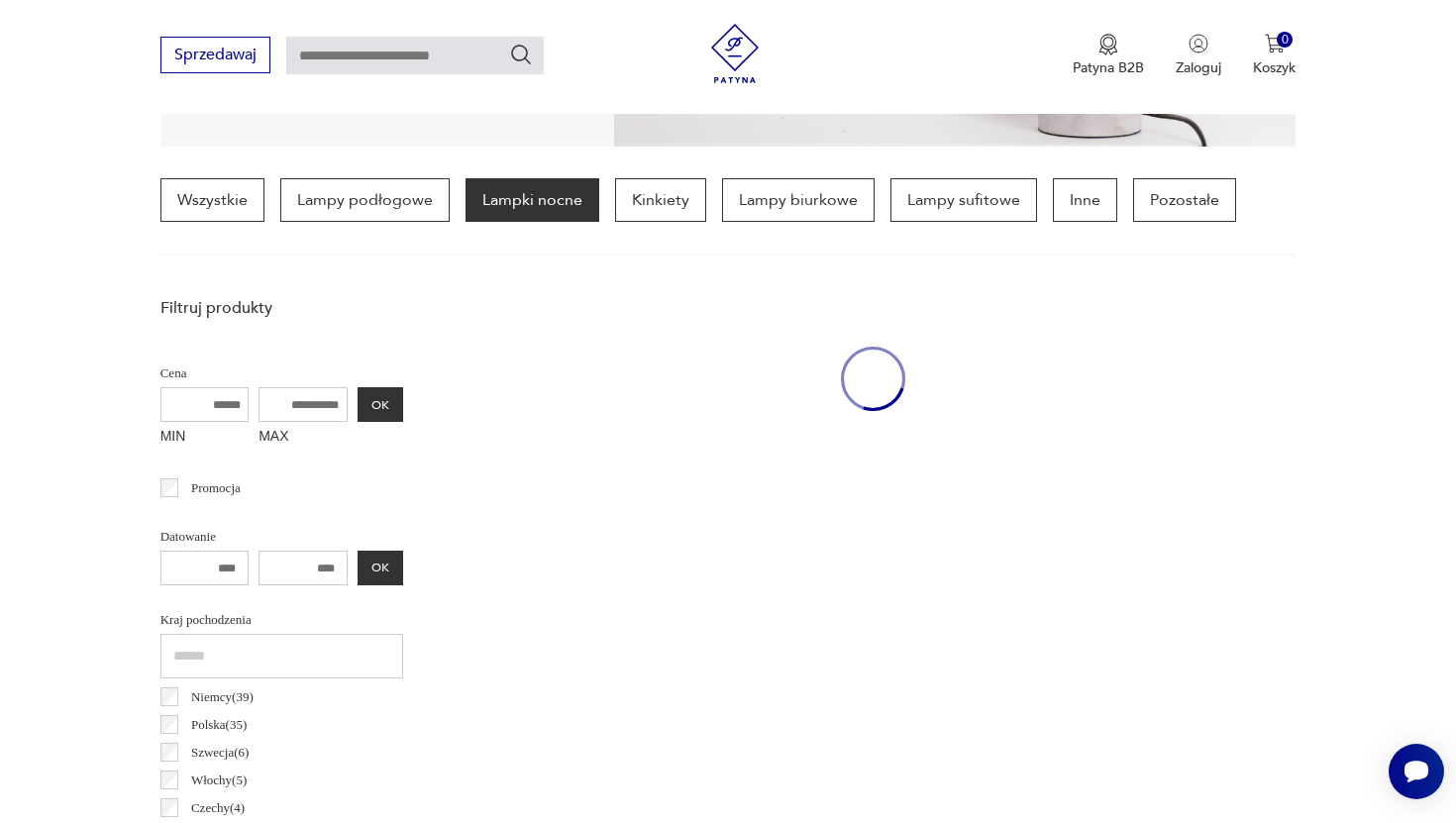 scroll, scrollTop: 466, scrollLeft: 0, axis: vertical 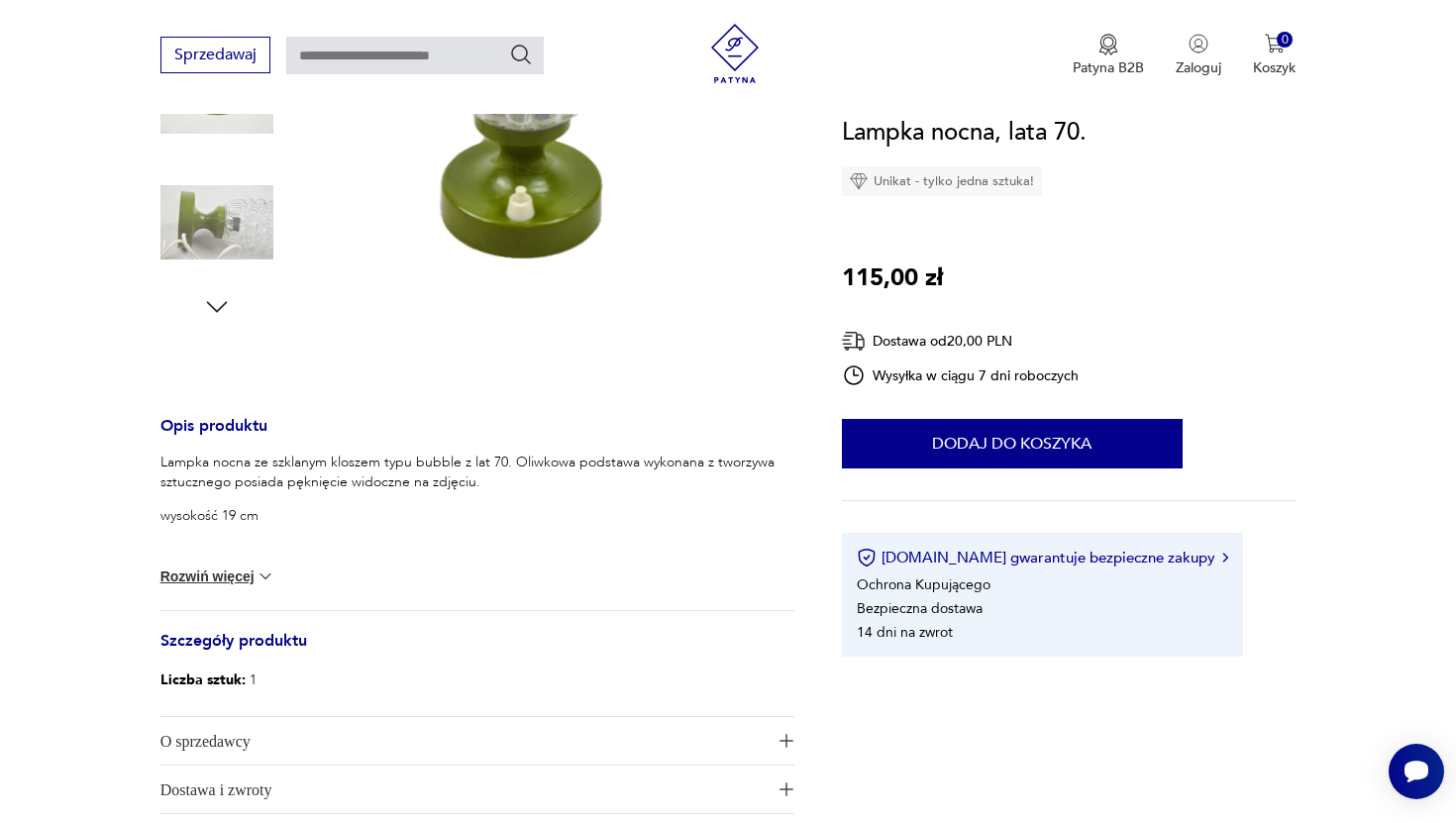 click on "Rozwiń więcej" at bounding box center [218, 576] 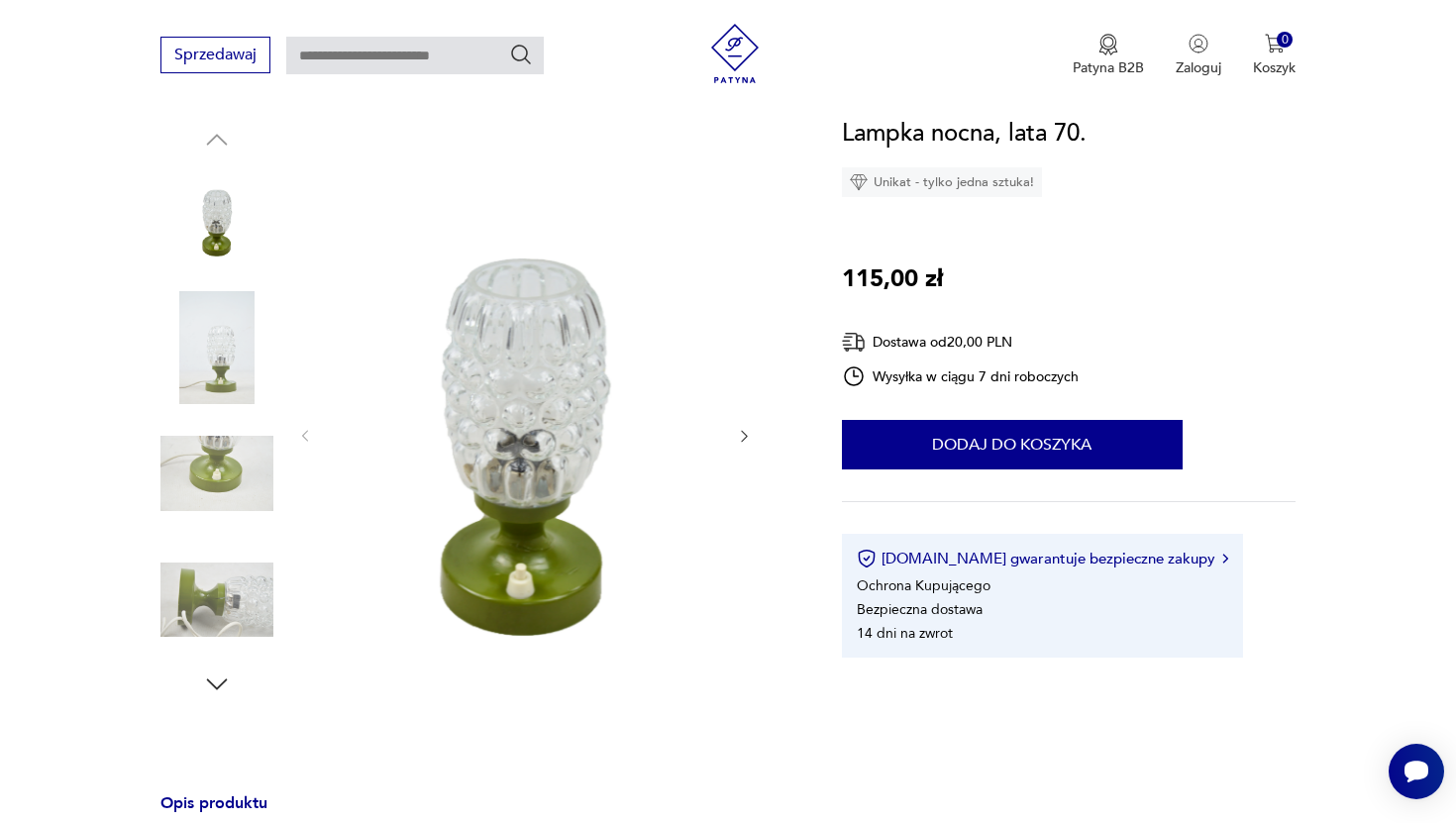 scroll, scrollTop: 128, scrollLeft: 0, axis: vertical 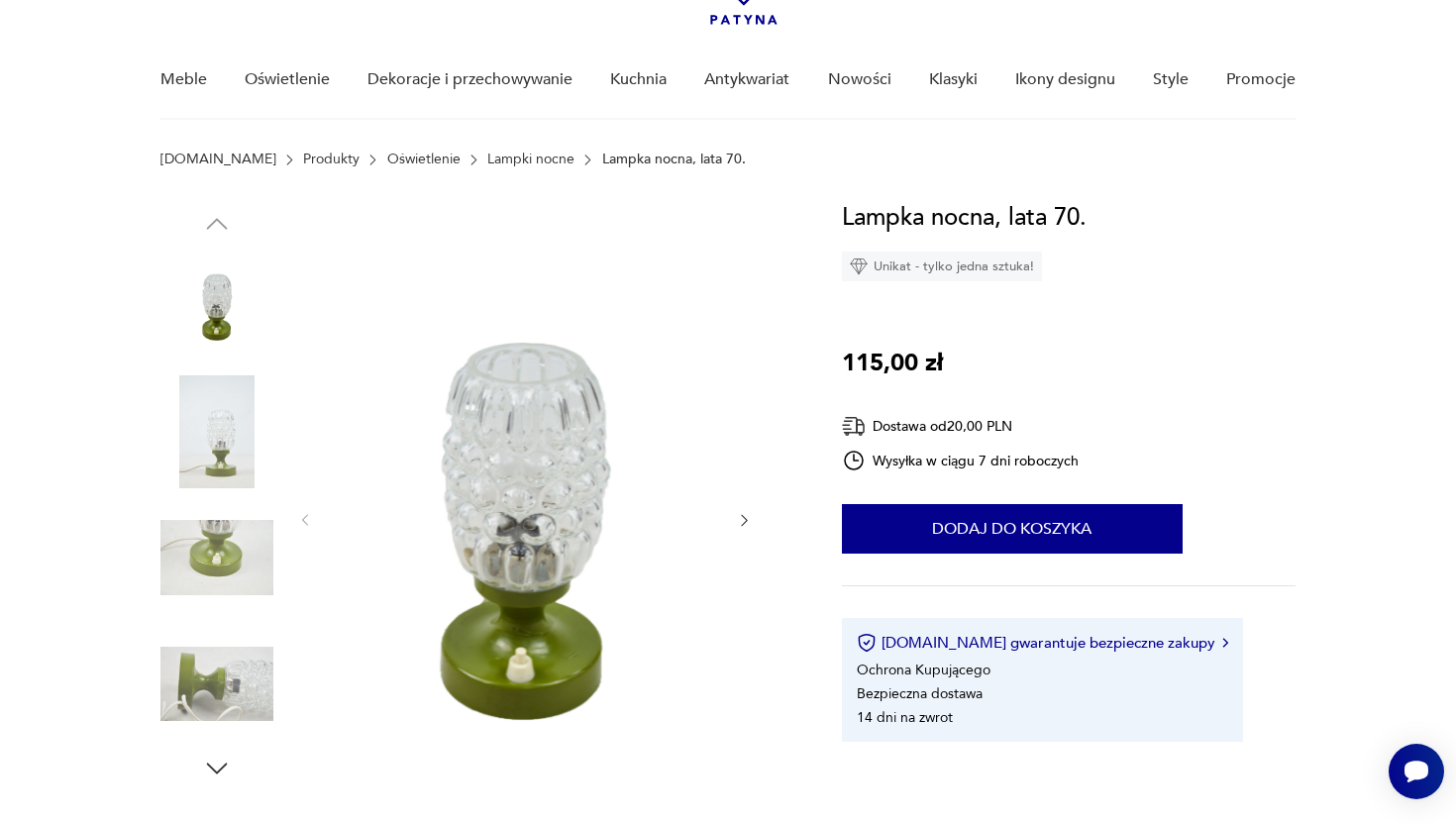 click at bounding box center (217, 432) 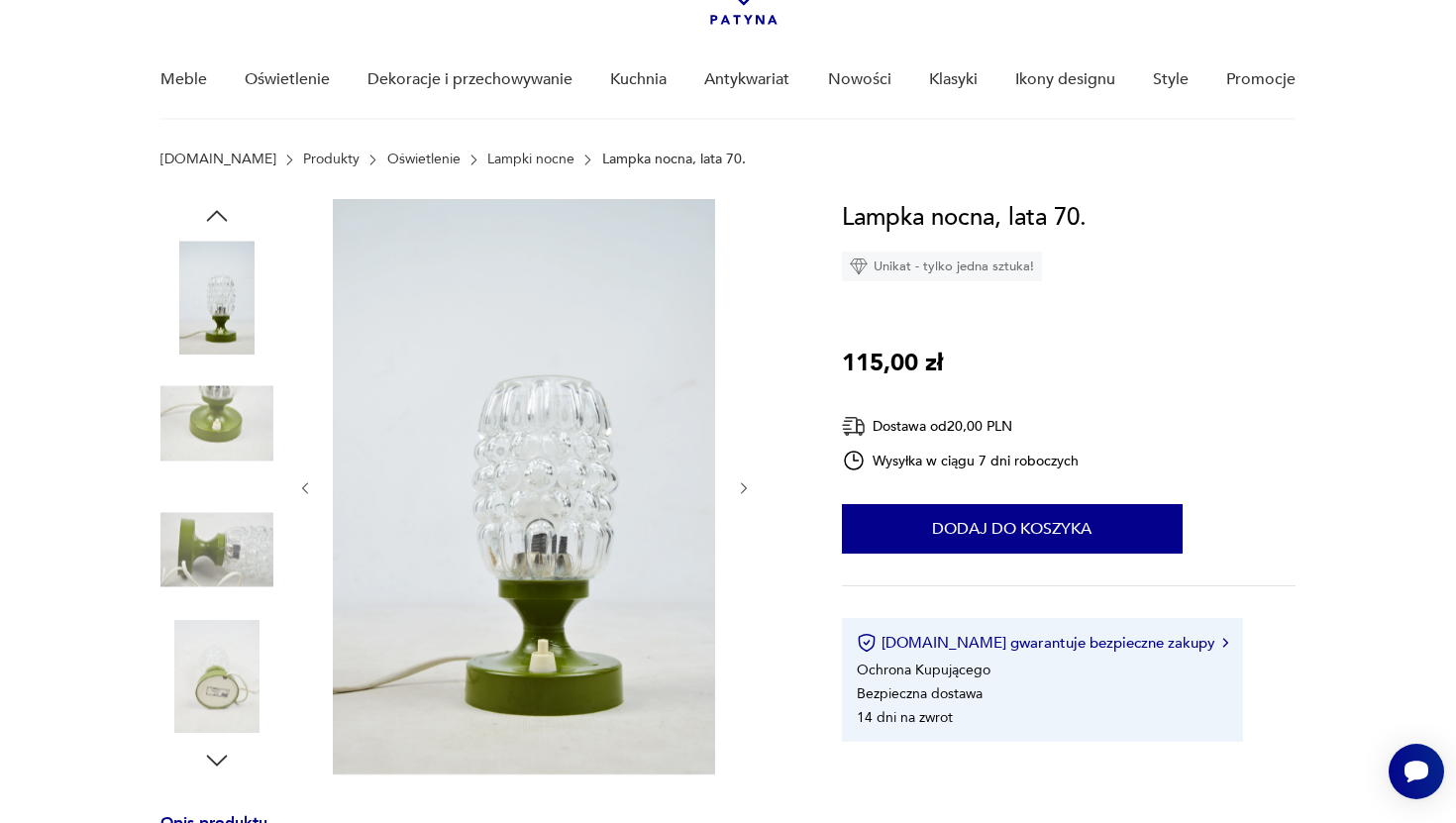 click at bounding box center (217, 426) 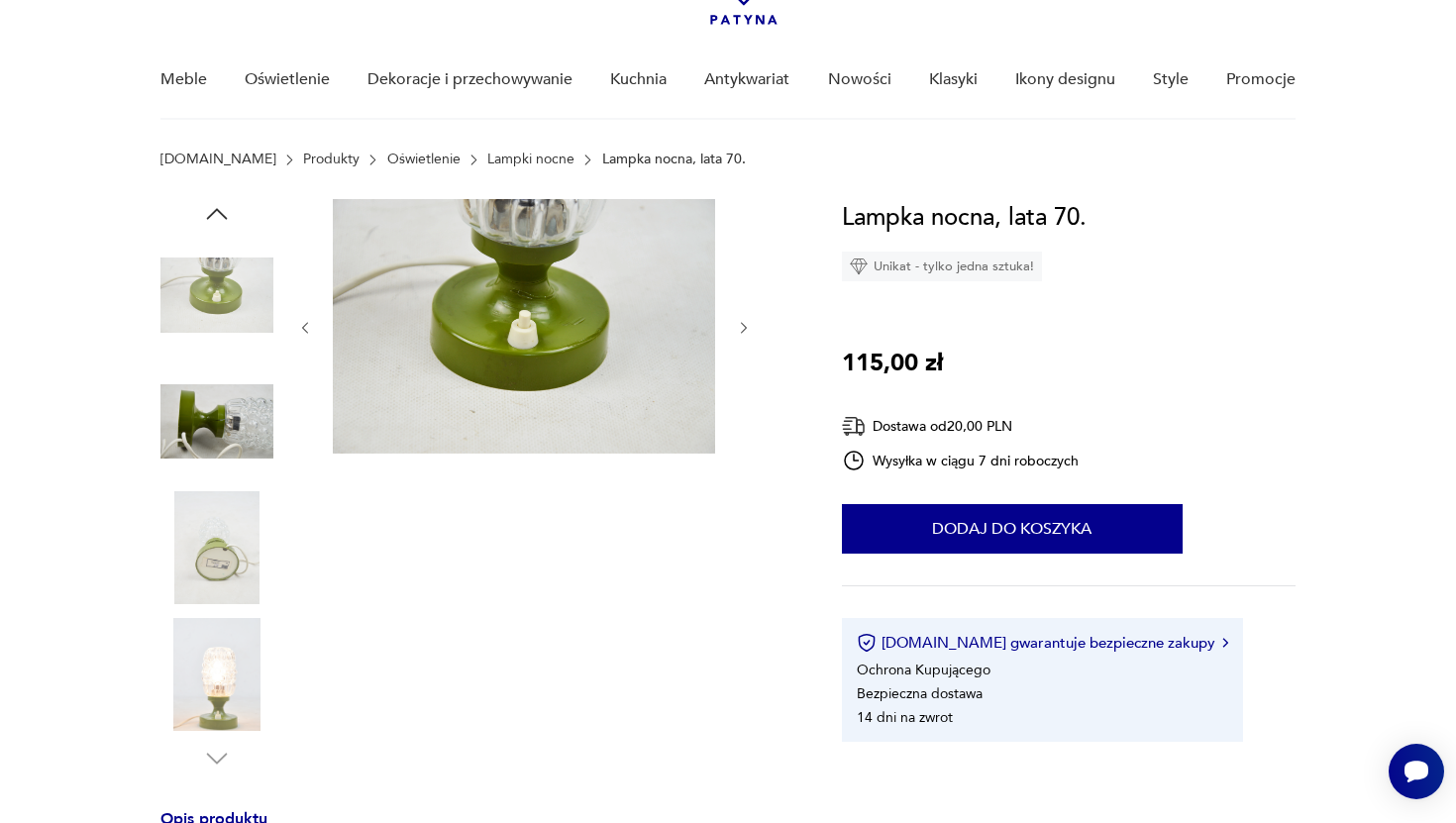 click at bounding box center (217, 548) 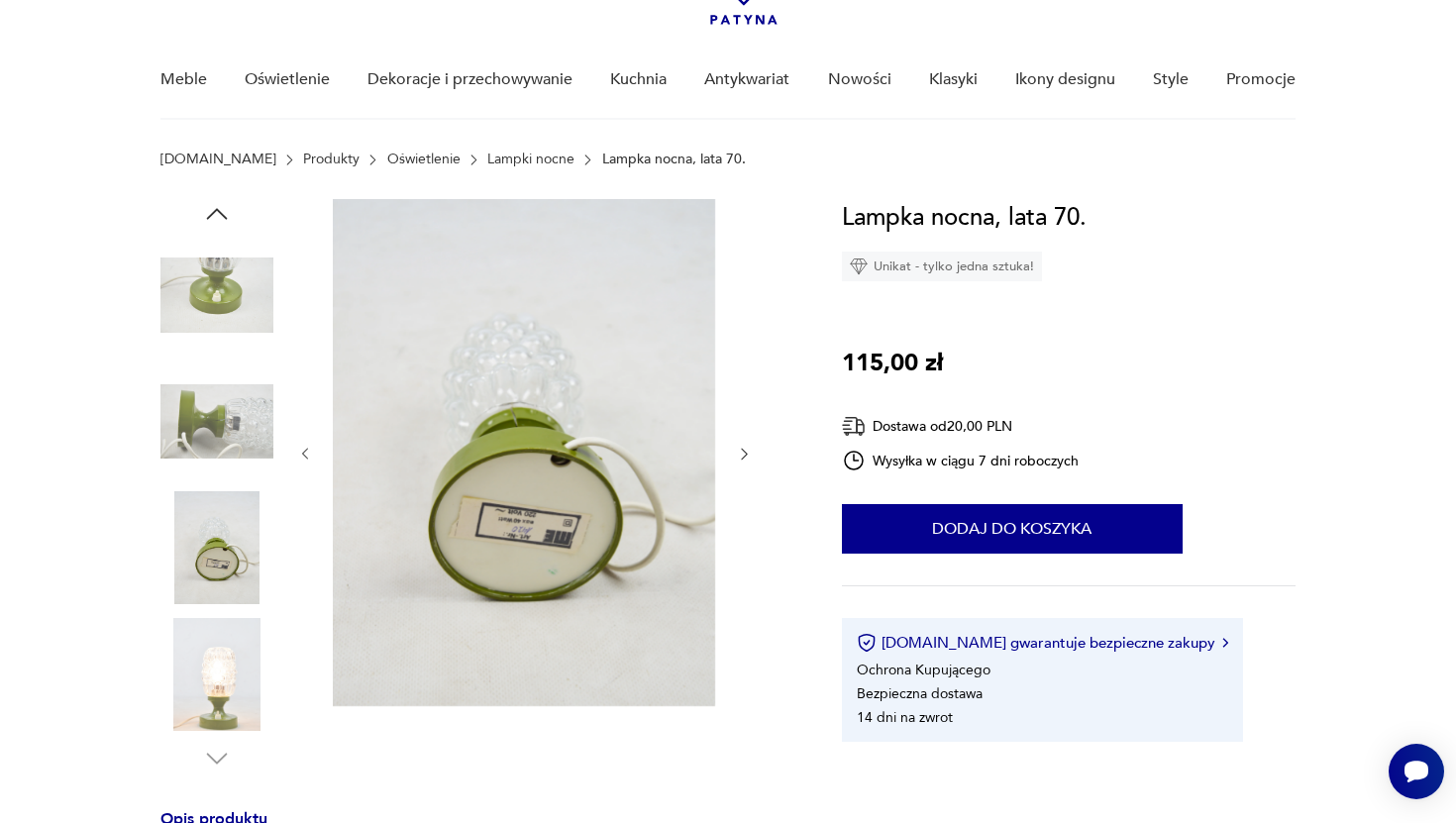 click at bounding box center (217, 295) 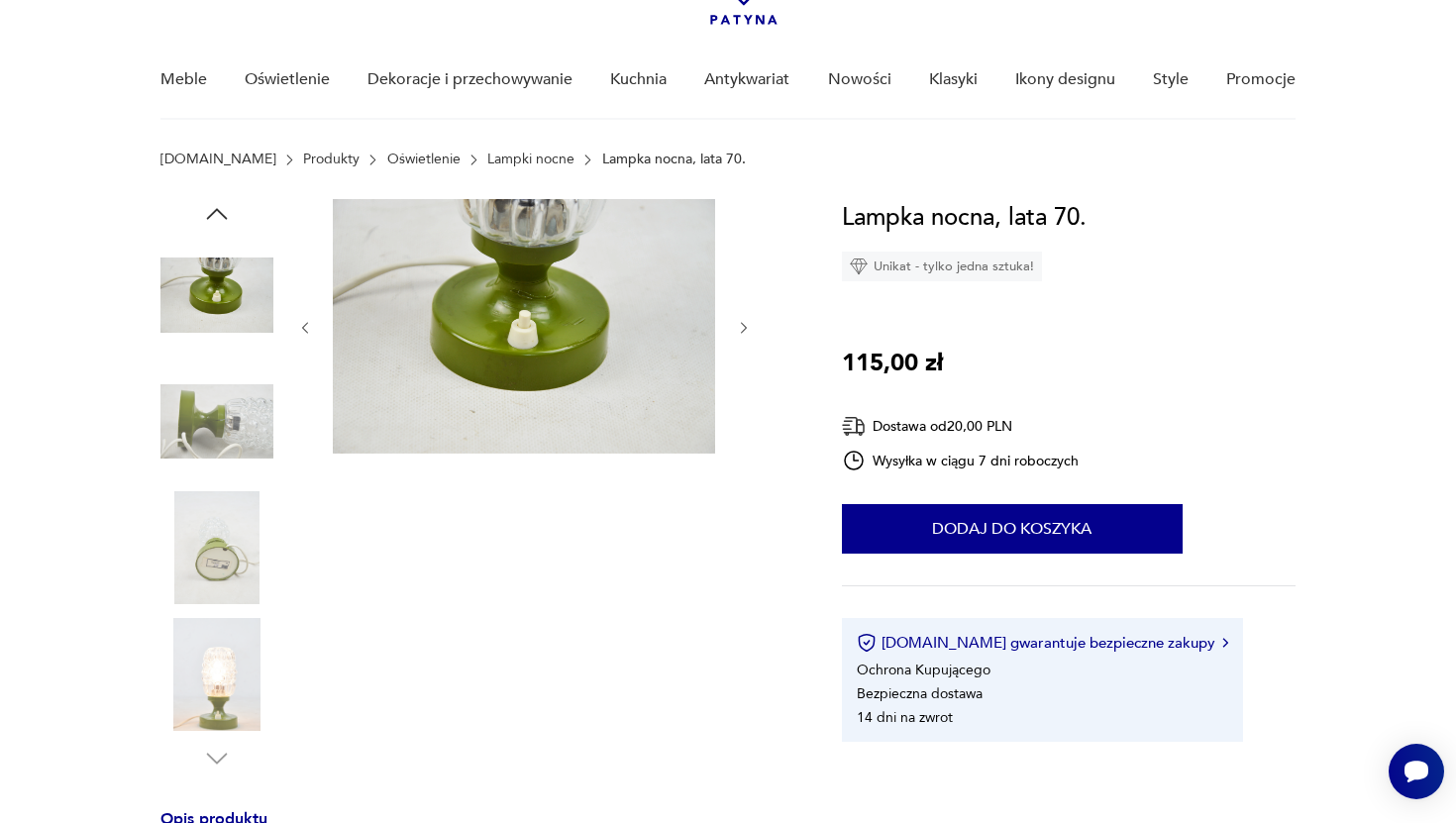 click at bounding box center (524, 326) 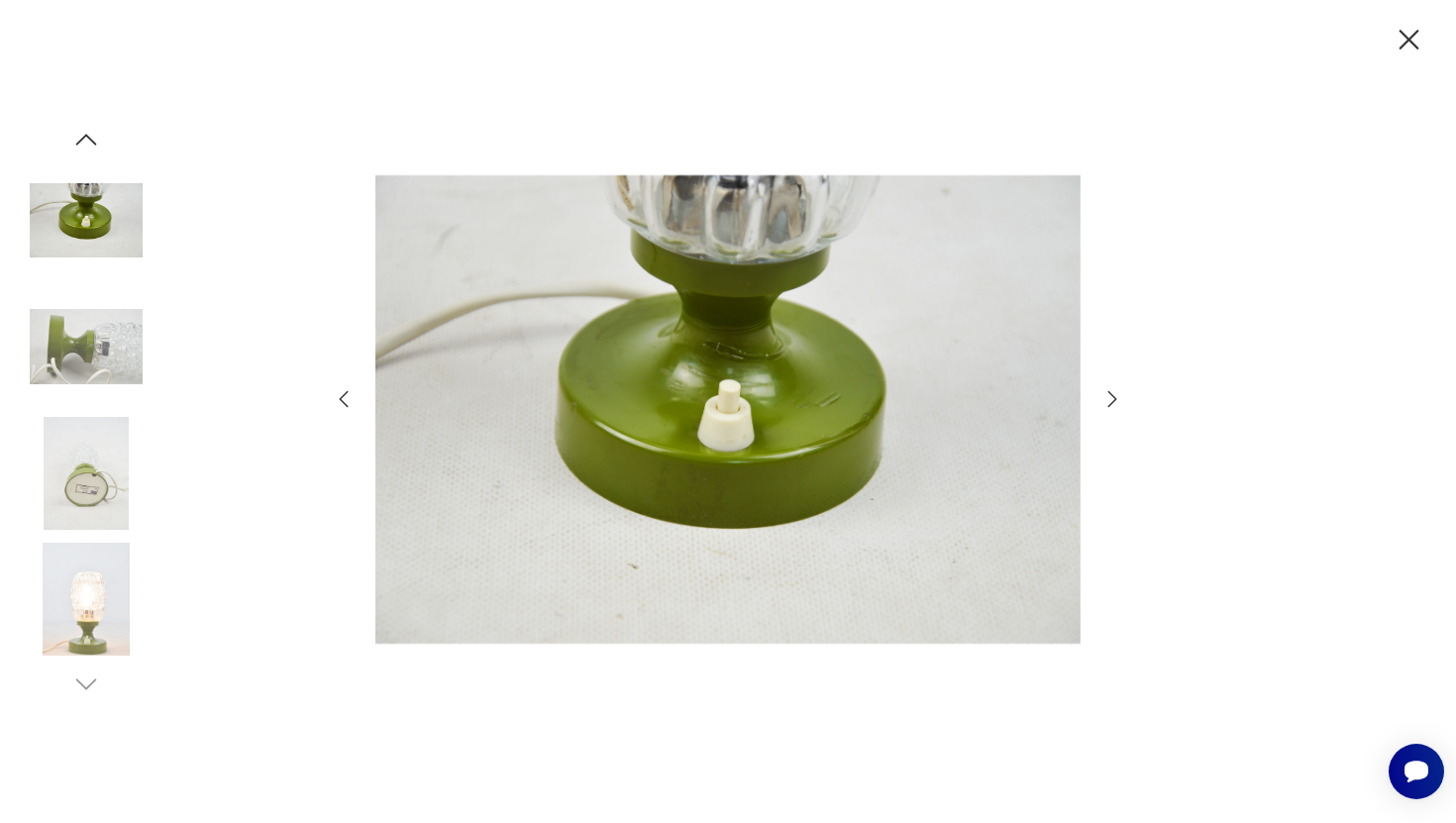 click 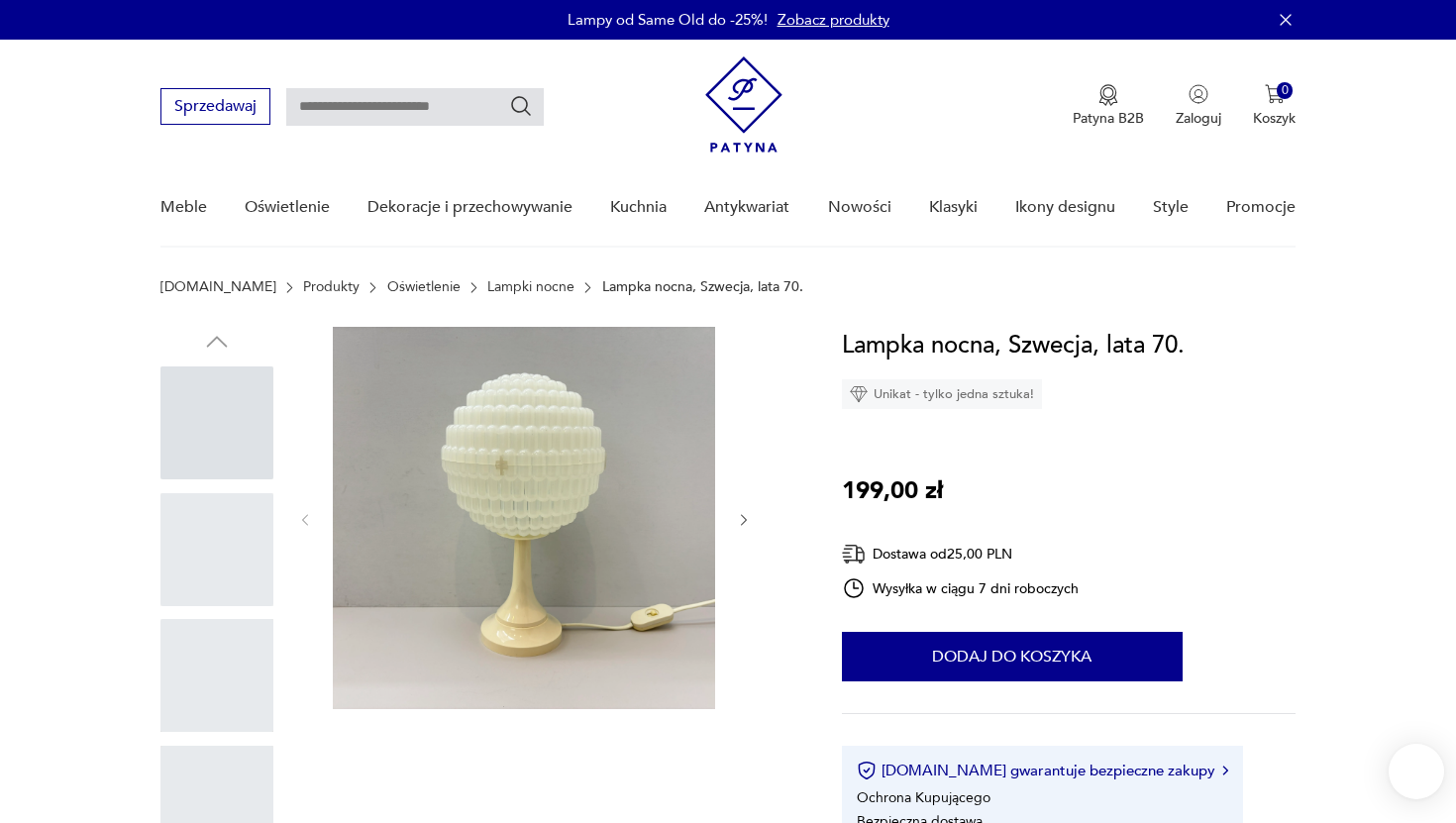 scroll, scrollTop: 0, scrollLeft: 0, axis: both 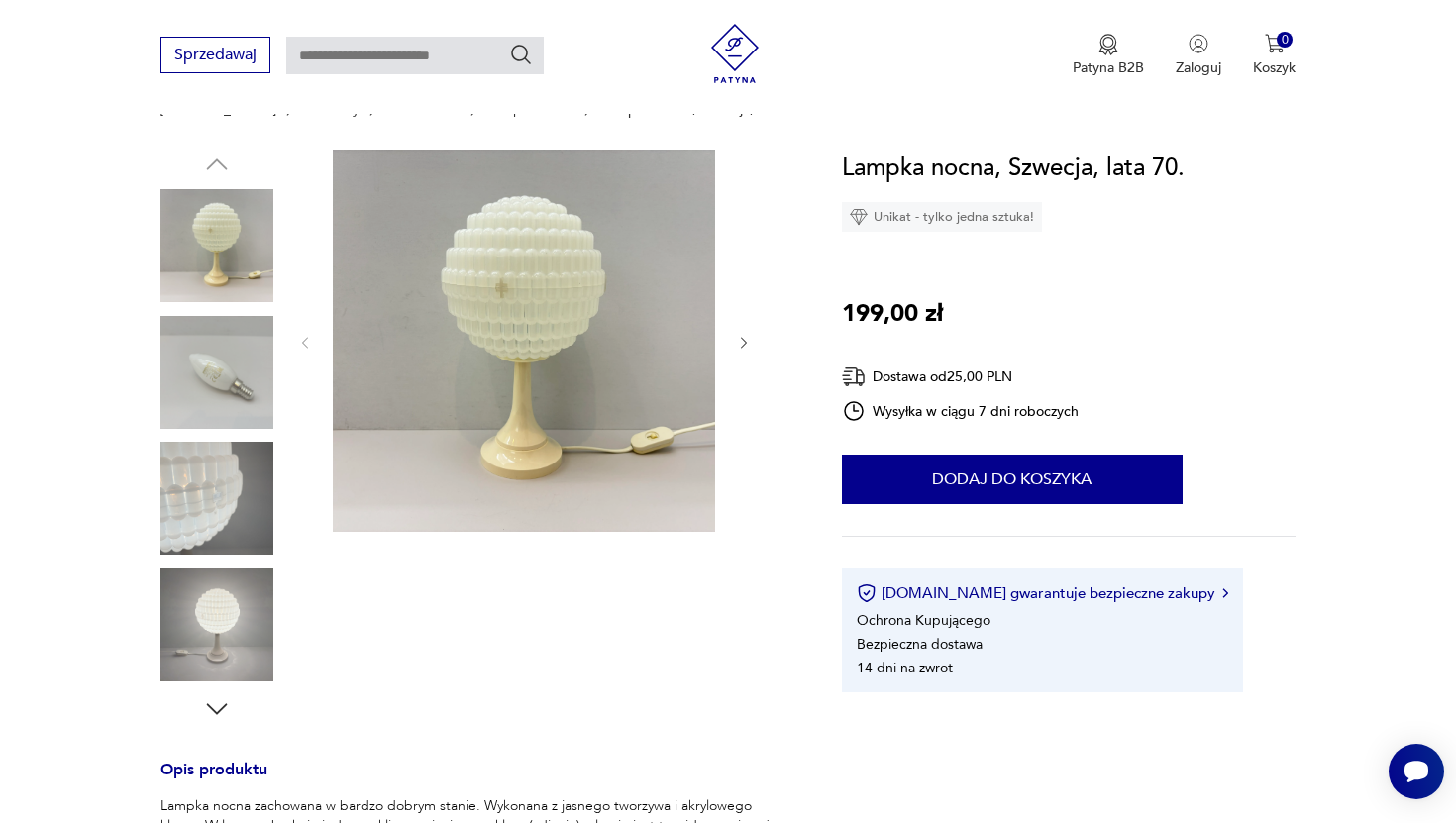 click at bounding box center (217, 372) 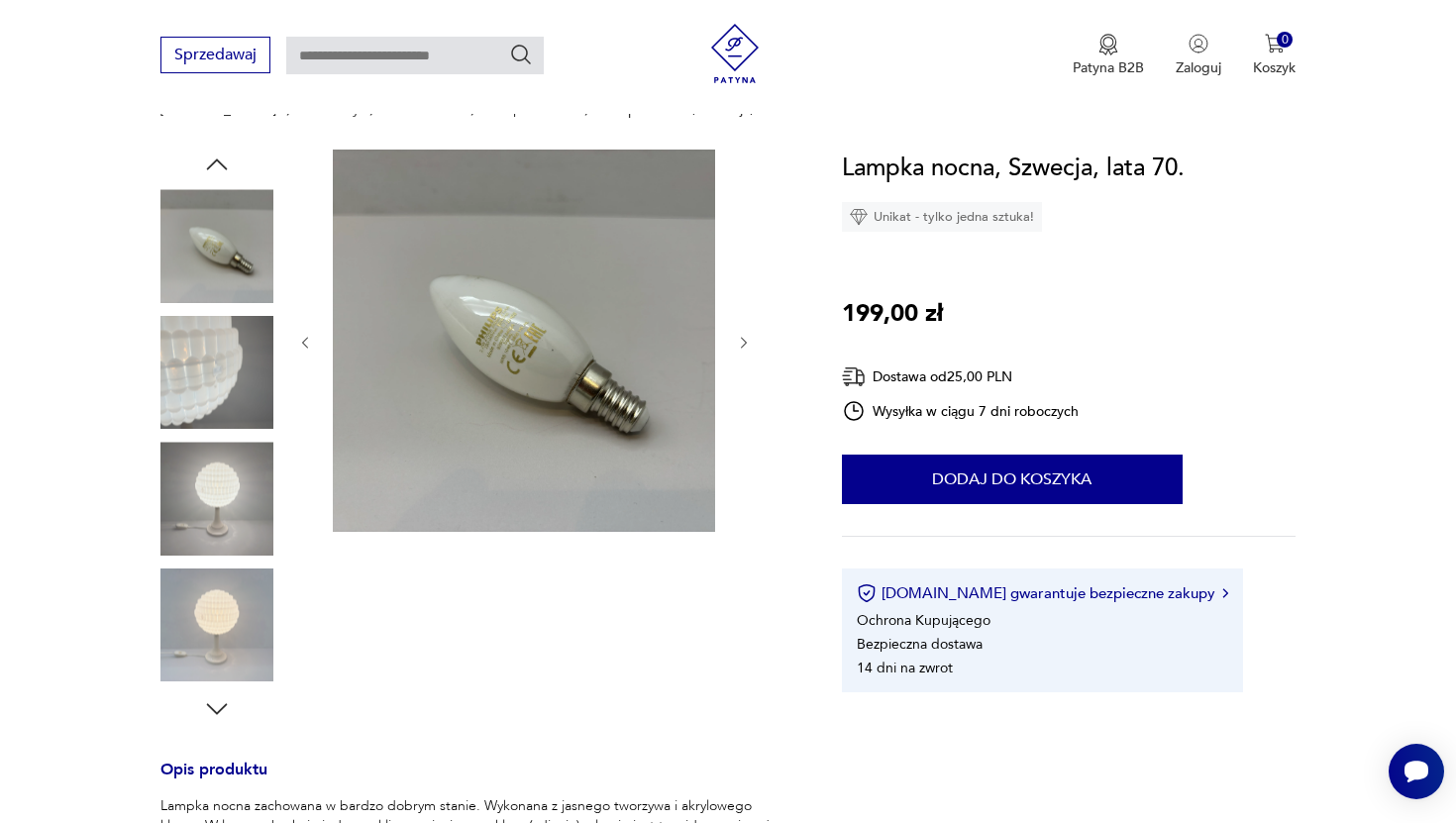 click at bounding box center (217, 372) 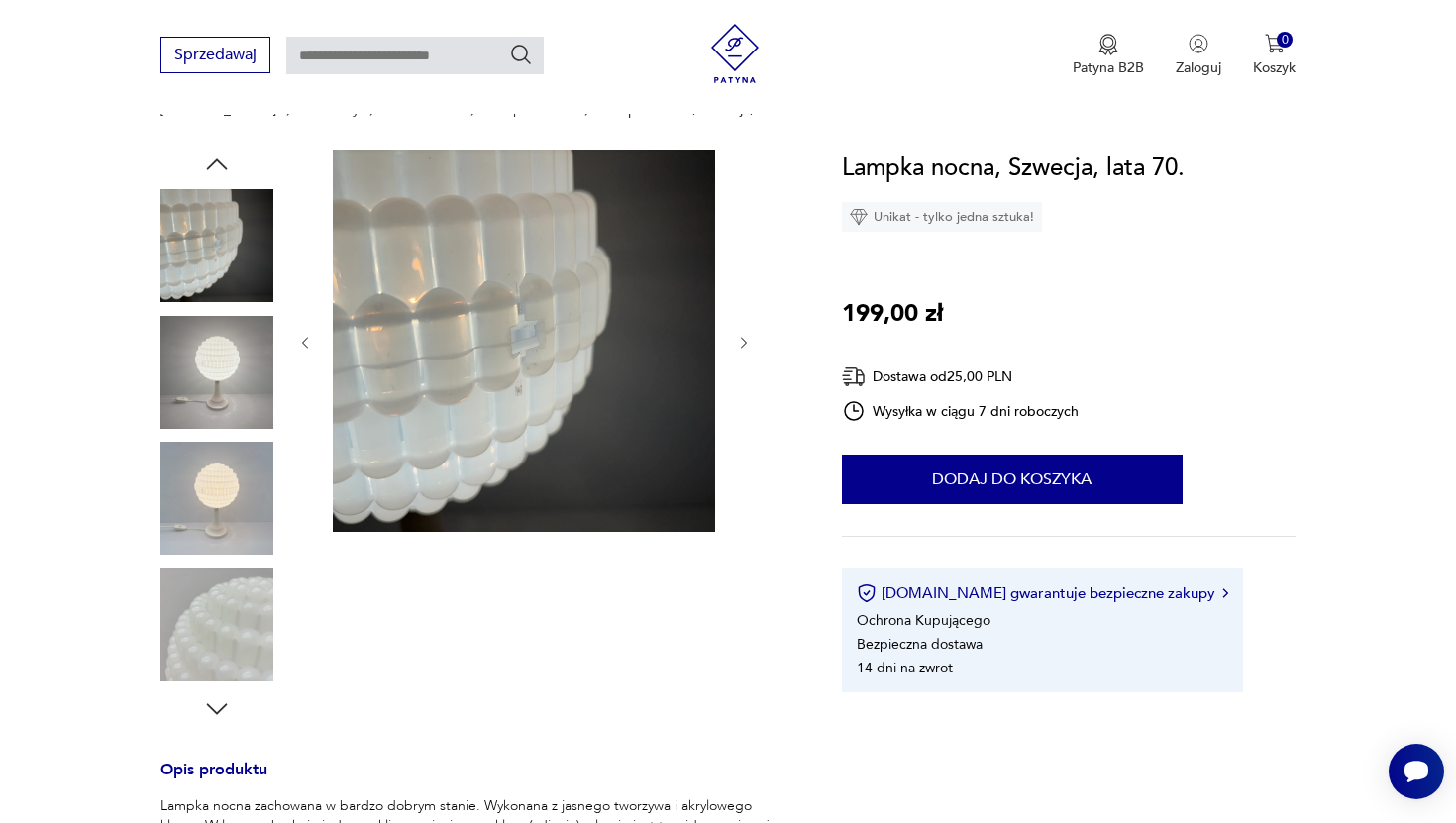 click at bounding box center [217, 372] 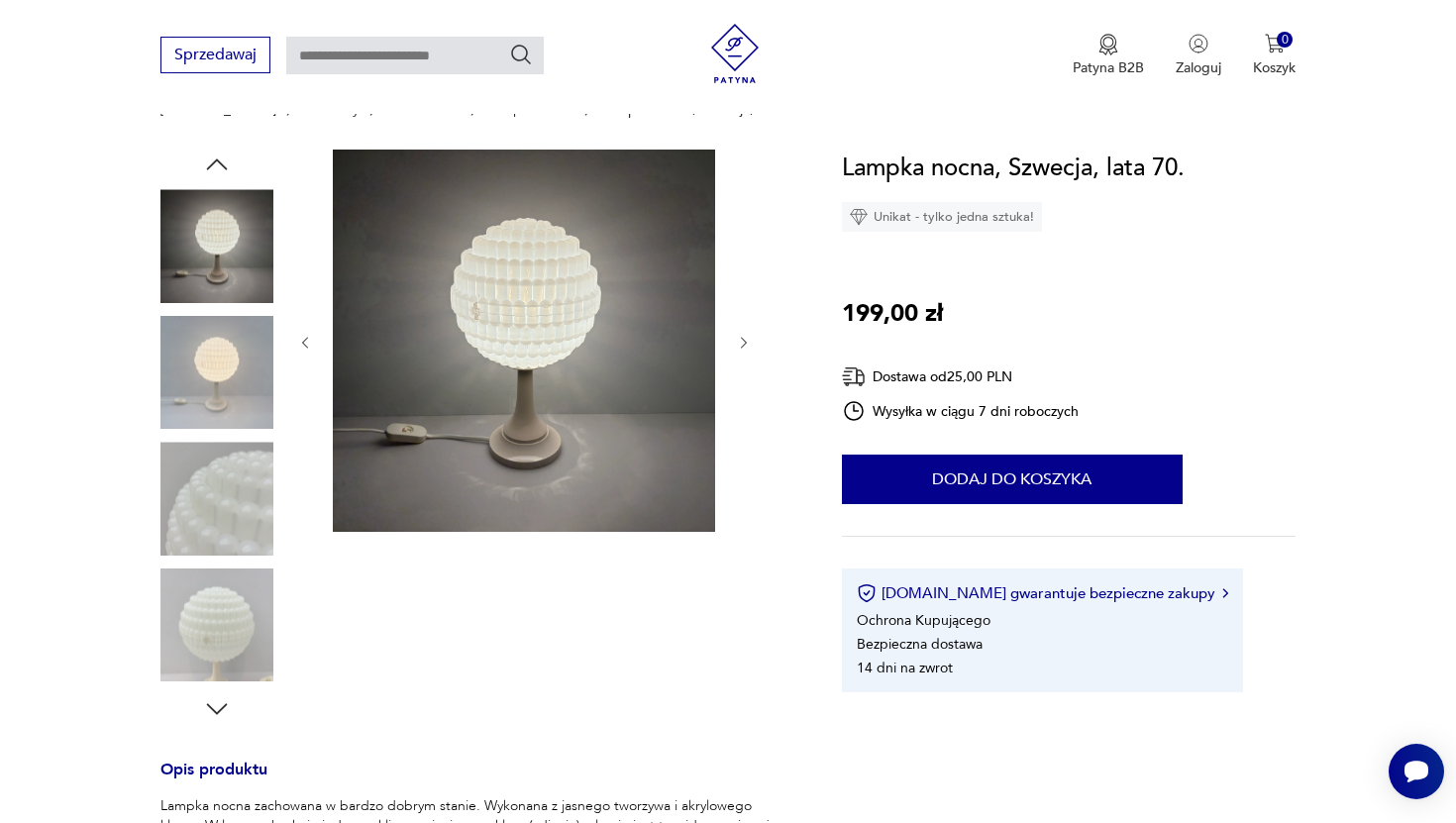 click at bounding box center [217, 498] 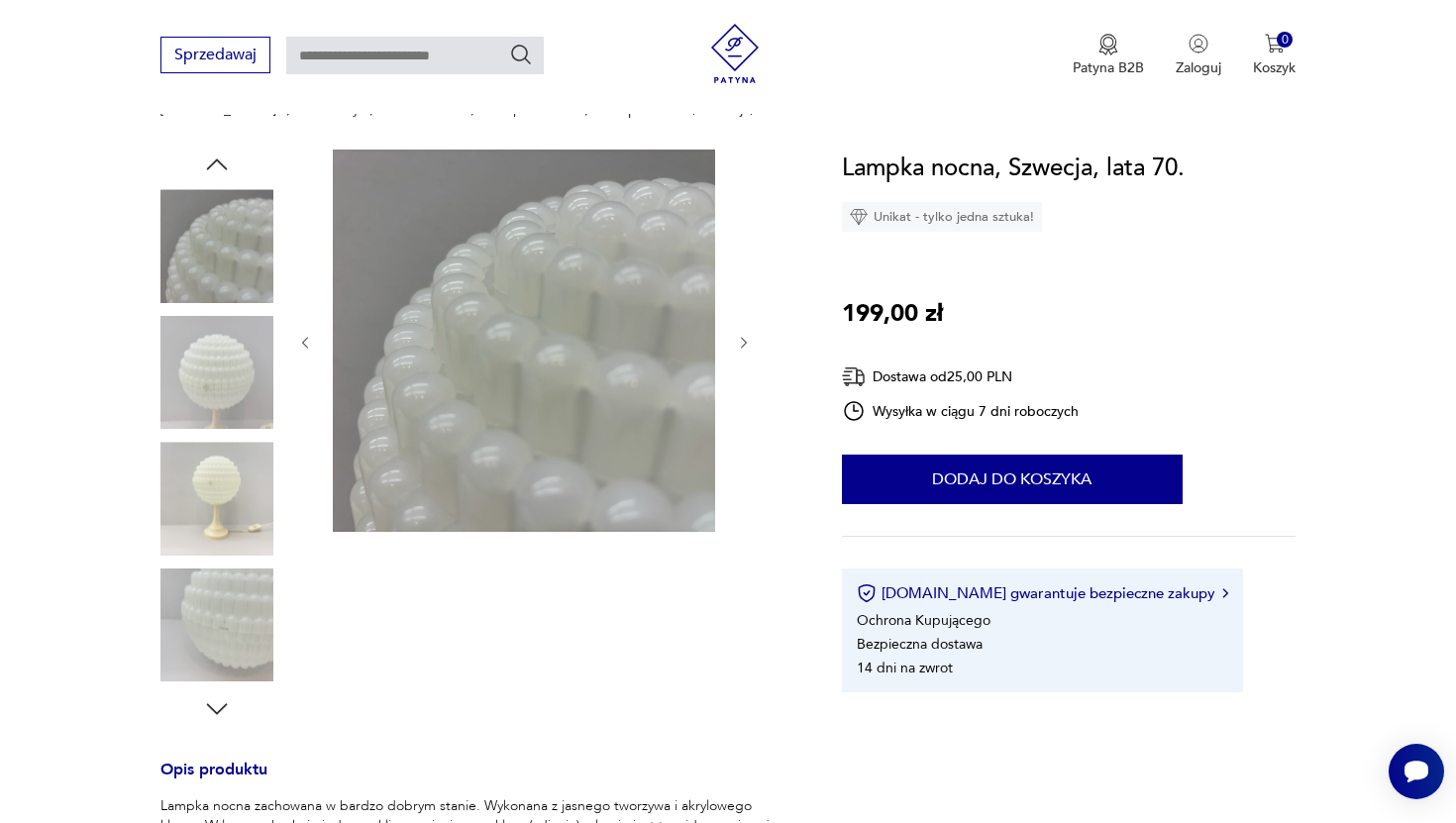 click at bounding box center (217, 498) 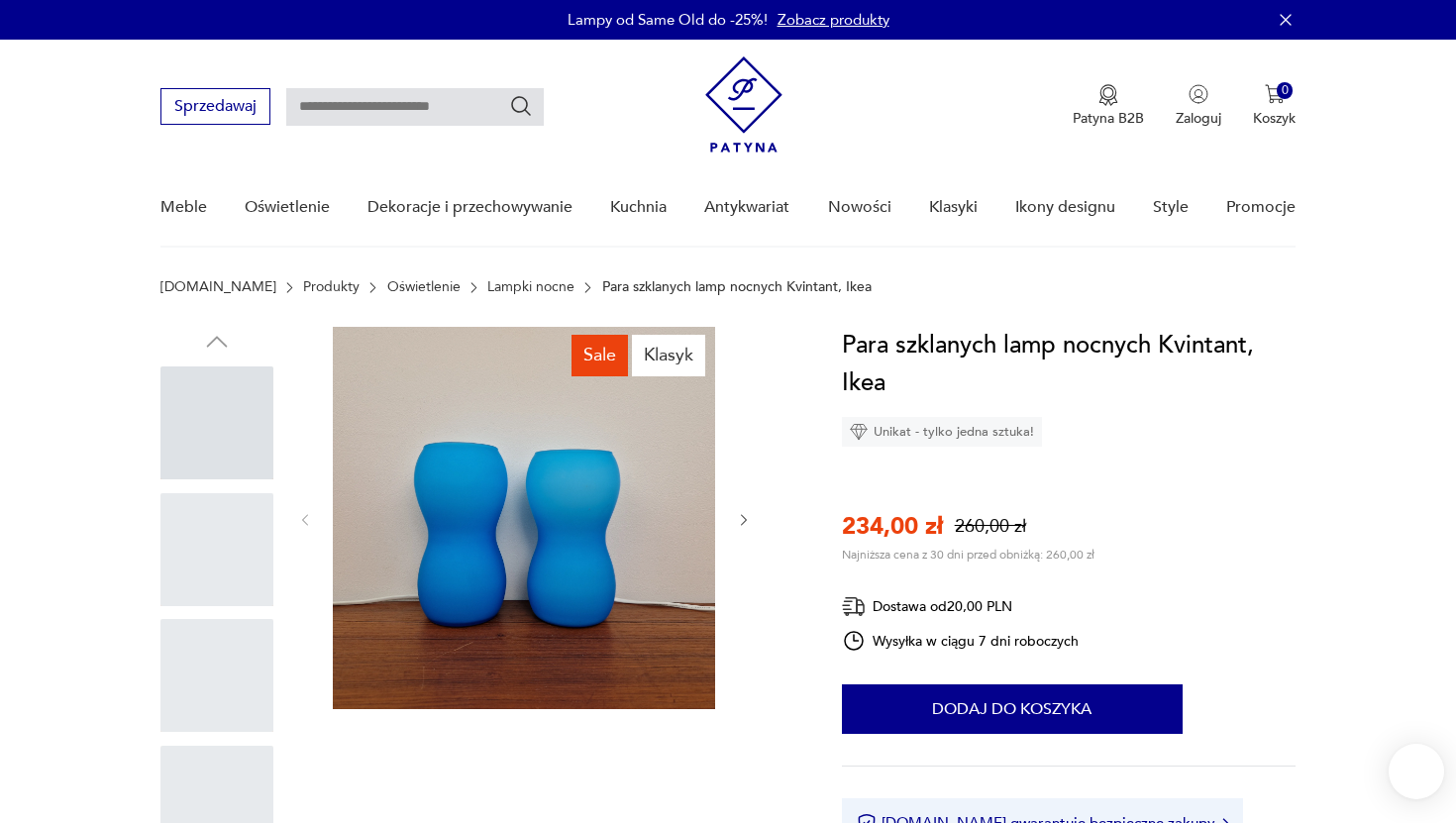 scroll, scrollTop: 0, scrollLeft: 0, axis: both 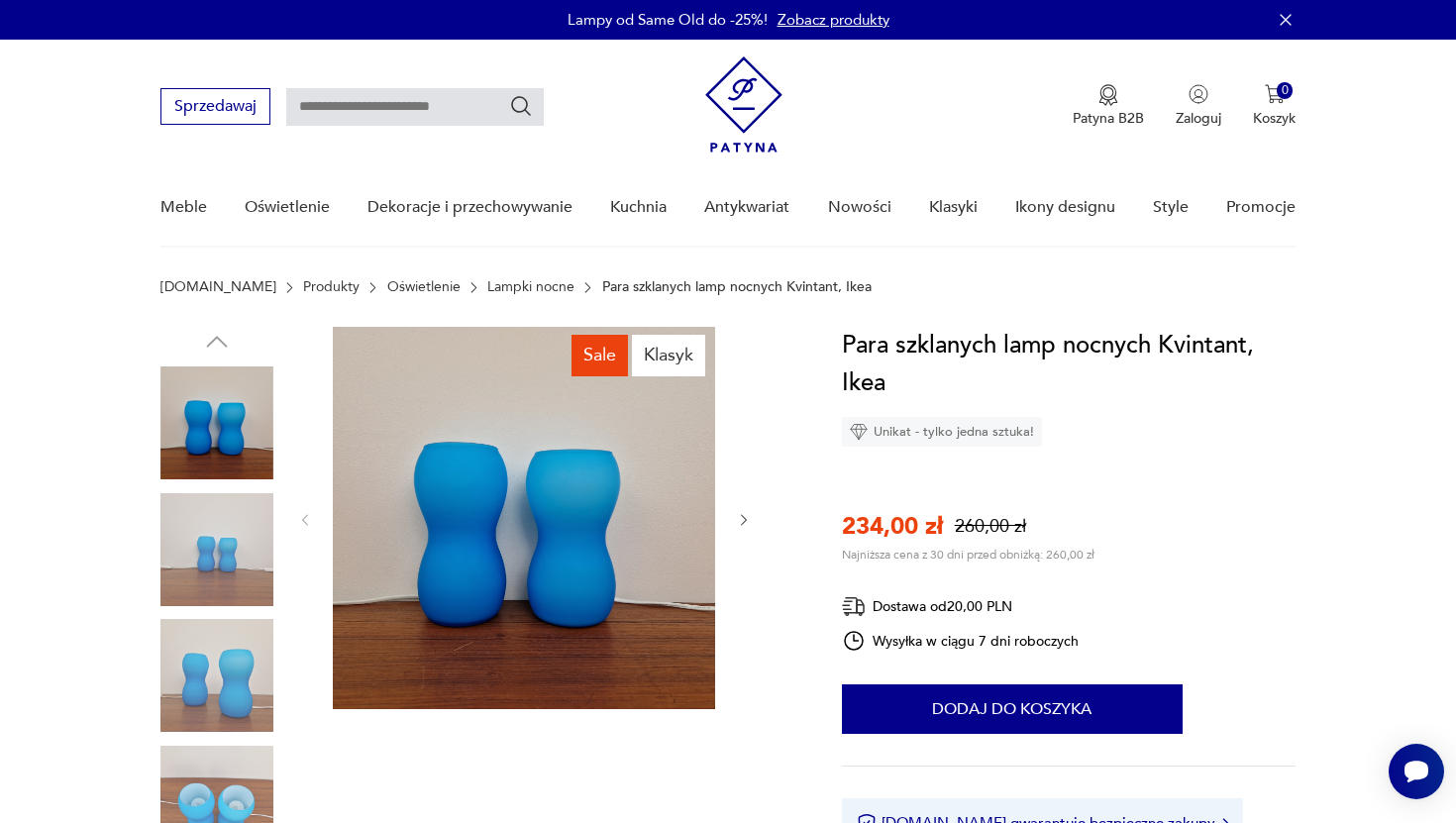 click at bounding box center [217, 550] 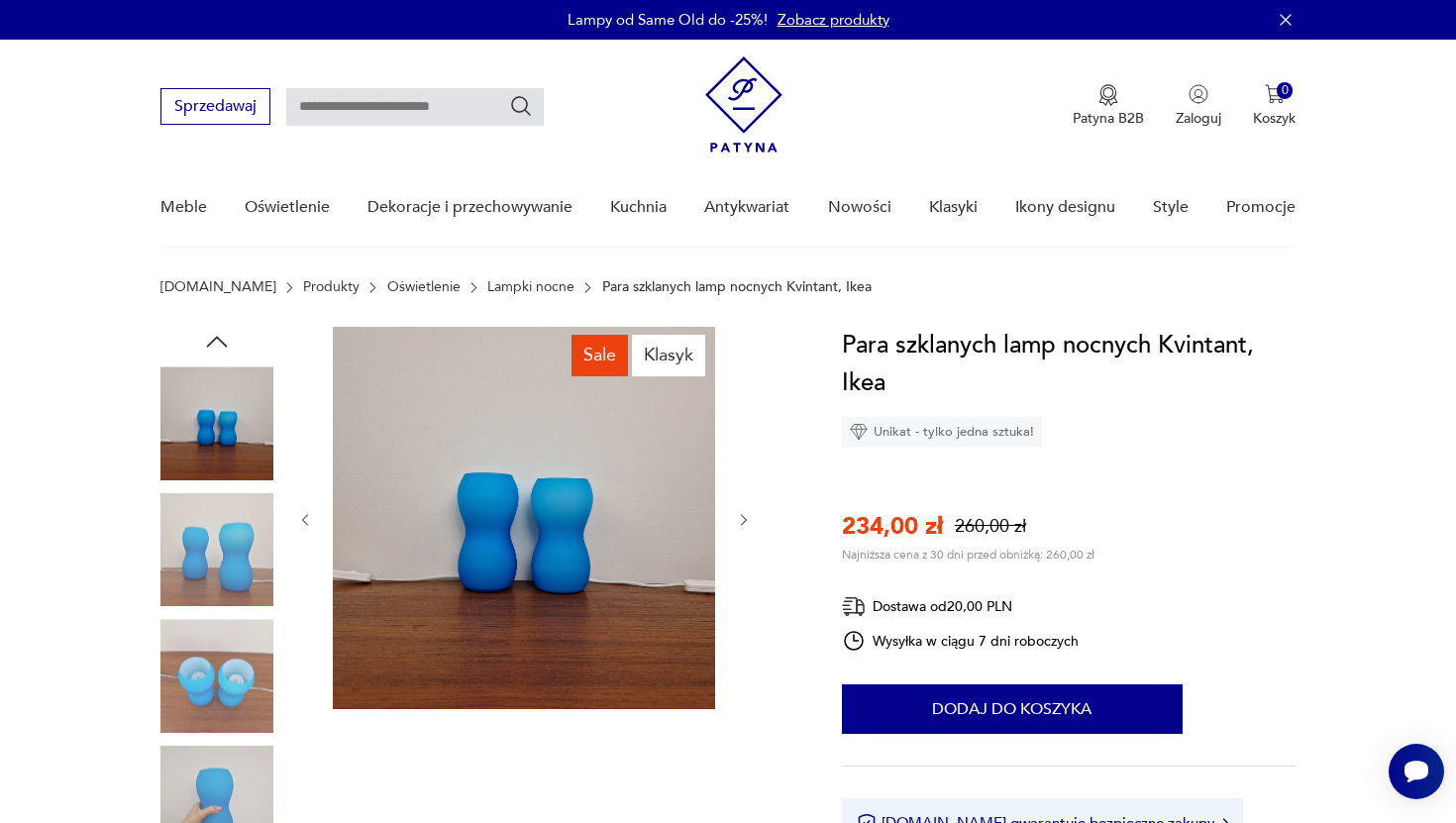 click at bounding box center [217, 675] 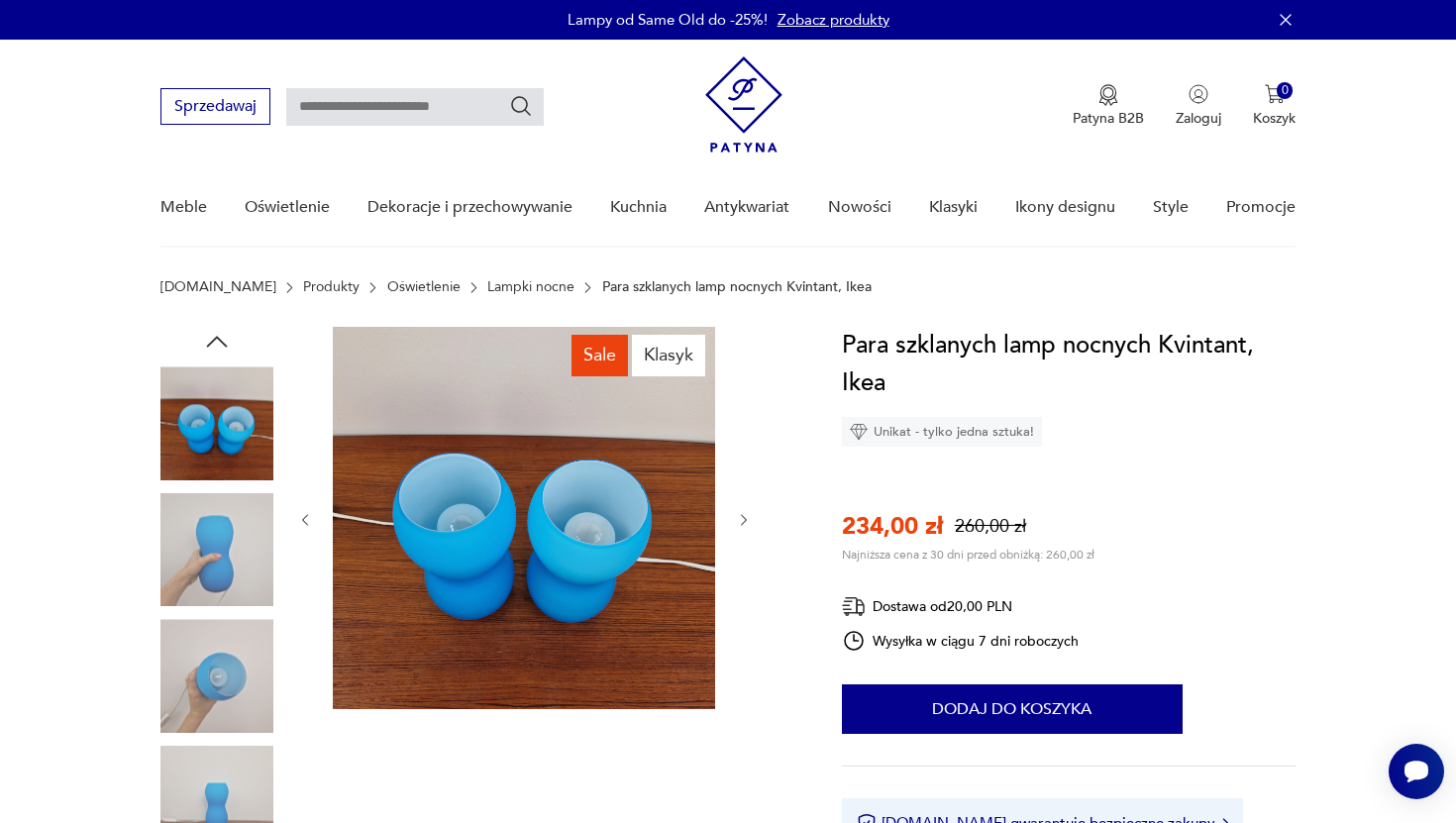 click at bounding box center [217, 550] 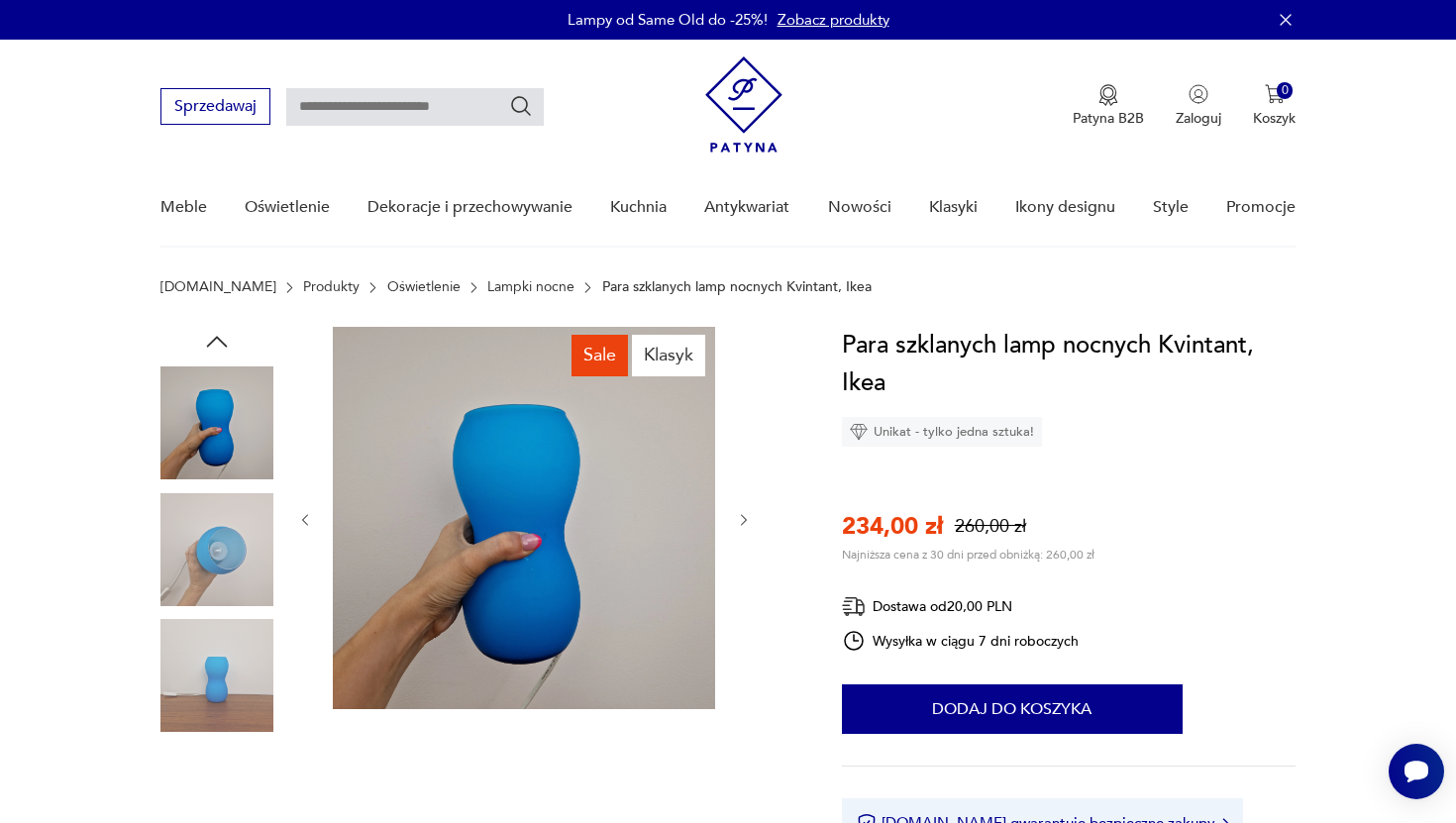 click at bounding box center [217, 550] 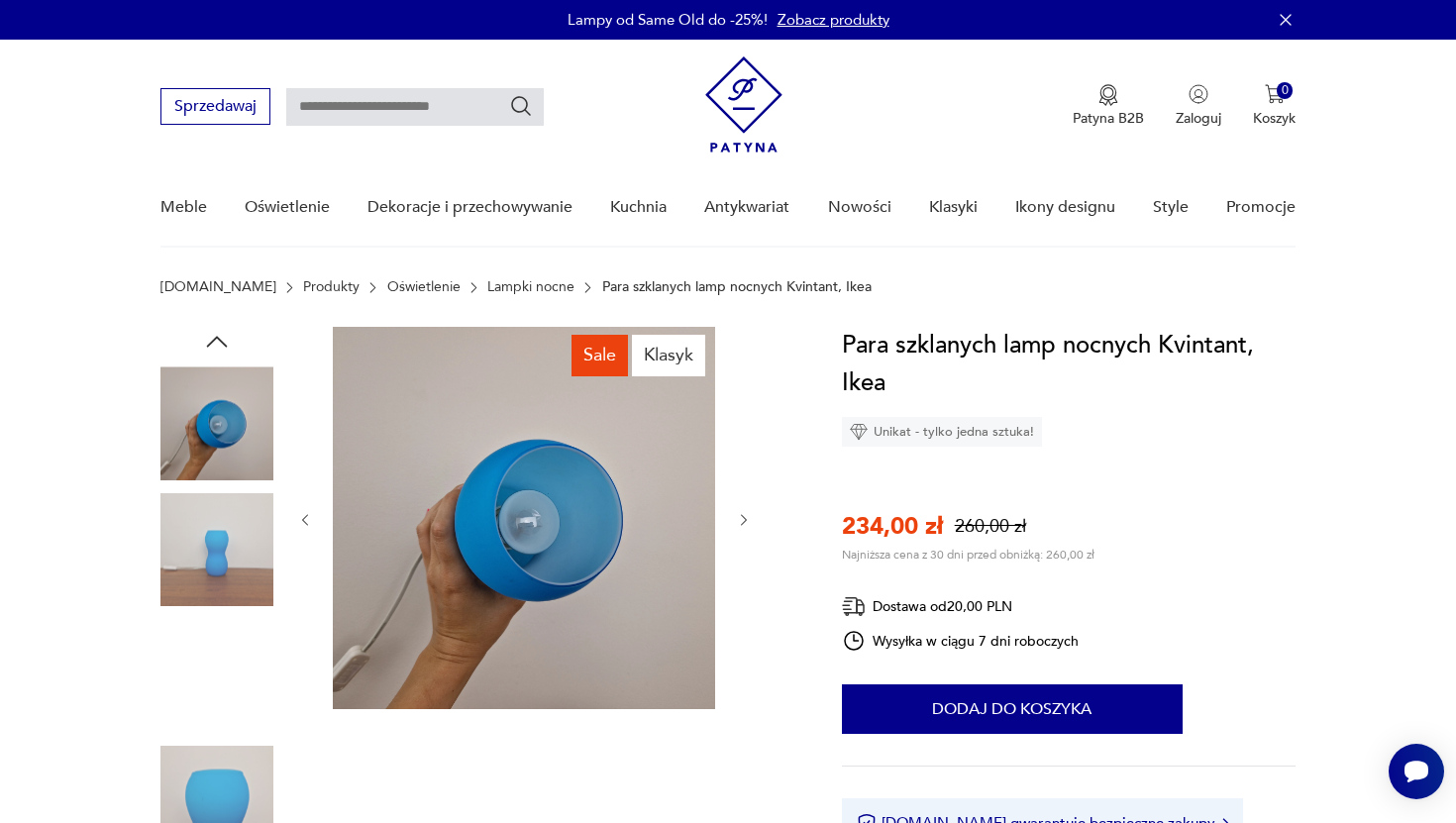click at bounding box center (217, 550) 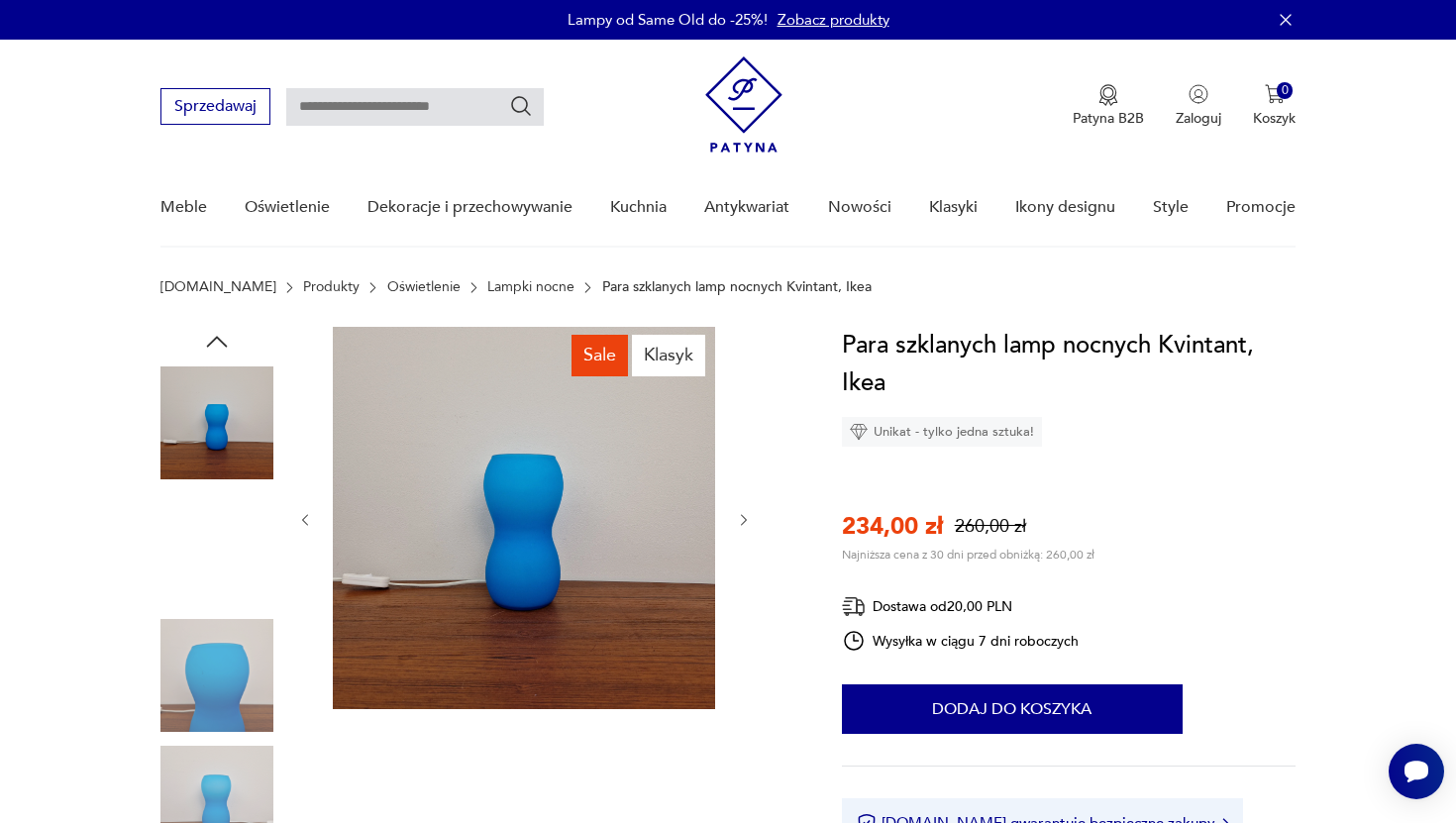 click at bounding box center [217, 550] 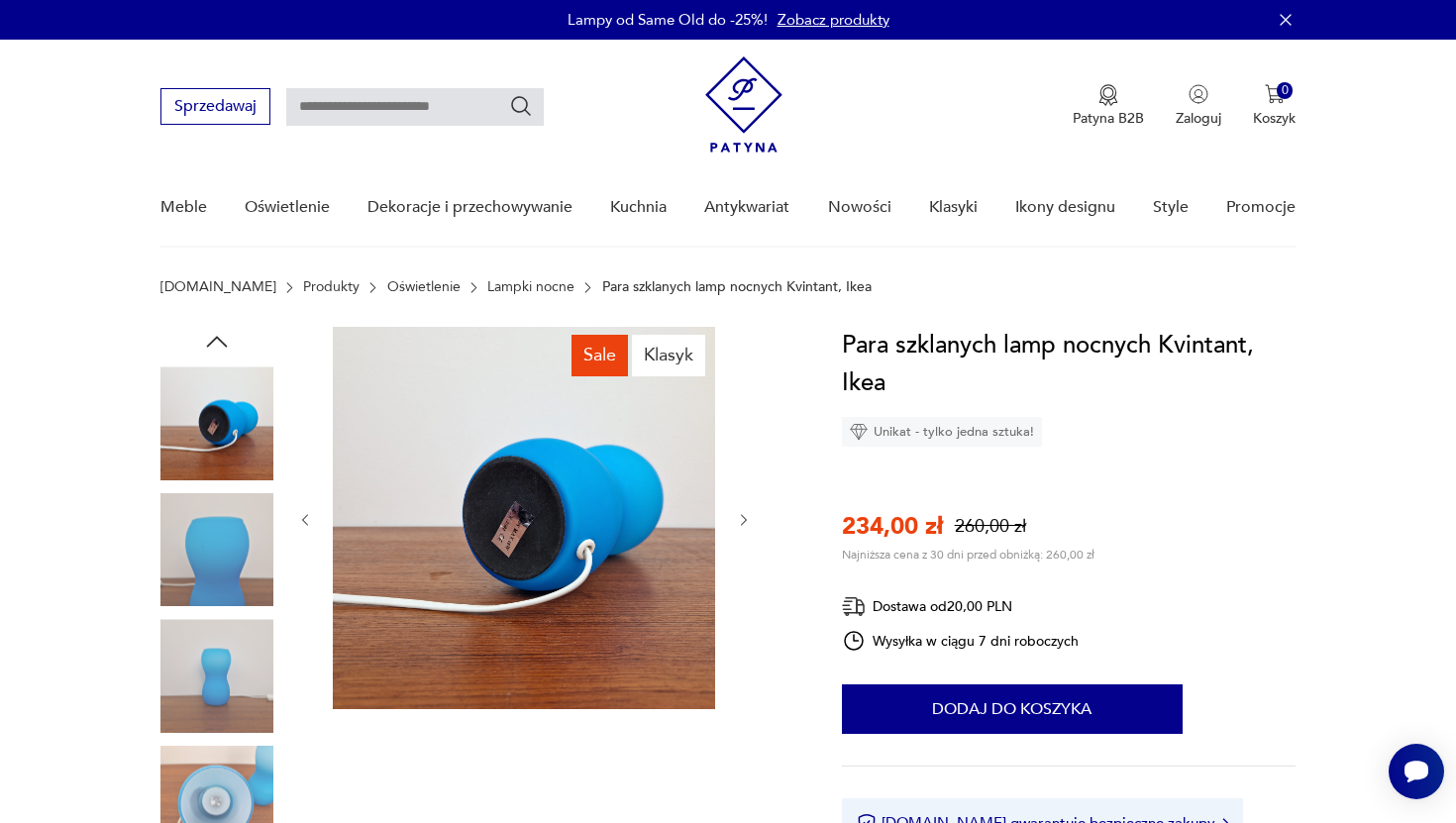 click at bounding box center [217, 675] 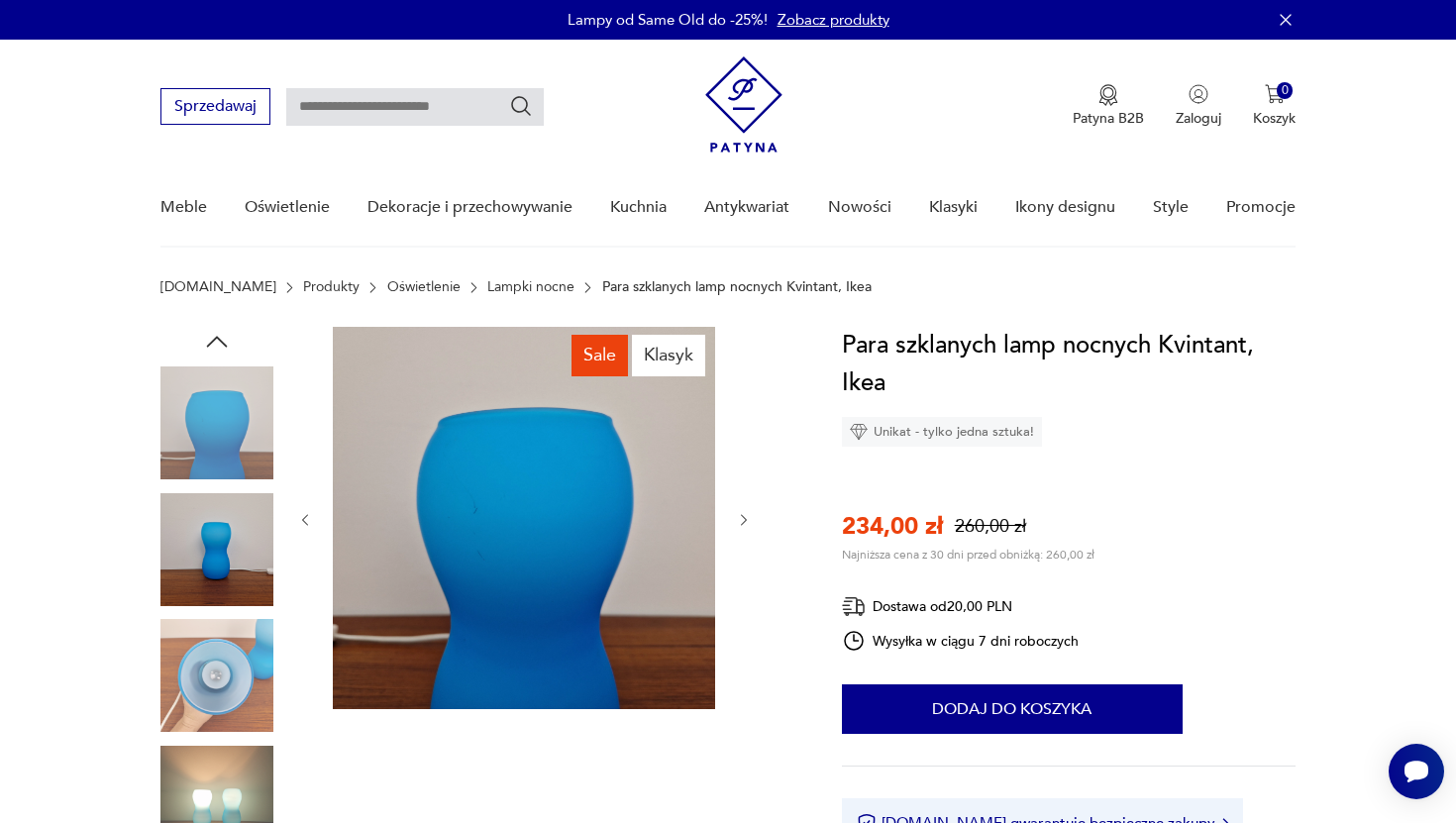 click at bounding box center [217, 675] 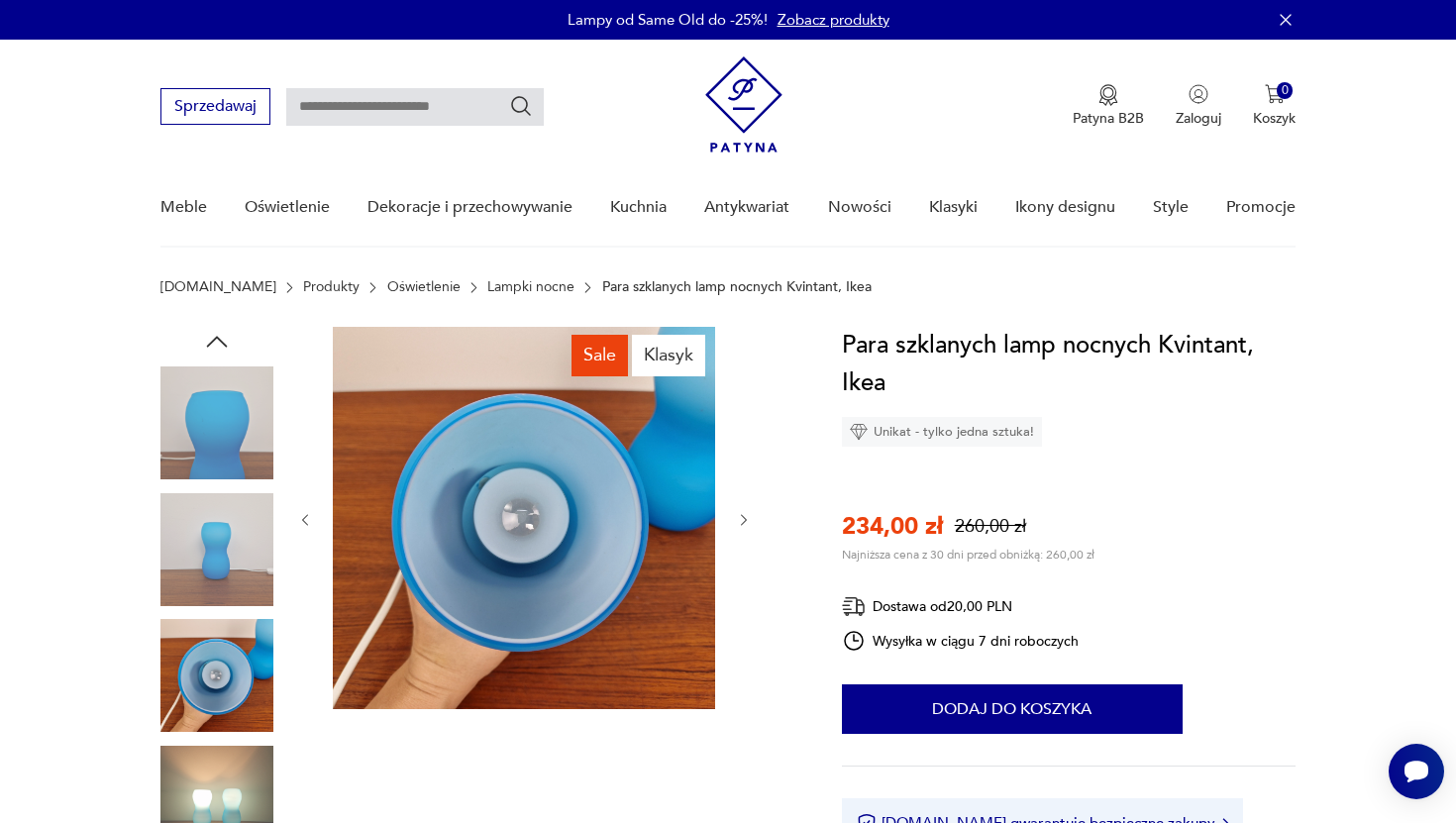click at bounding box center (217, 802) 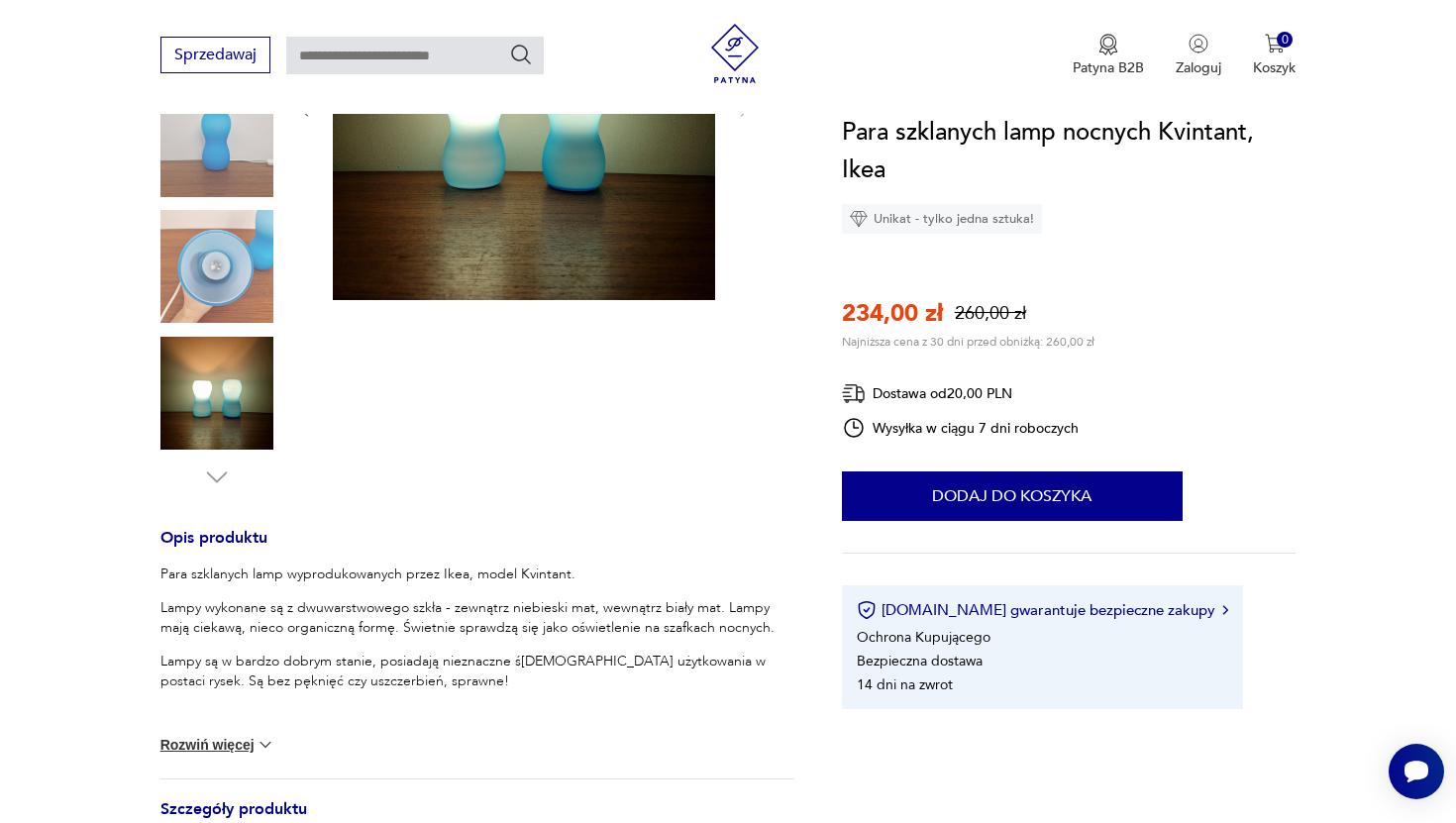 scroll, scrollTop: 413, scrollLeft: 0, axis: vertical 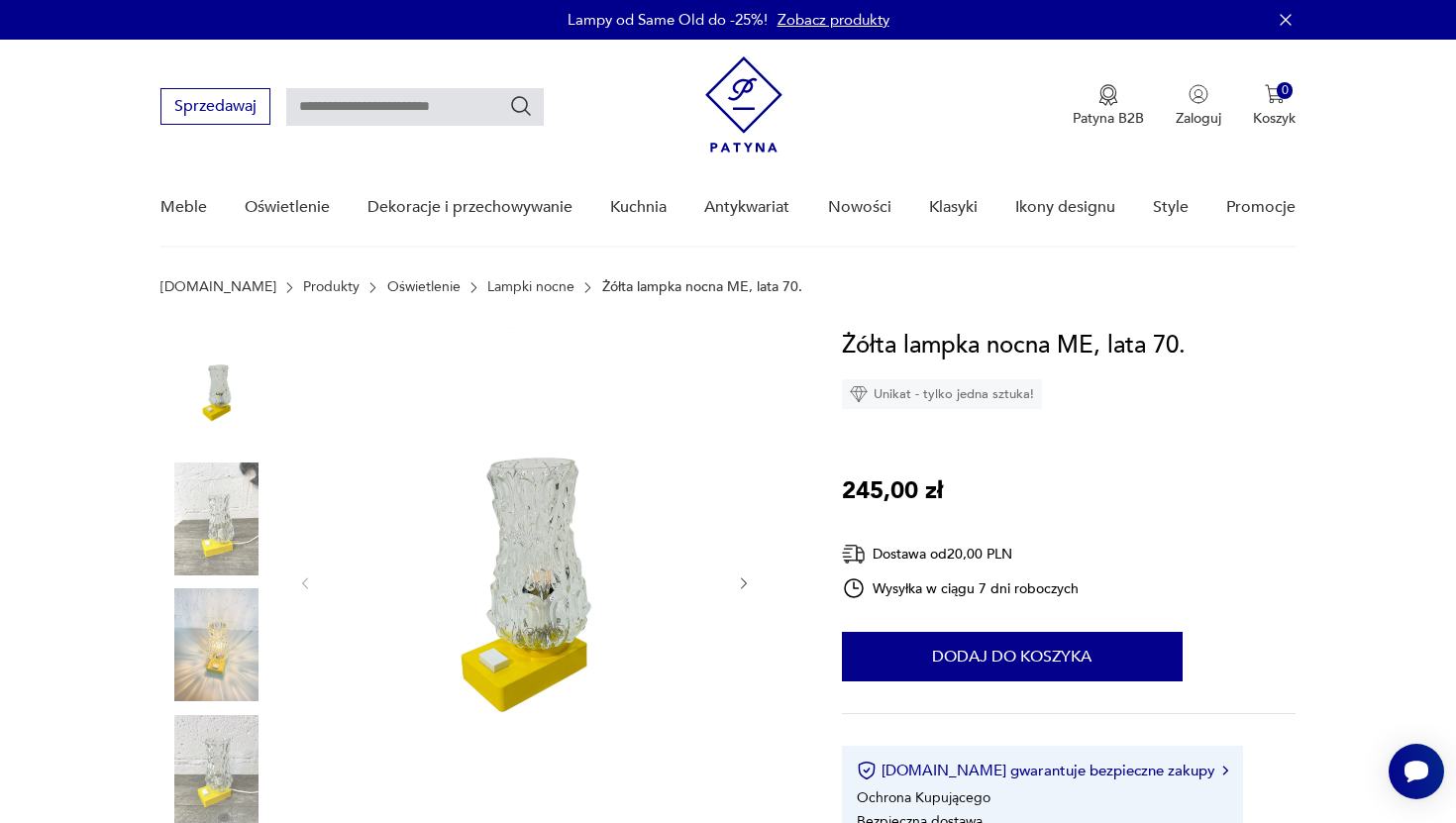 click at bounding box center (217, 519) 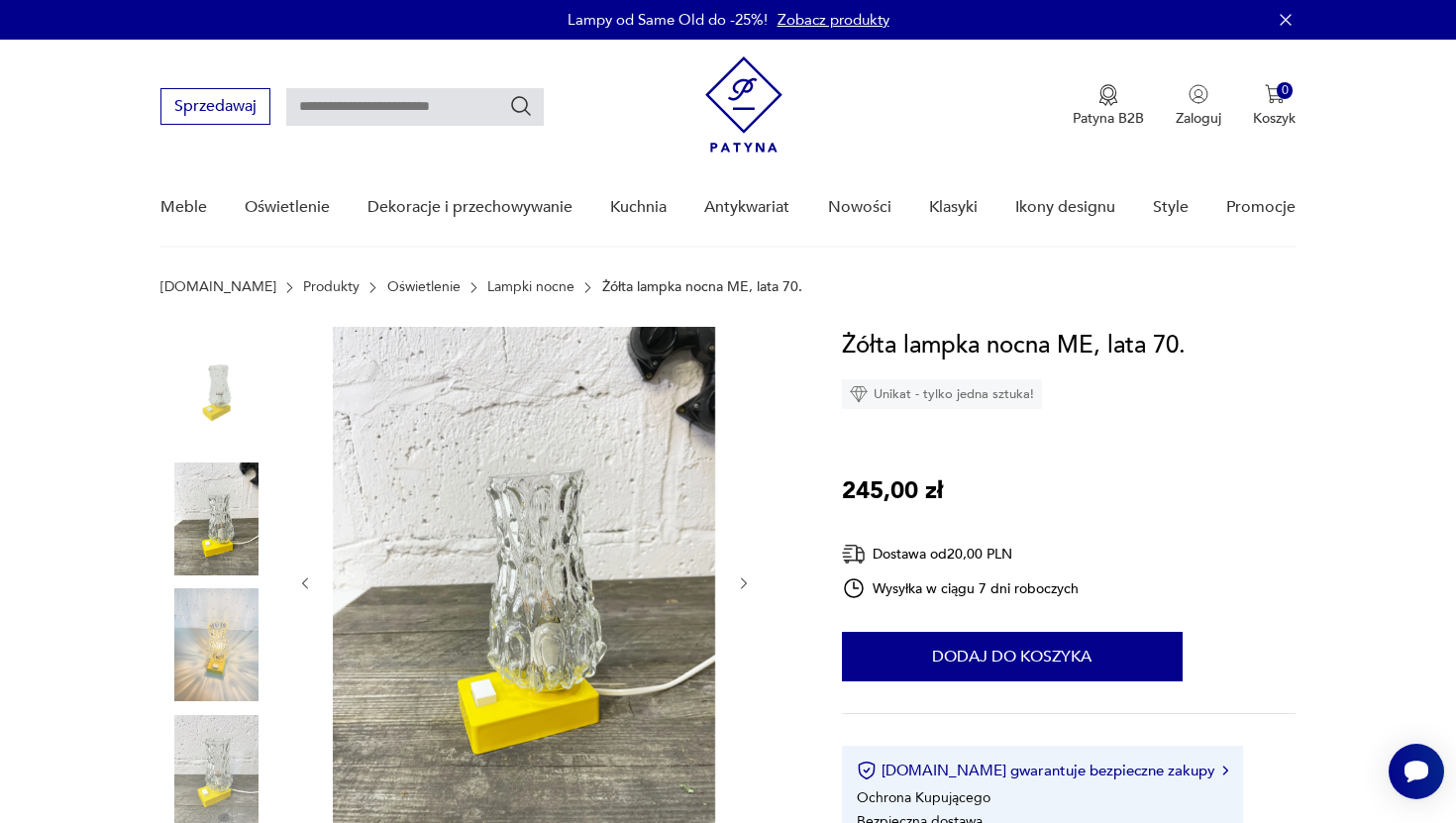 click at bounding box center (217, 772) 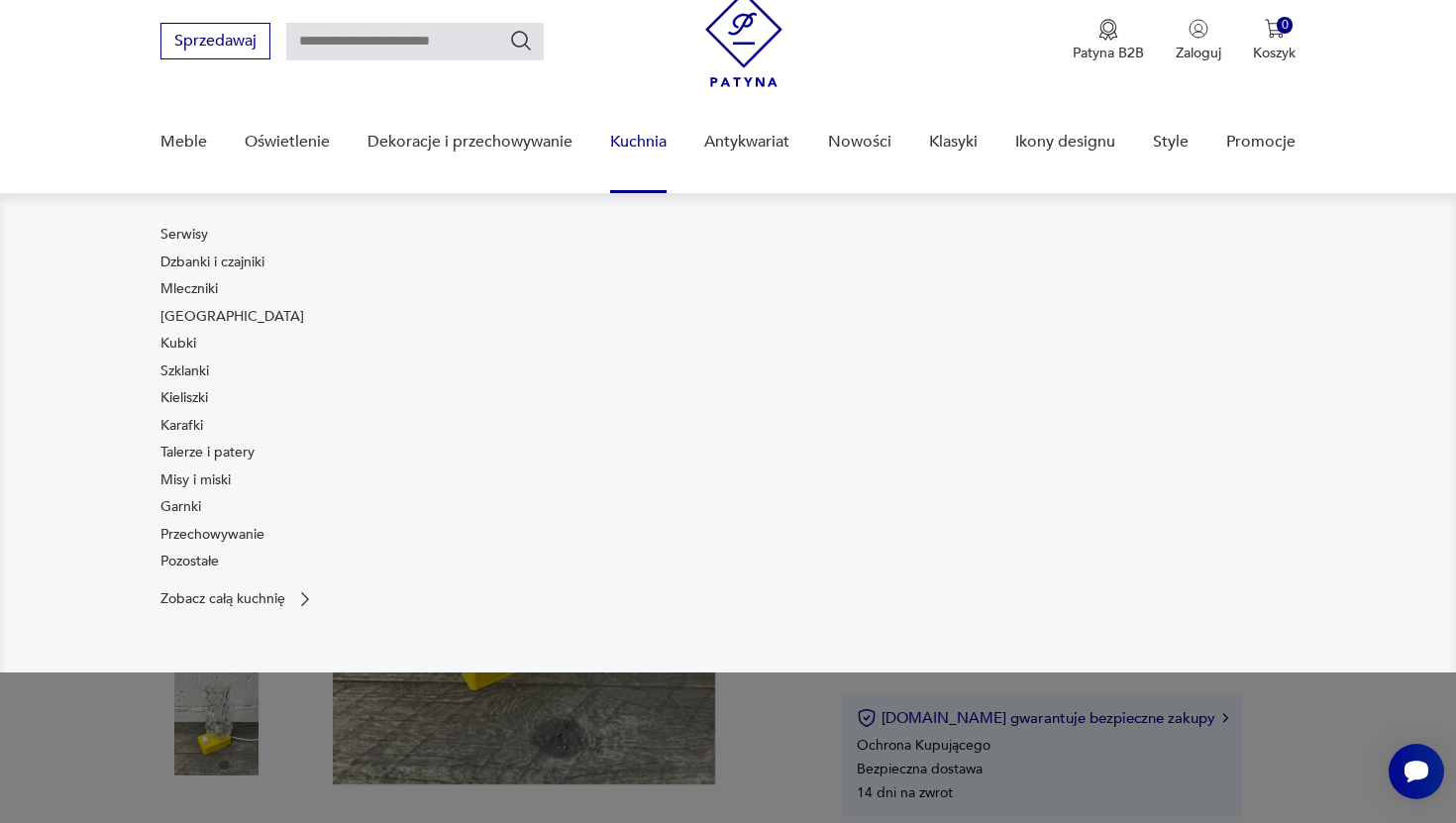 scroll, scrollTop: 0, scrollLeft: 0, axis: both 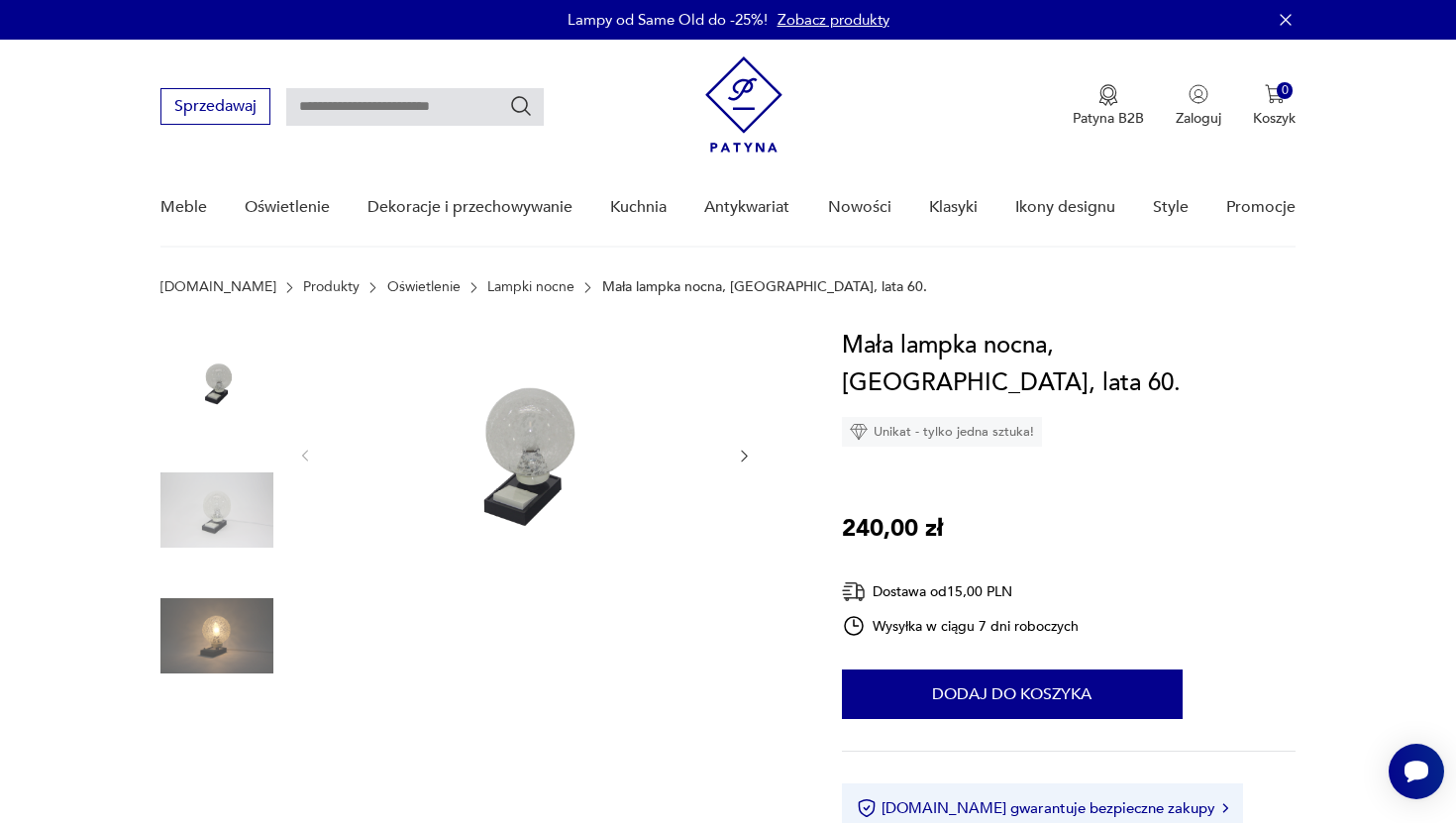 click at bounding box center [217, 636] 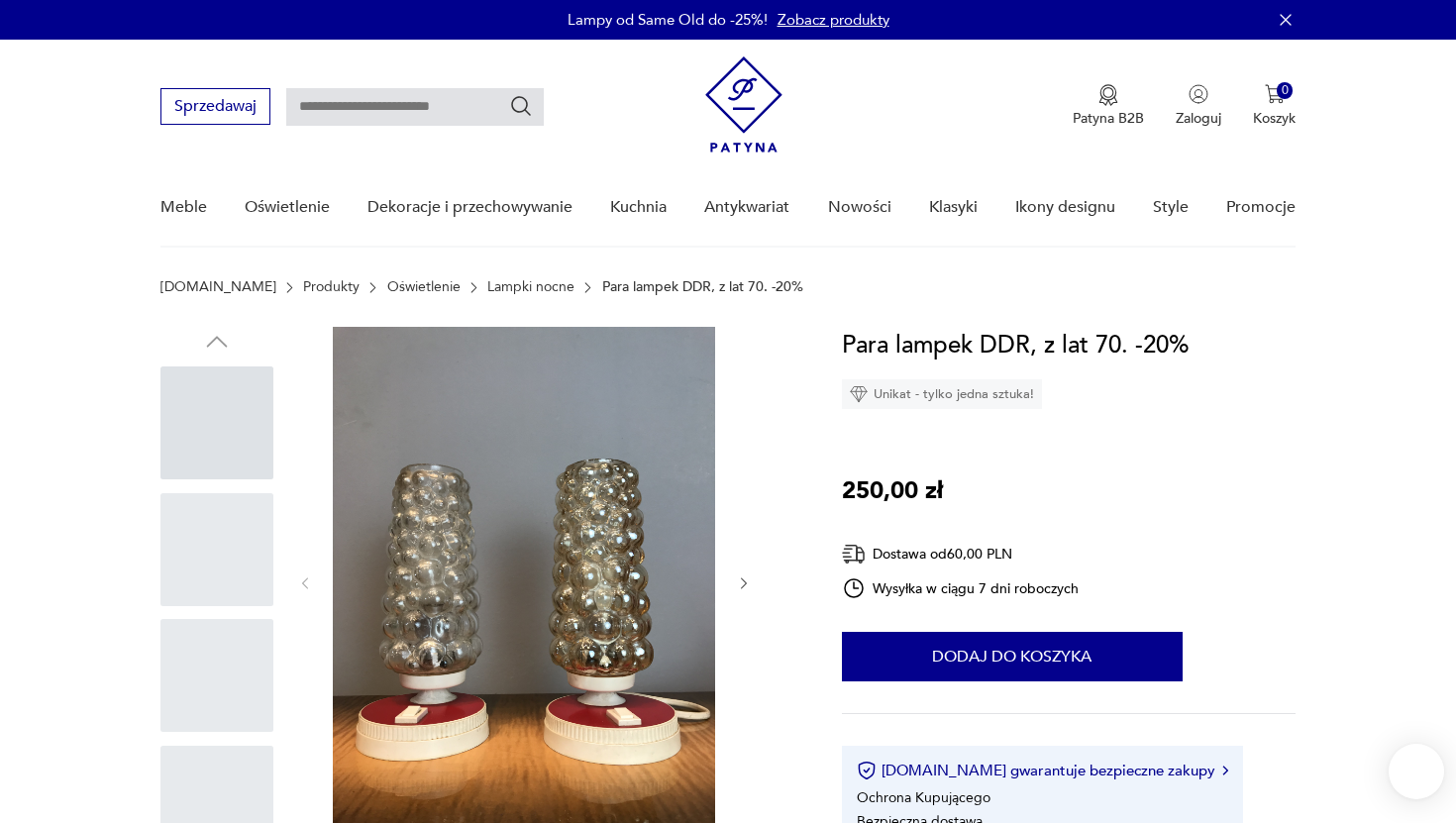 scroll, scrollTop: 0, scrollLeft: 0, axis: both 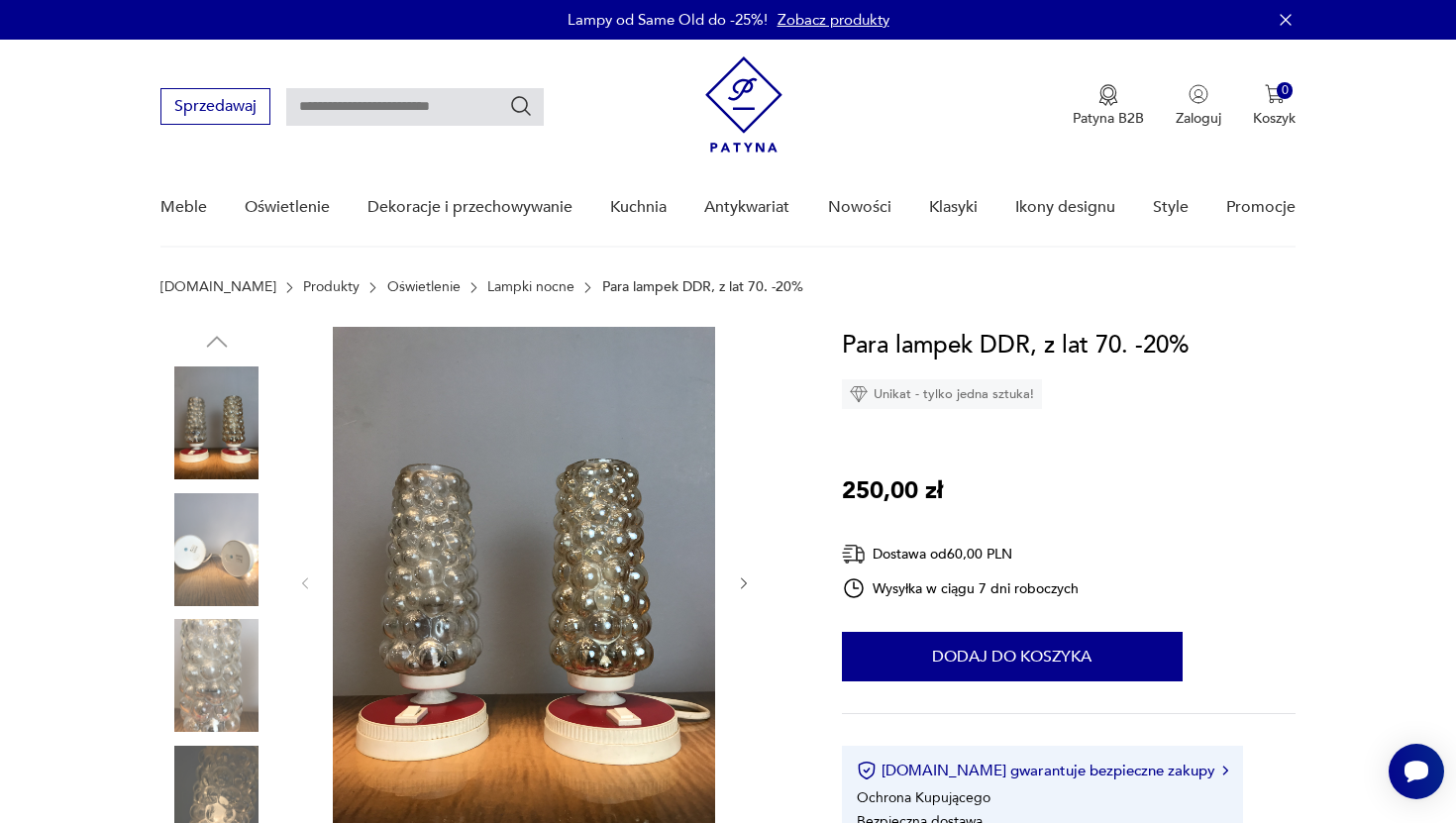 click at bounding box center [217, 550] 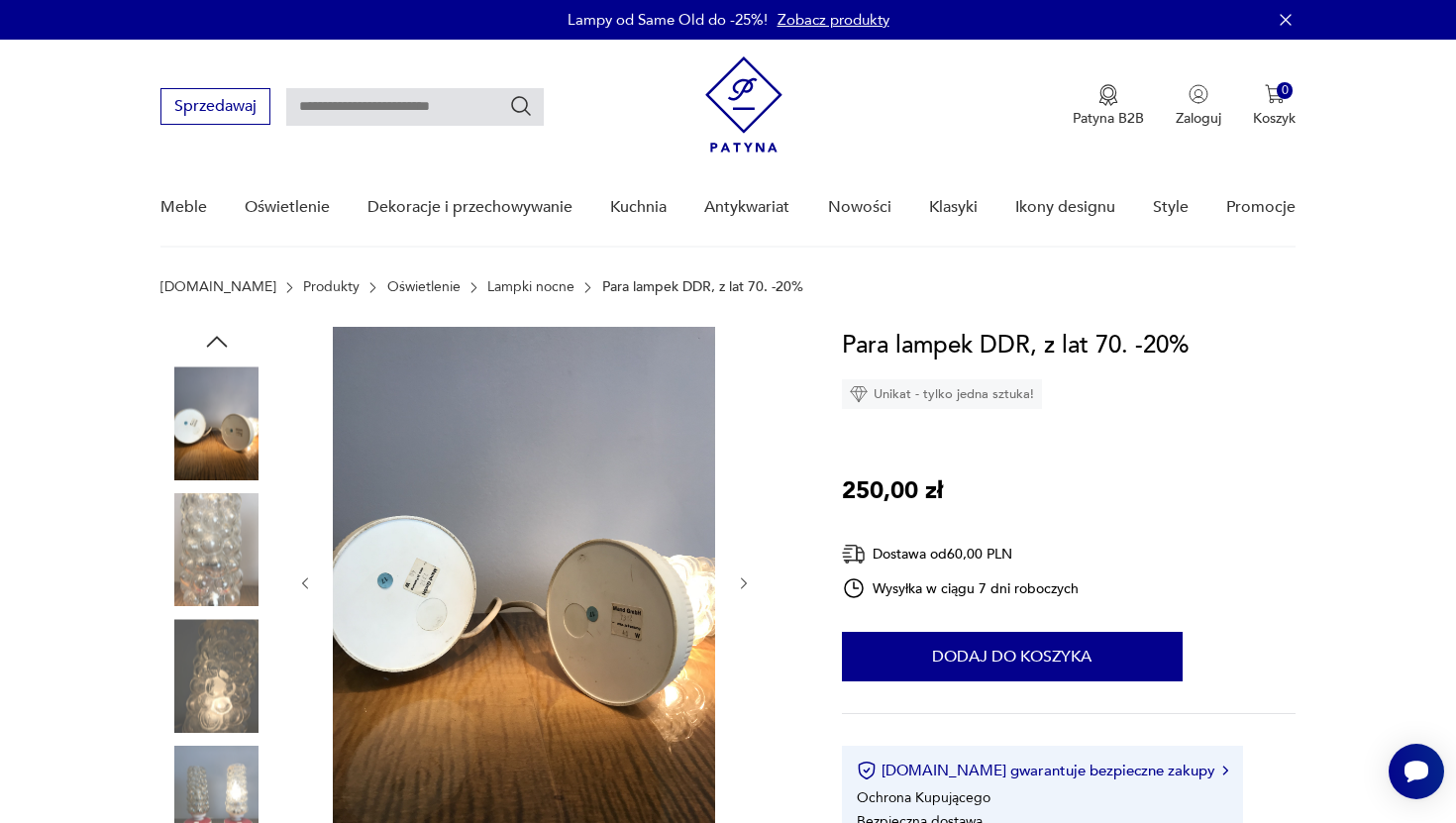 click at bounding box center (217, 675) 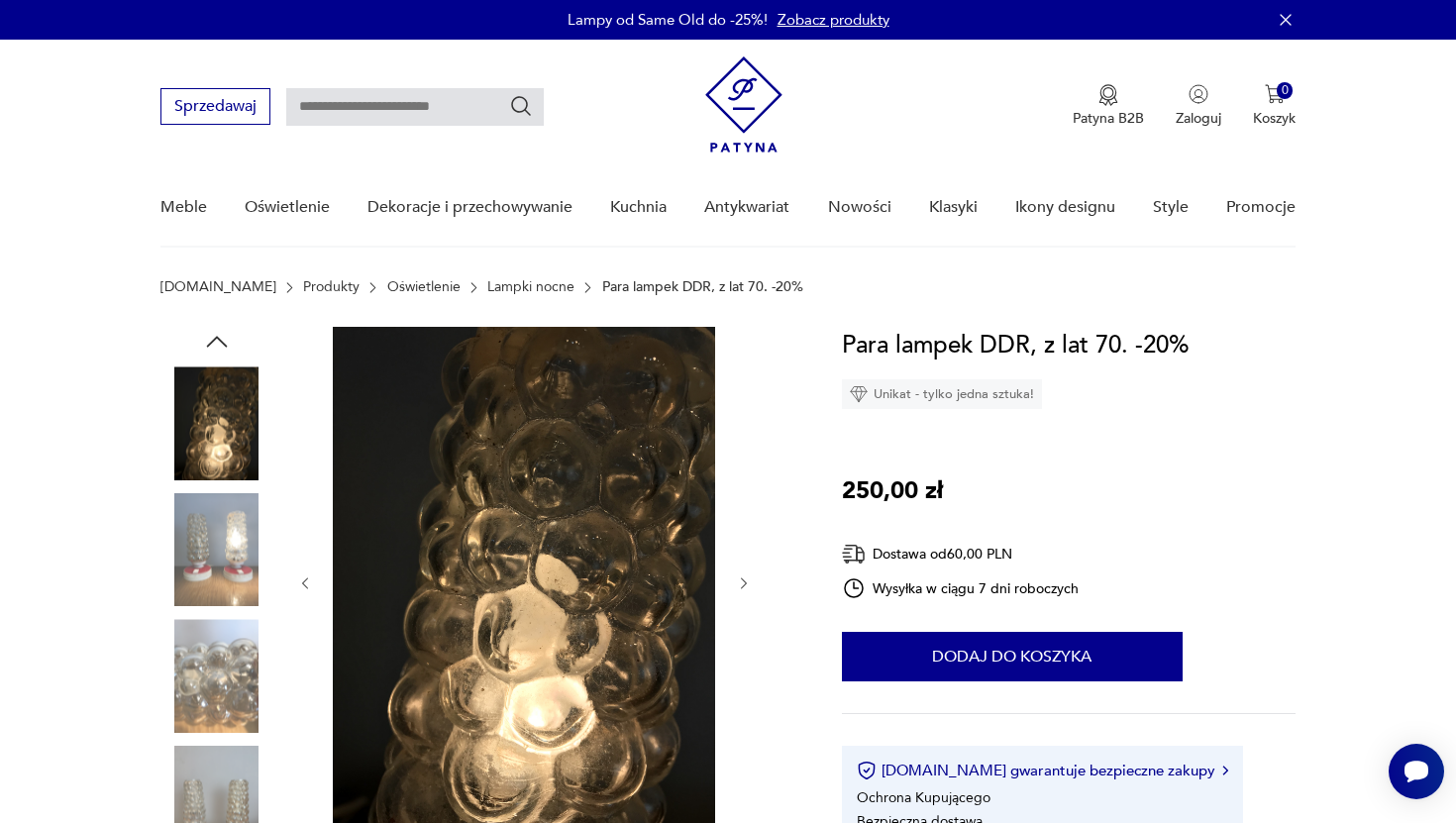 click at bounding box center [217, 675] 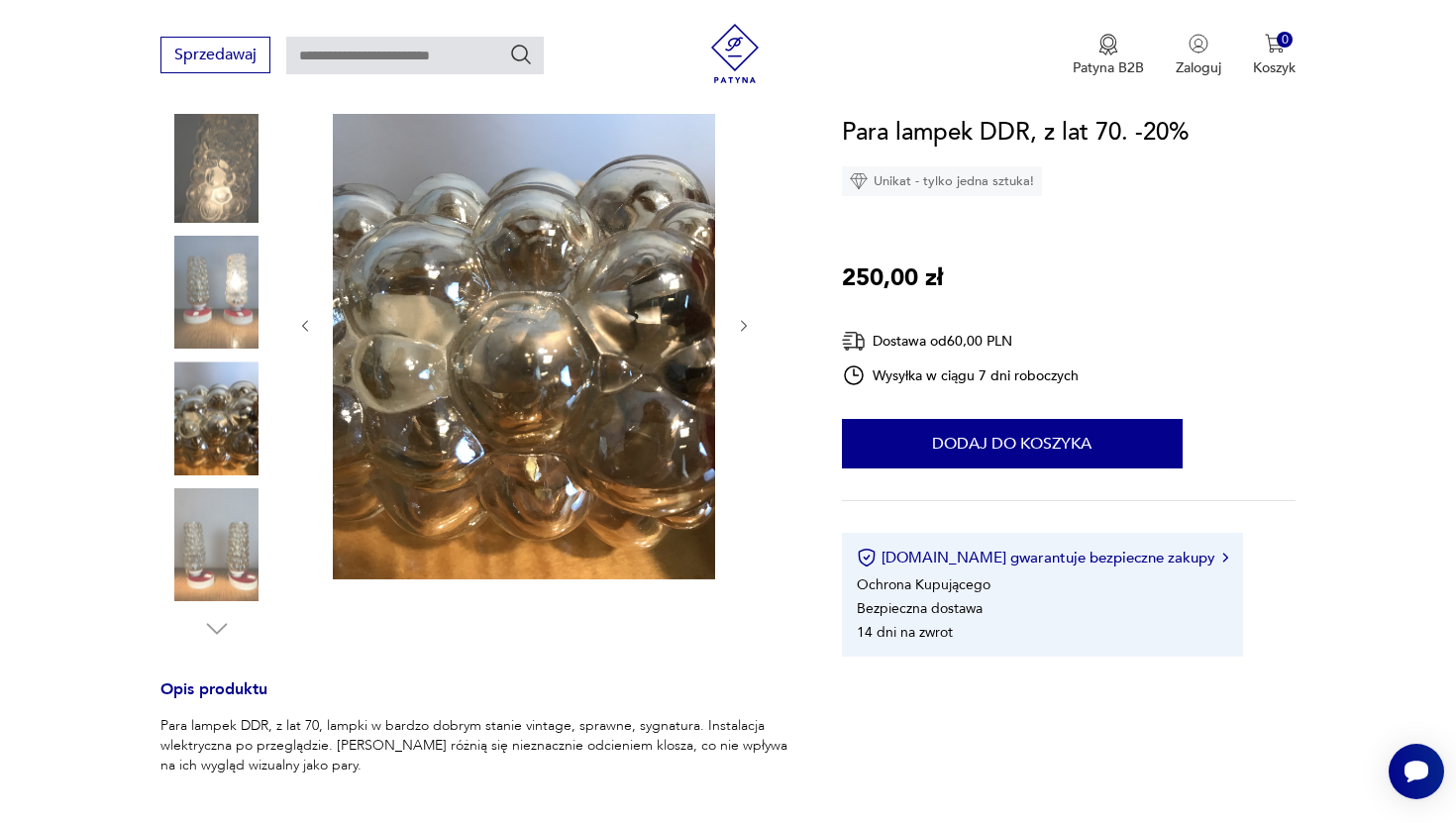 scroll, scrollTop: 425, scrollLeft: 0, axis: vertical 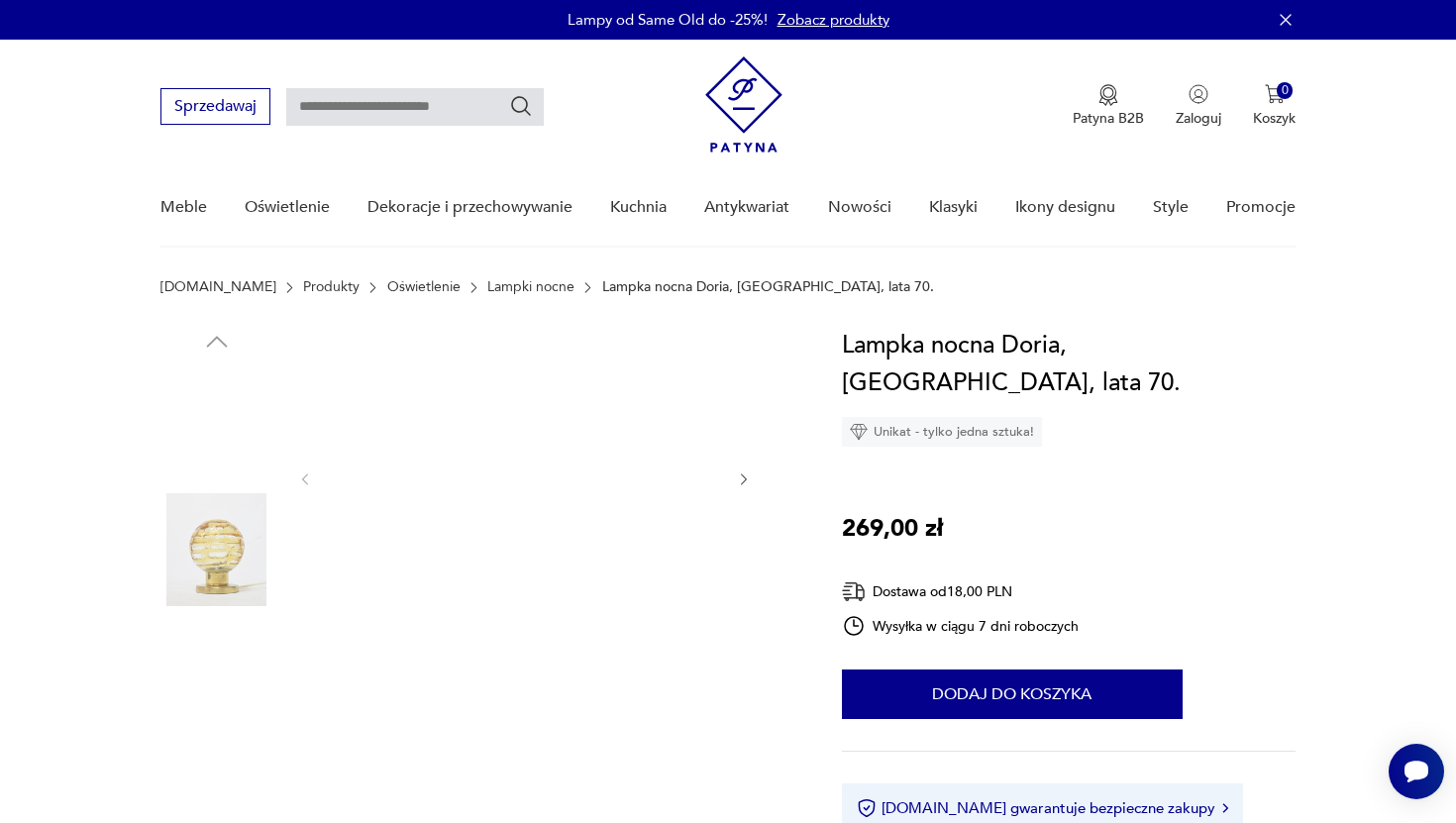 click at bounding box center (217, 550) 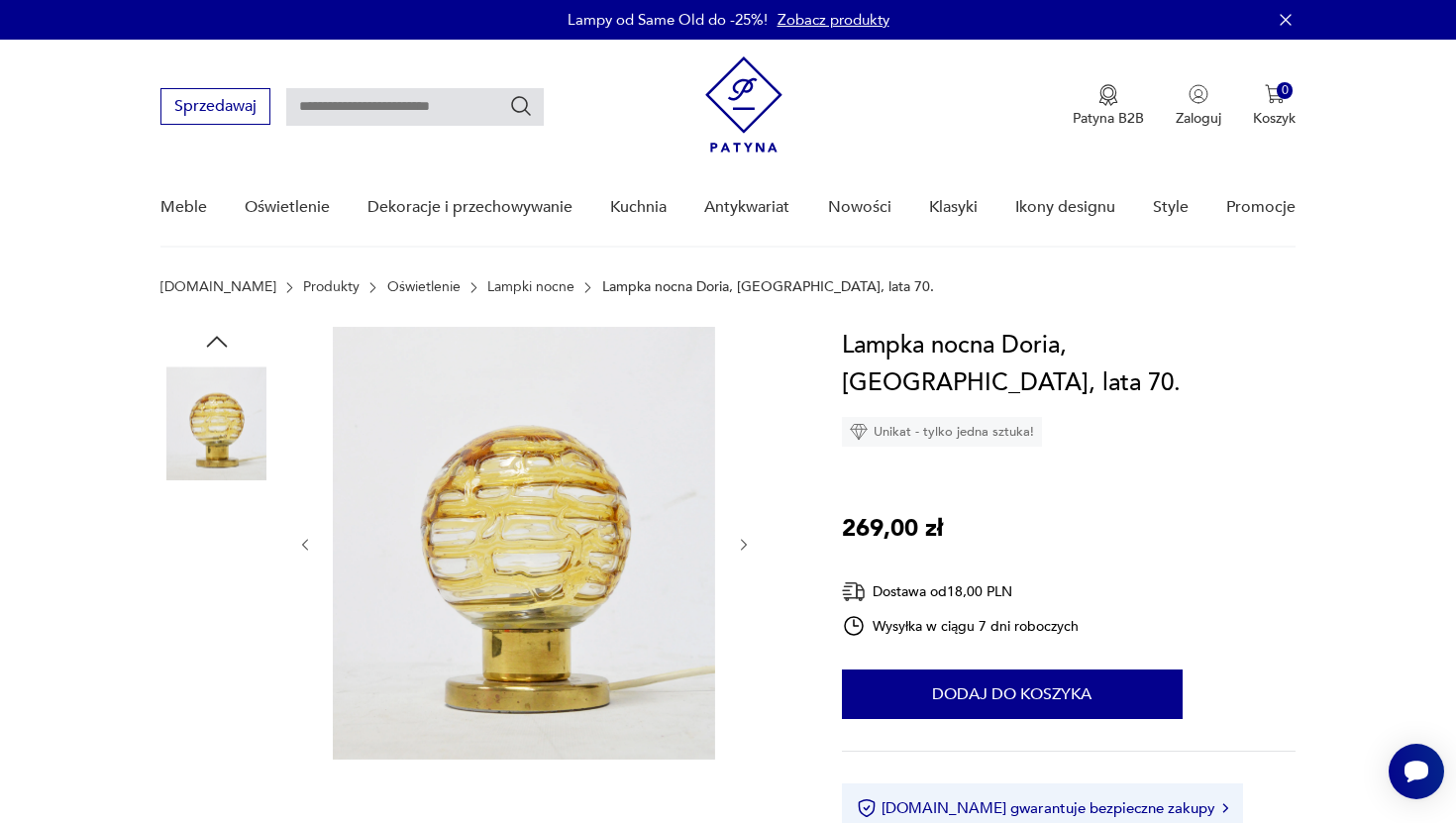 click at bounding box center (217, 675) 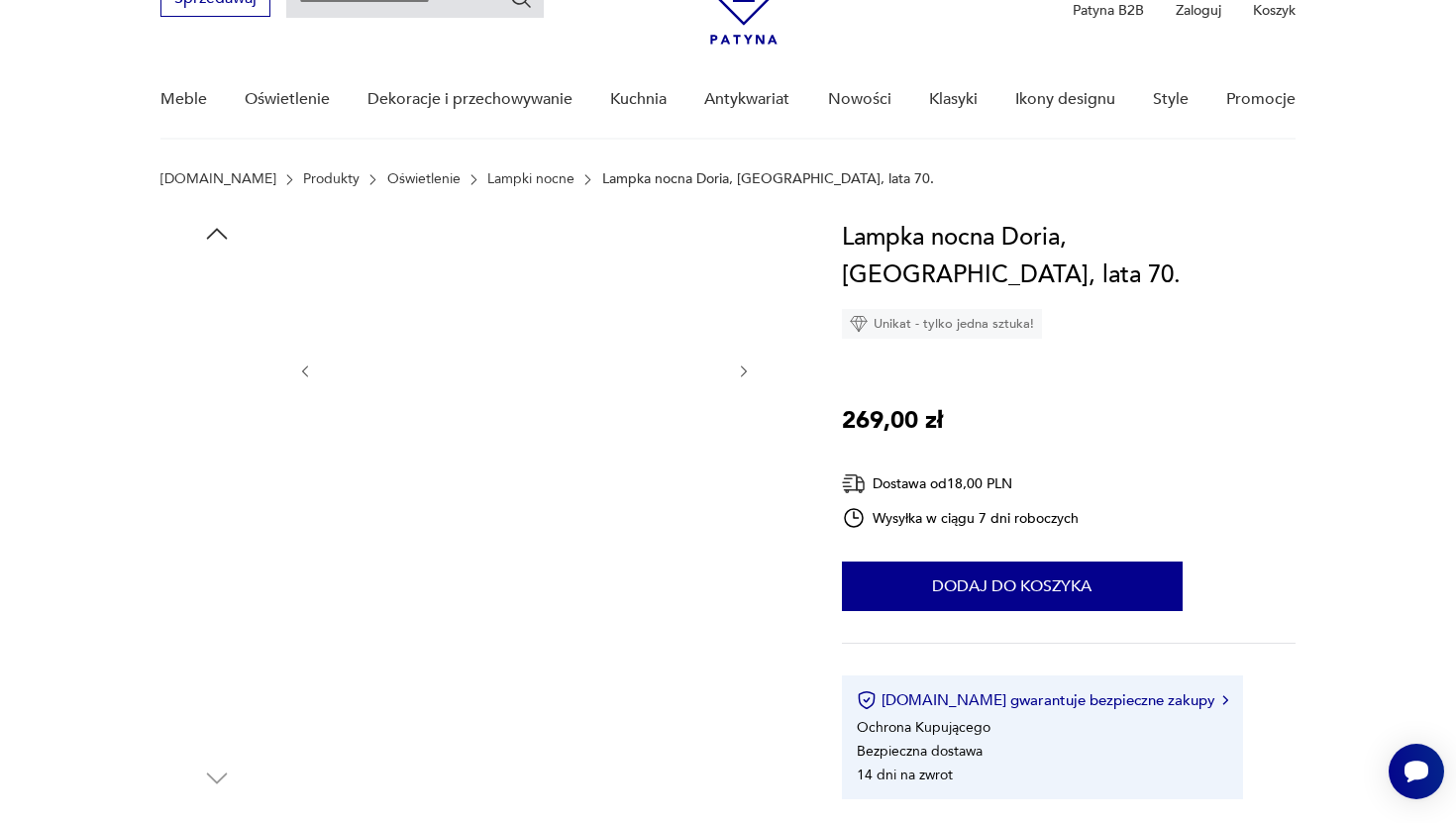 scroll, scrollTop: 124, scrollLeft: 0, axis: vertical 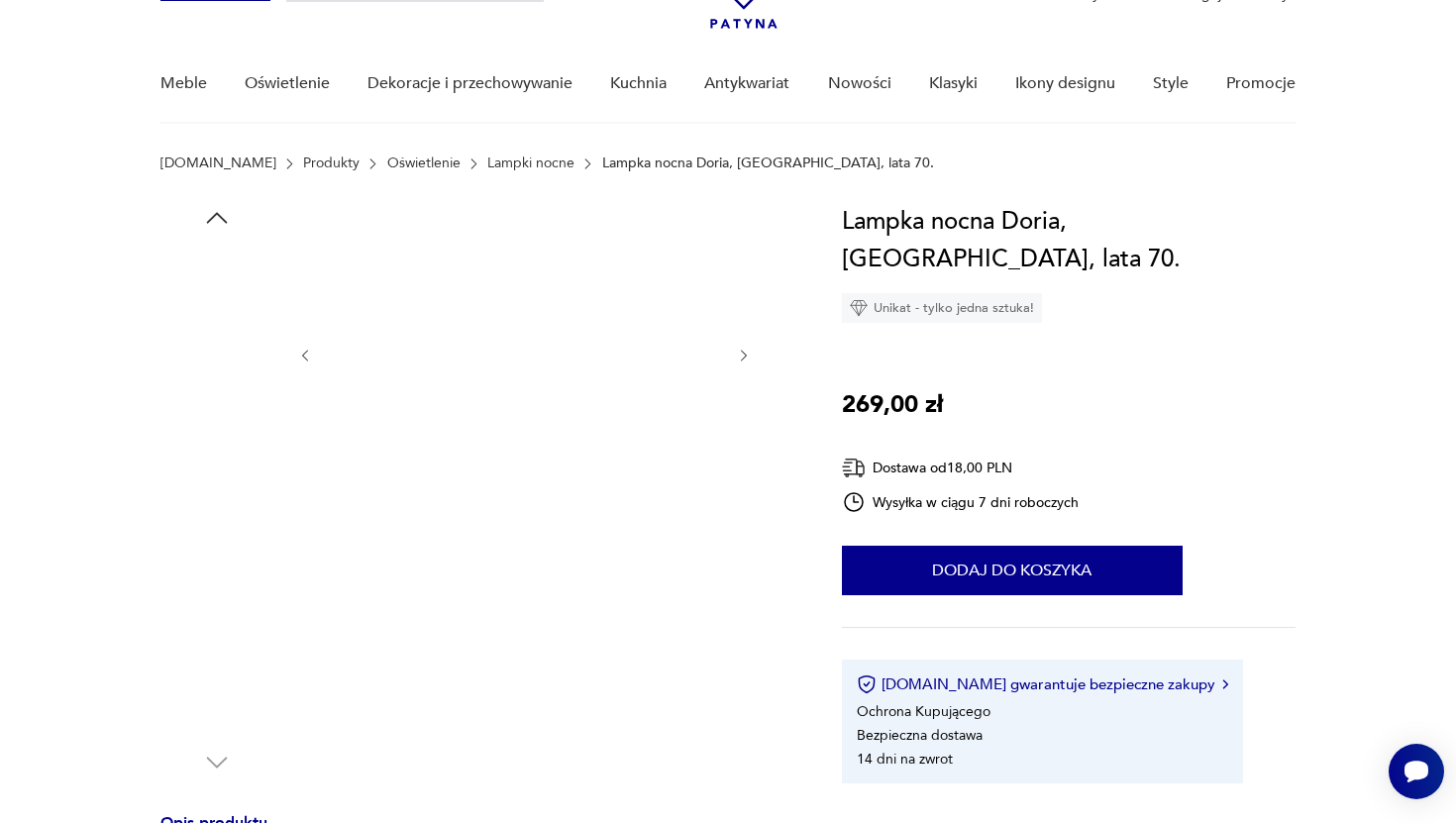 click at bounding box center [217, 552] 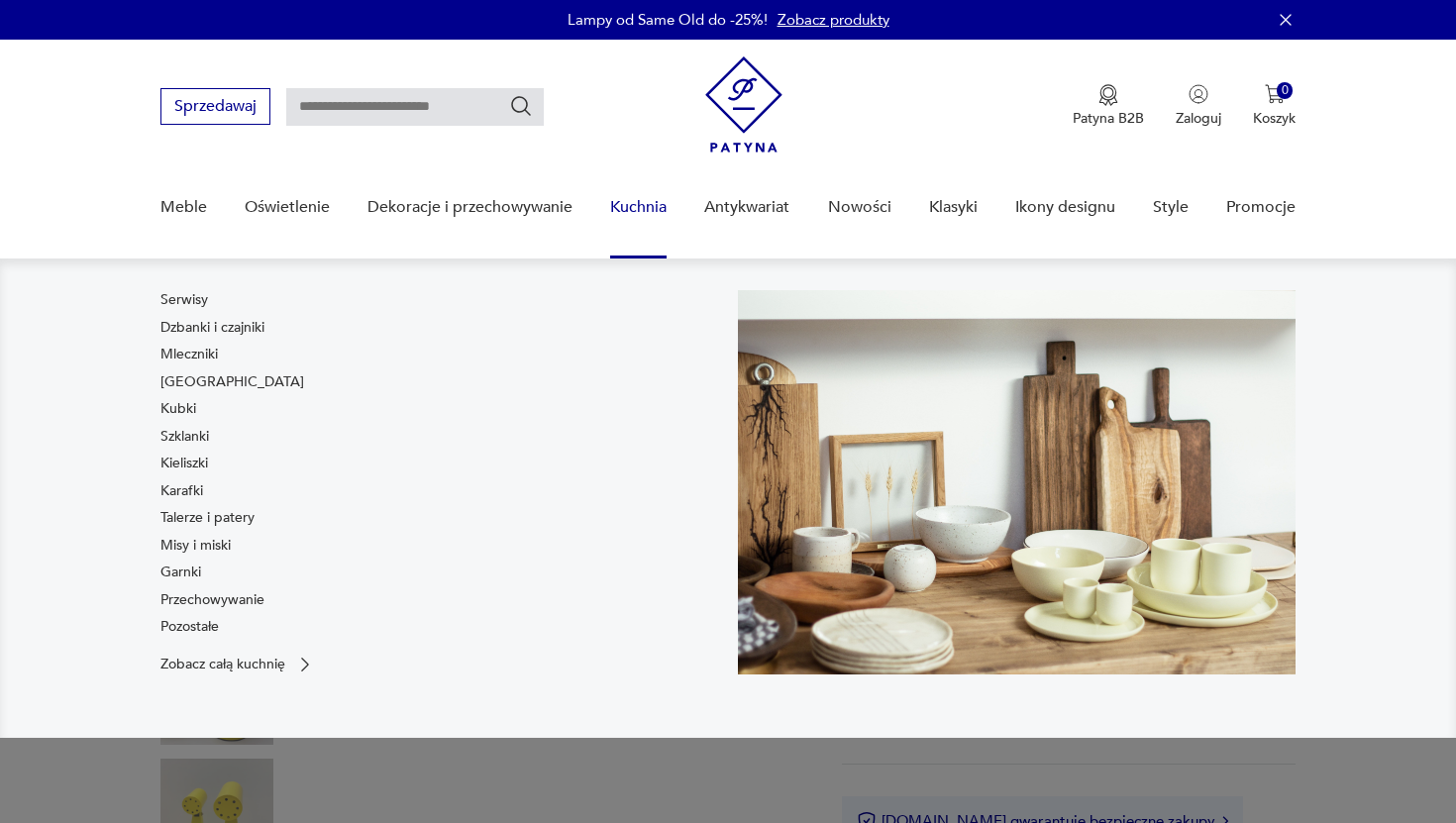 scroll, scrollTop: 0, scrollLeft: 0, axis: both 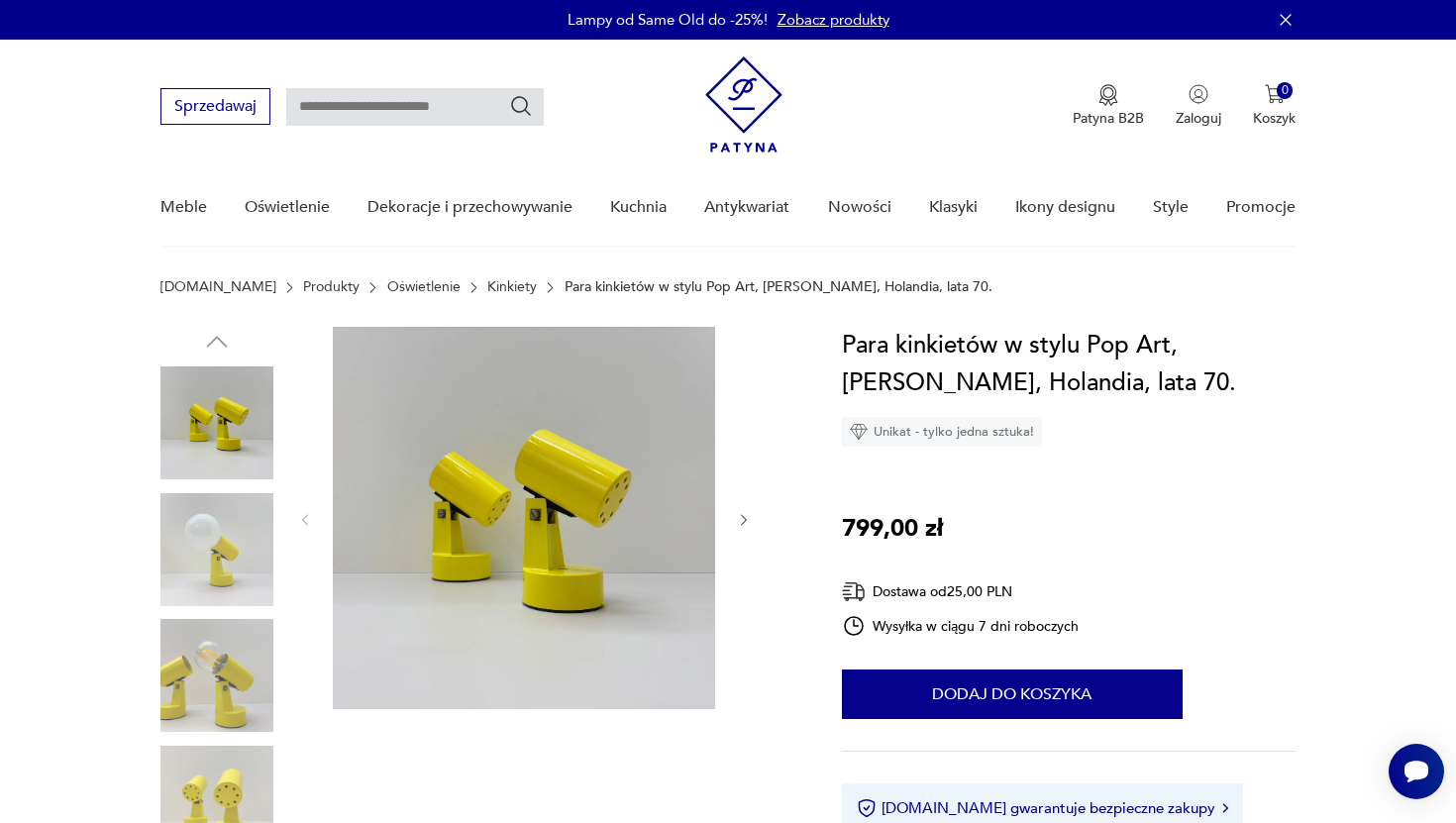 click at bounding box center [217, 550] 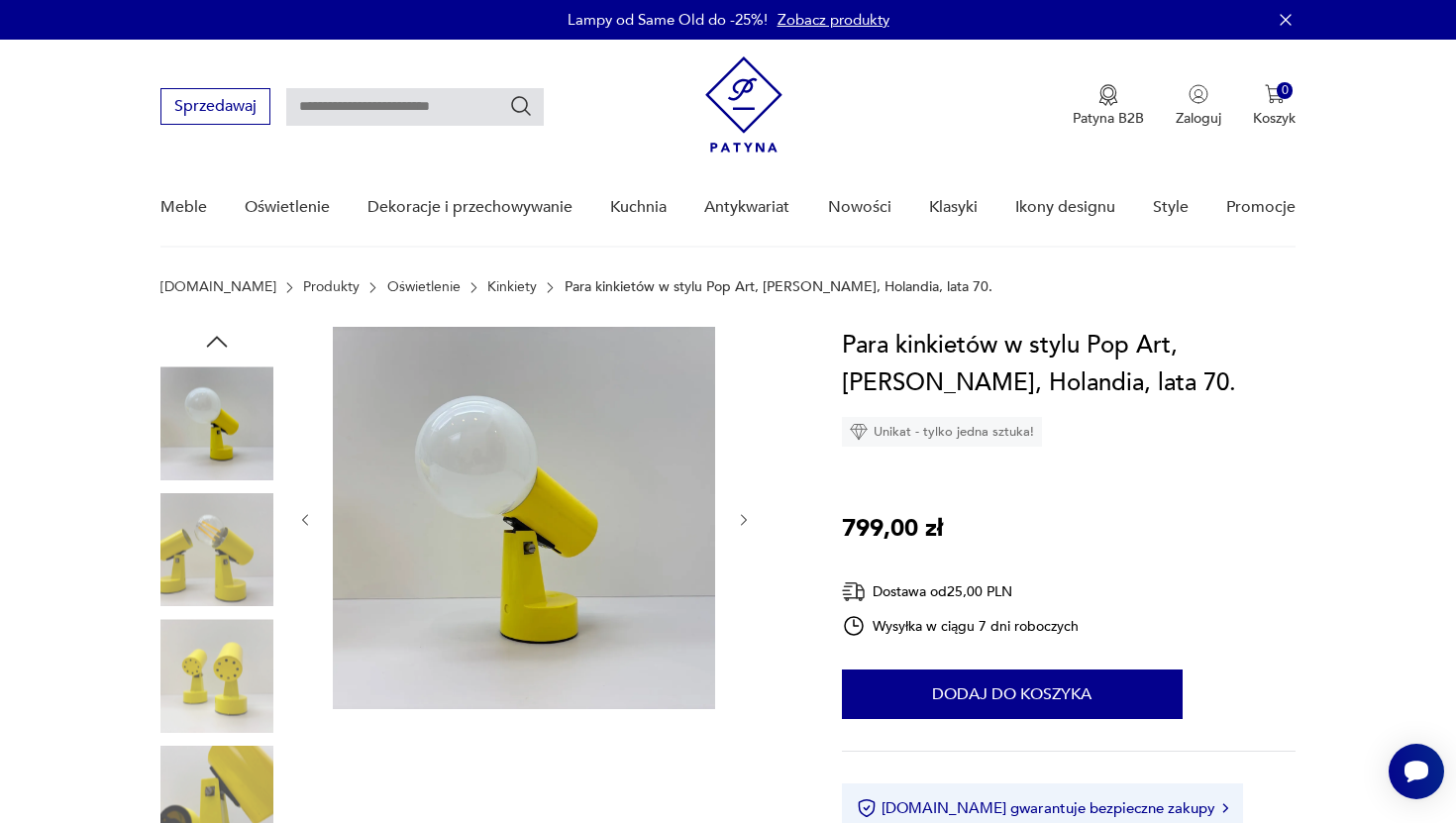 click at bounding box center (524, 518) 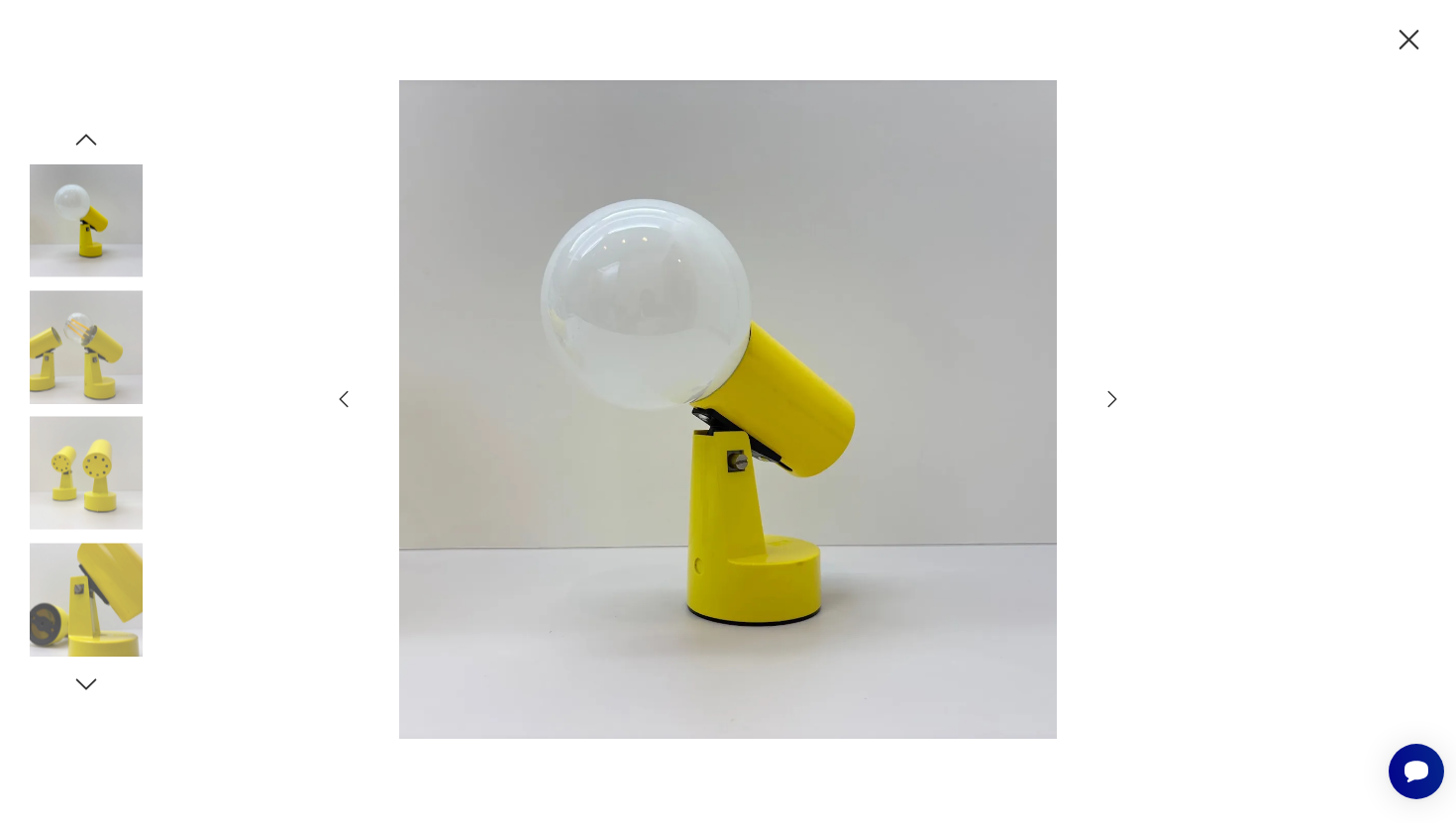 click at bounding box center [86, 347] 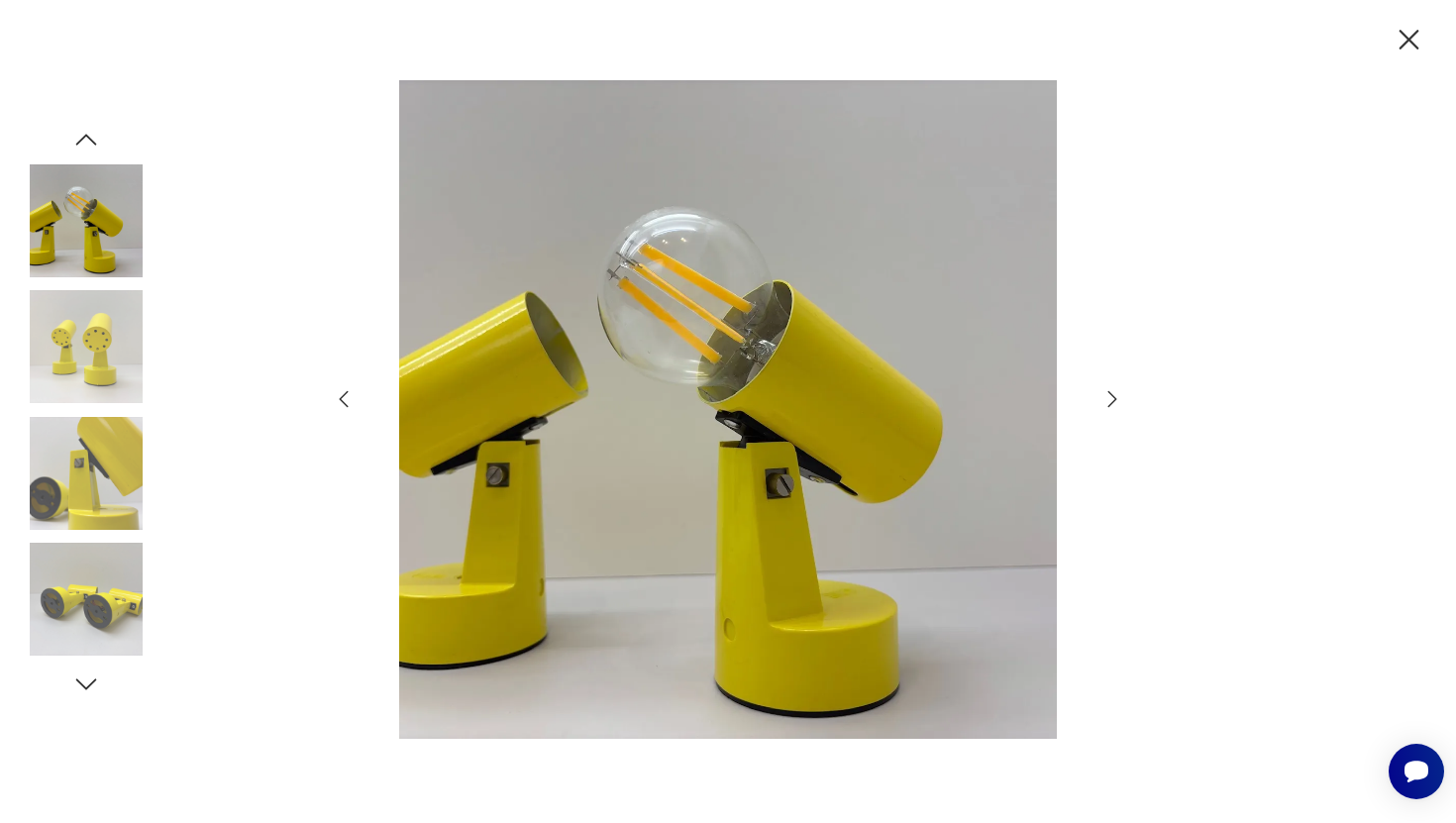 click at bounding box center [86, 347] 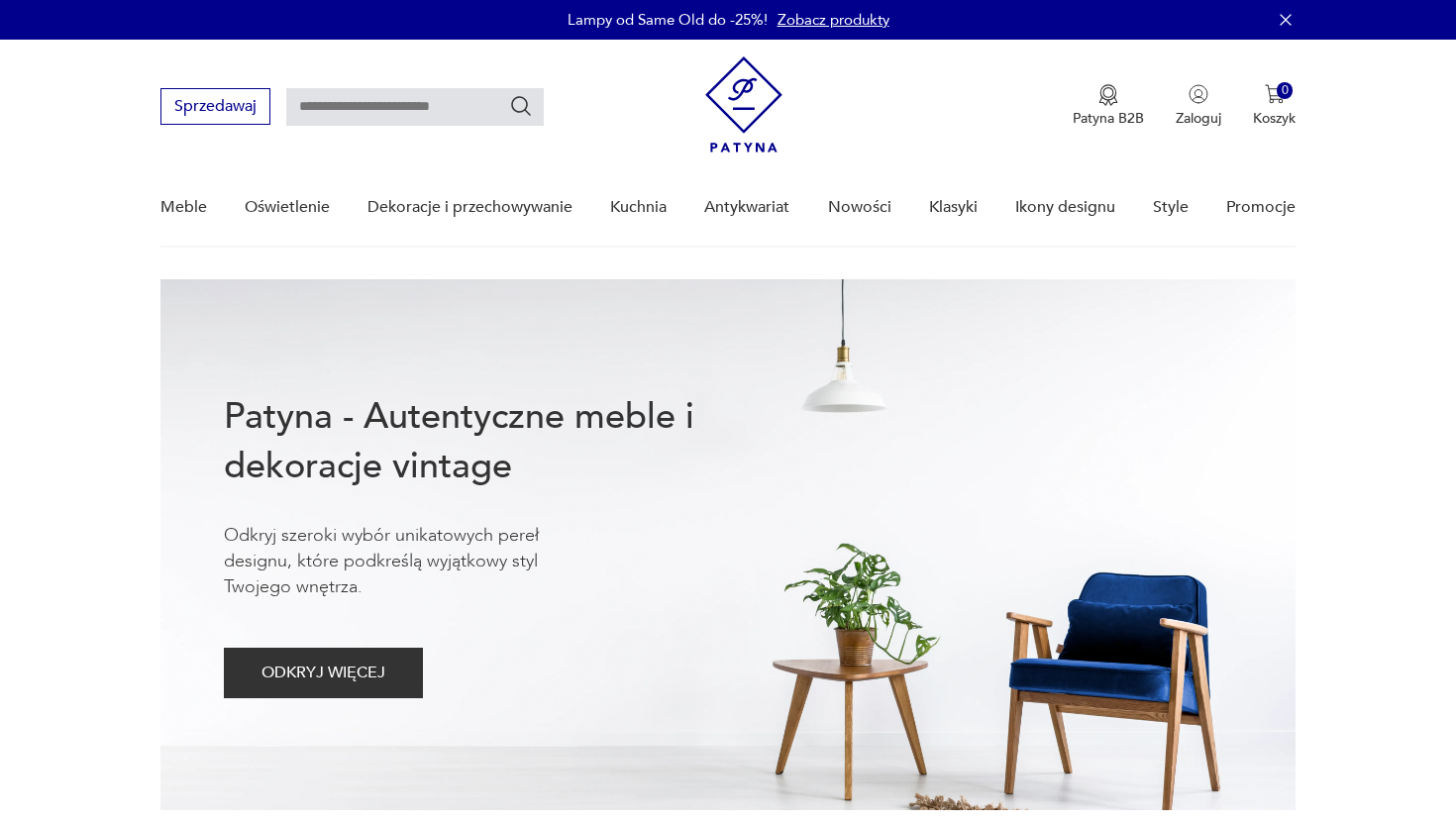 scroll, scrollTop: 0, scrollLeft: 0, axis: both 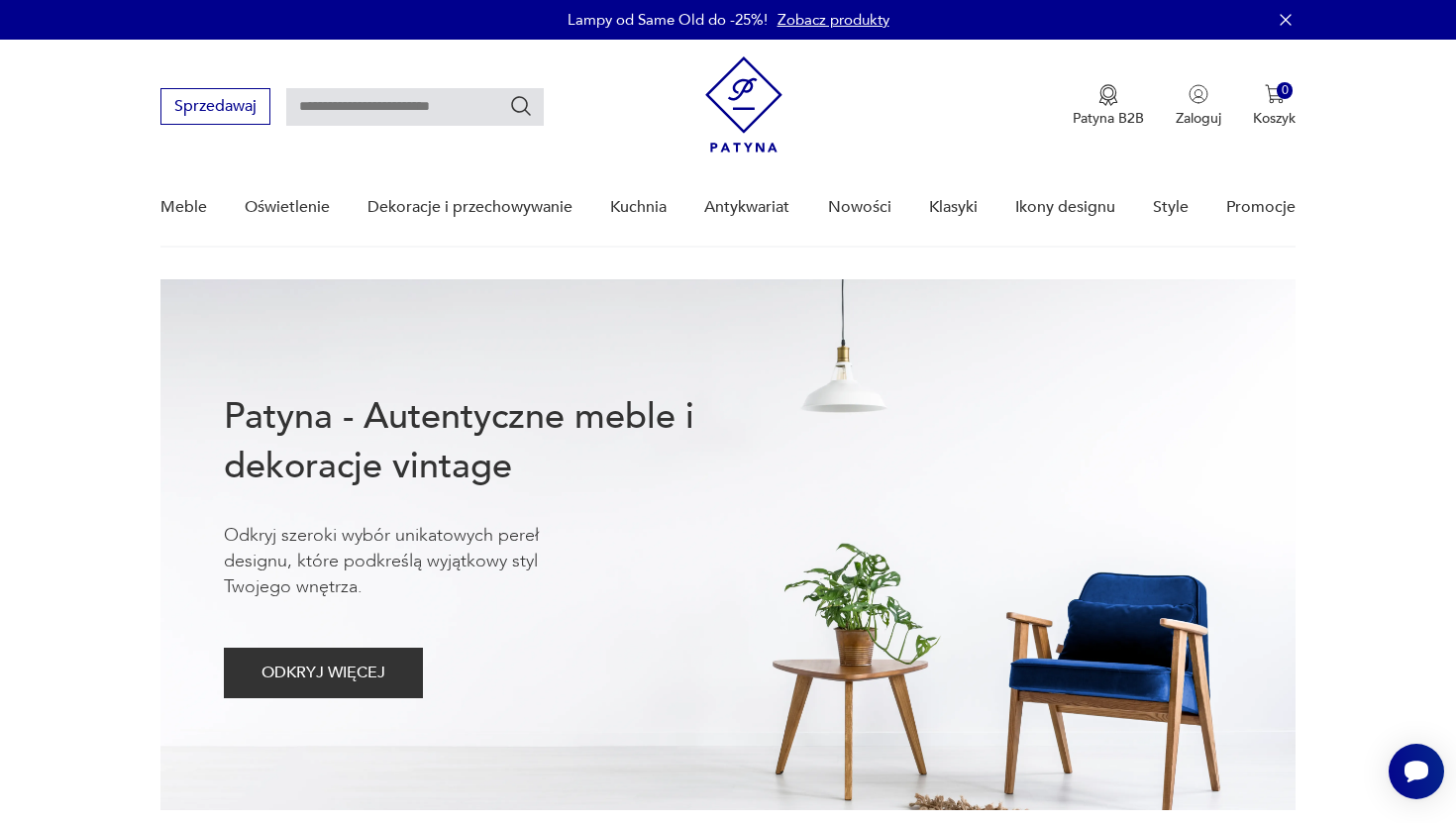 click at bounding box center [415, 107] 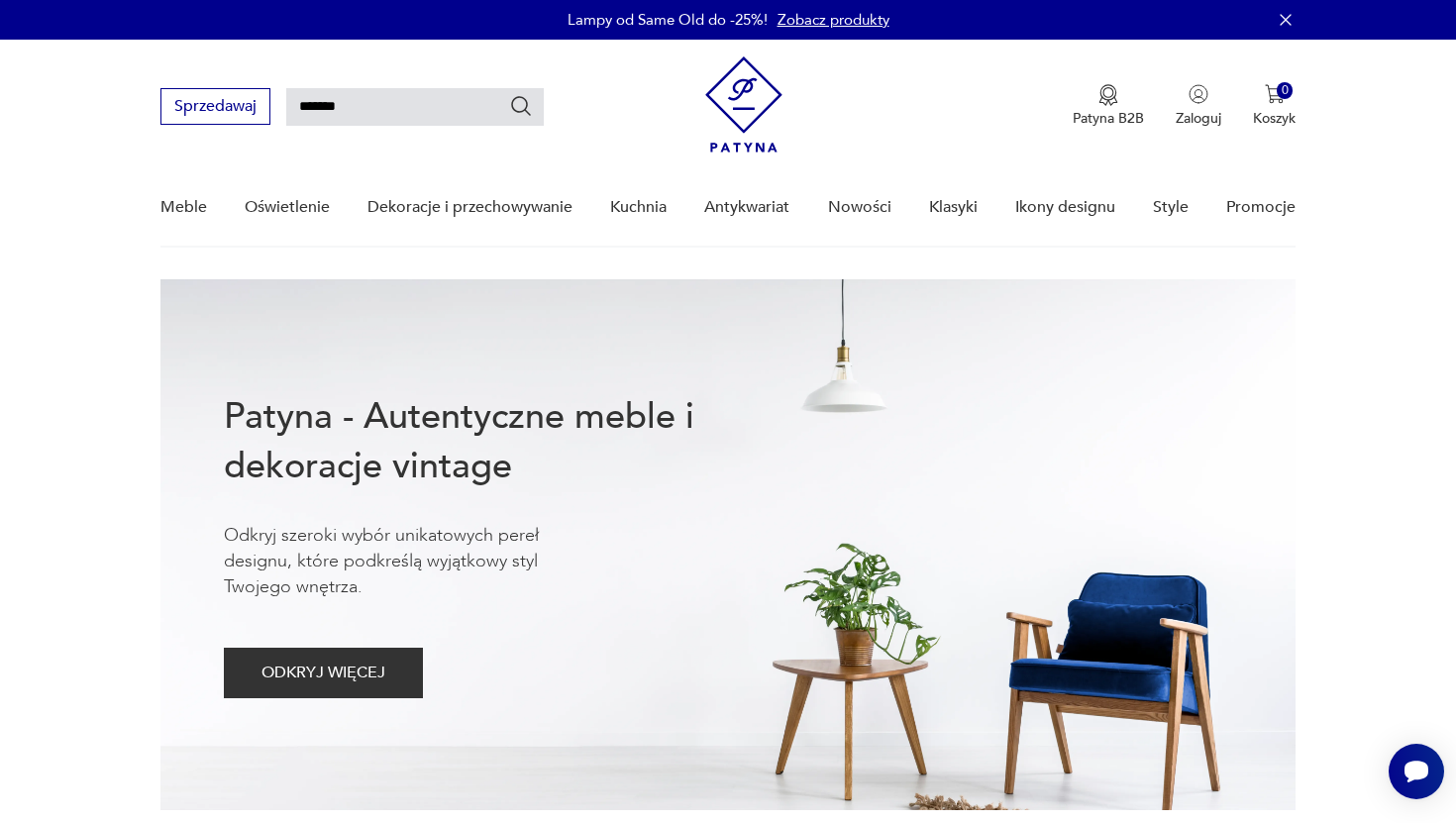 type on "*******" 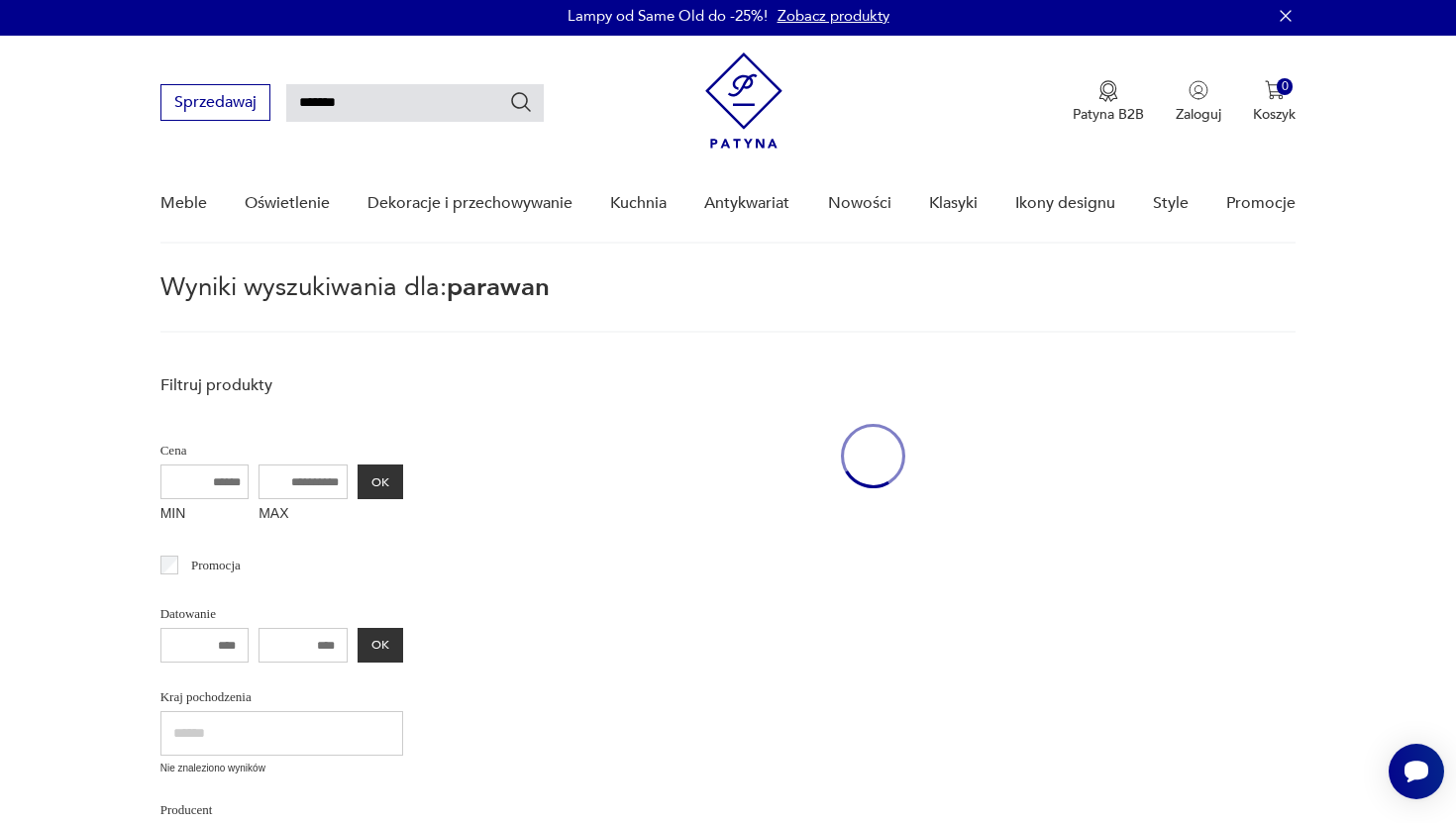 scroll, scrollTop: 70, scrollLeft: 0, axis: vertical 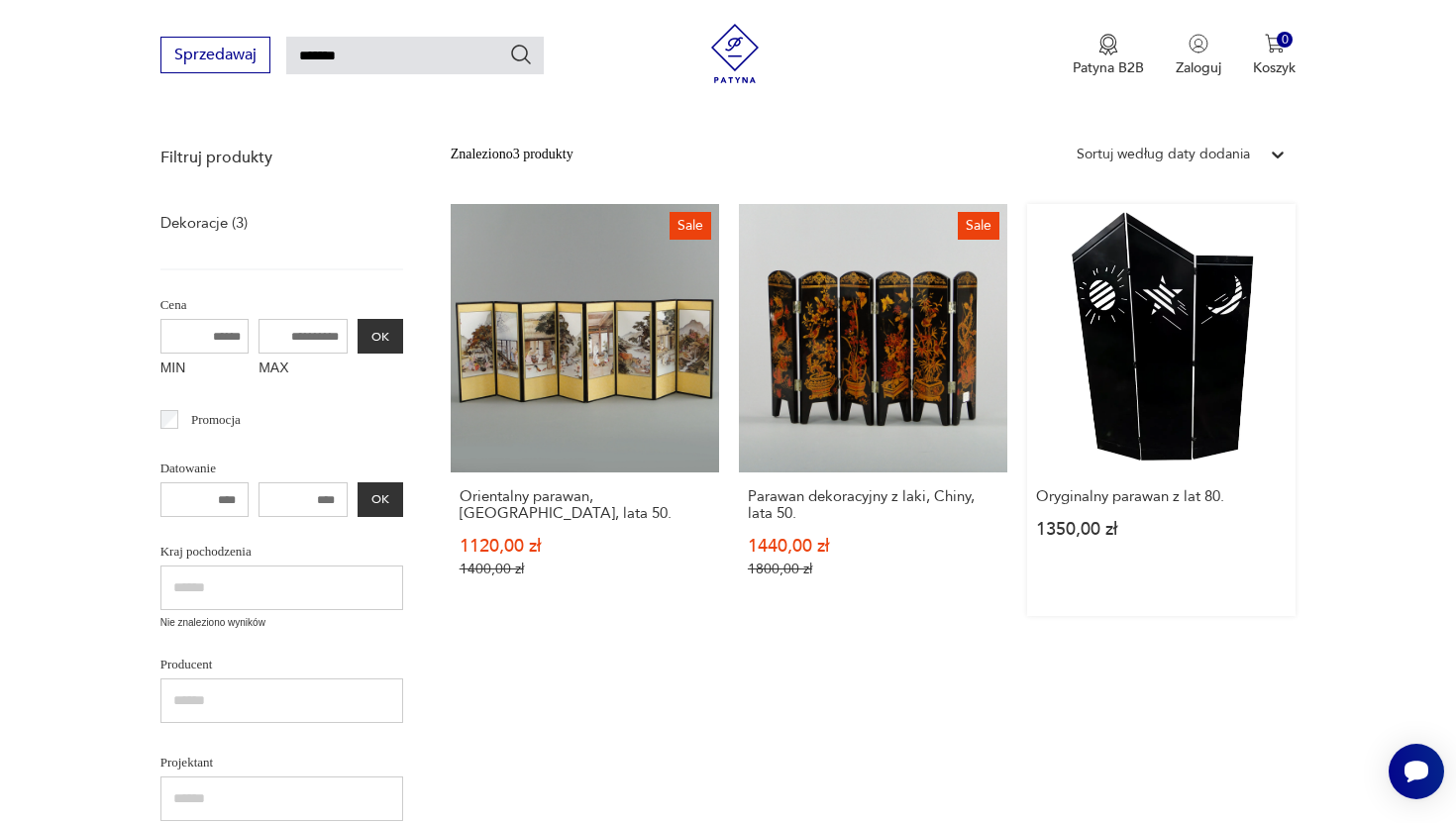 click on "Oryginalny parawan z lat 80. 1350,00 zł" at bounding box center (1161, 410) 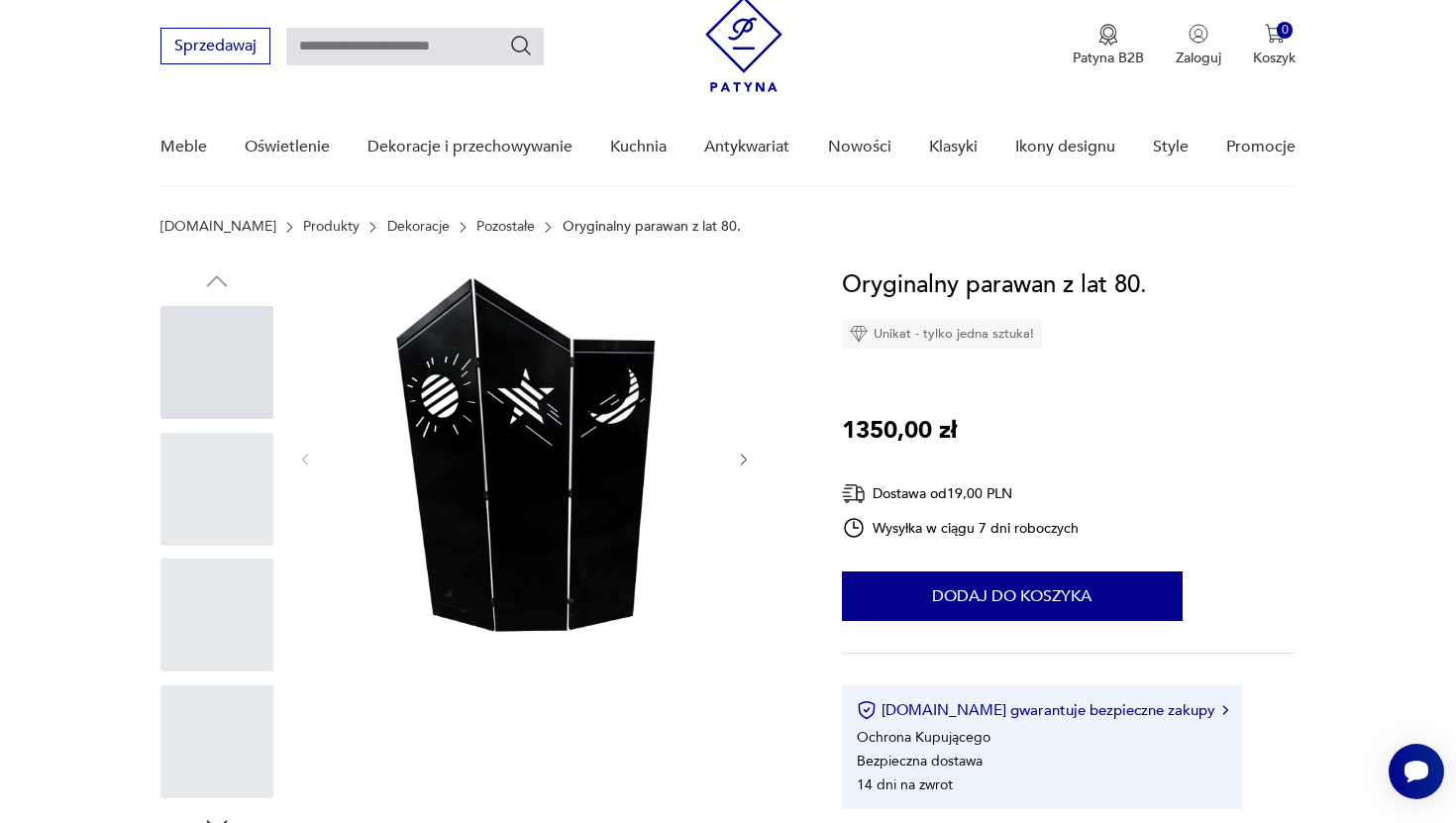 scroll, scrollTop: 0, scrollLeft: 0, axis: both 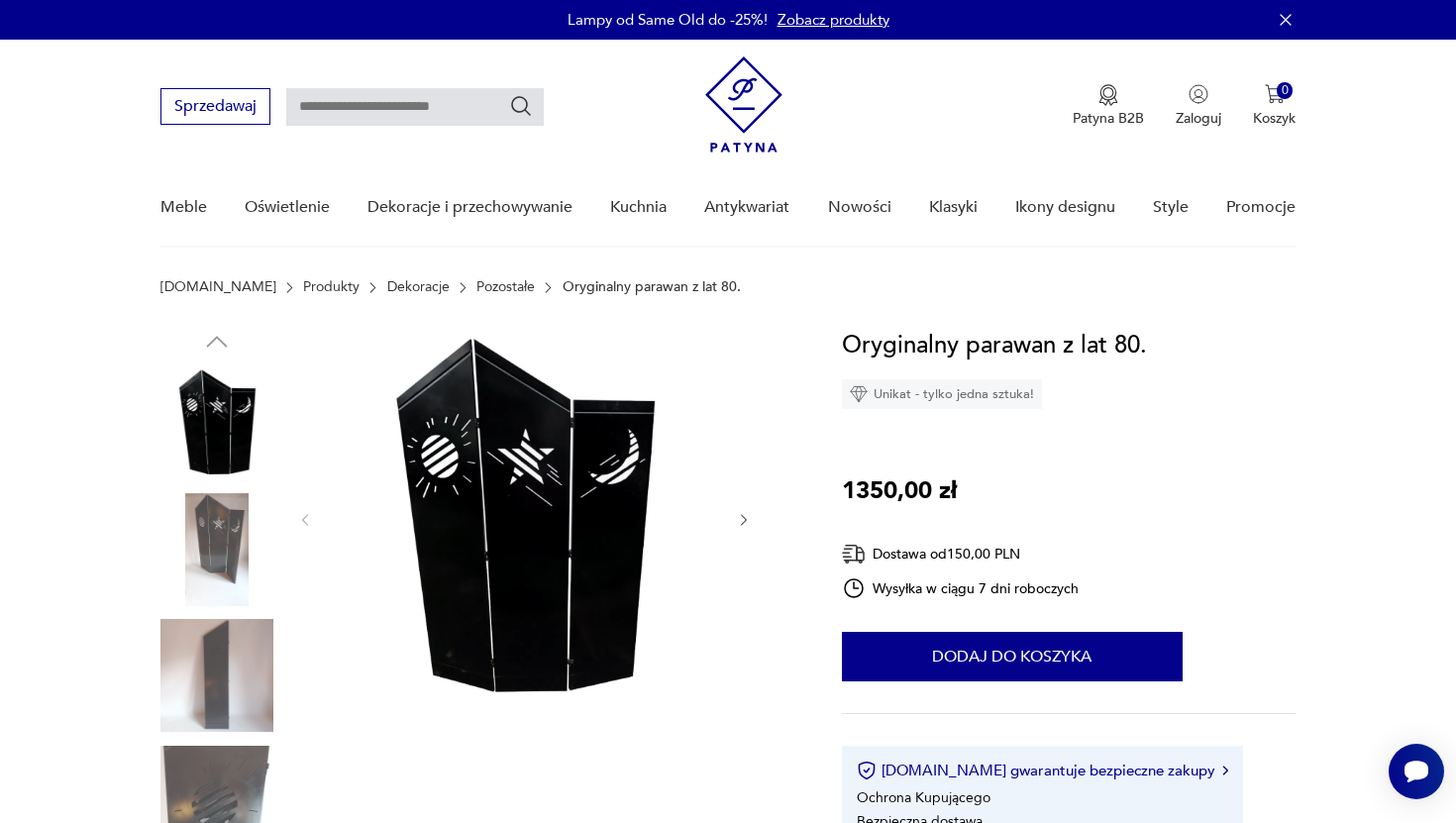 click at bounding box center [217, 550] 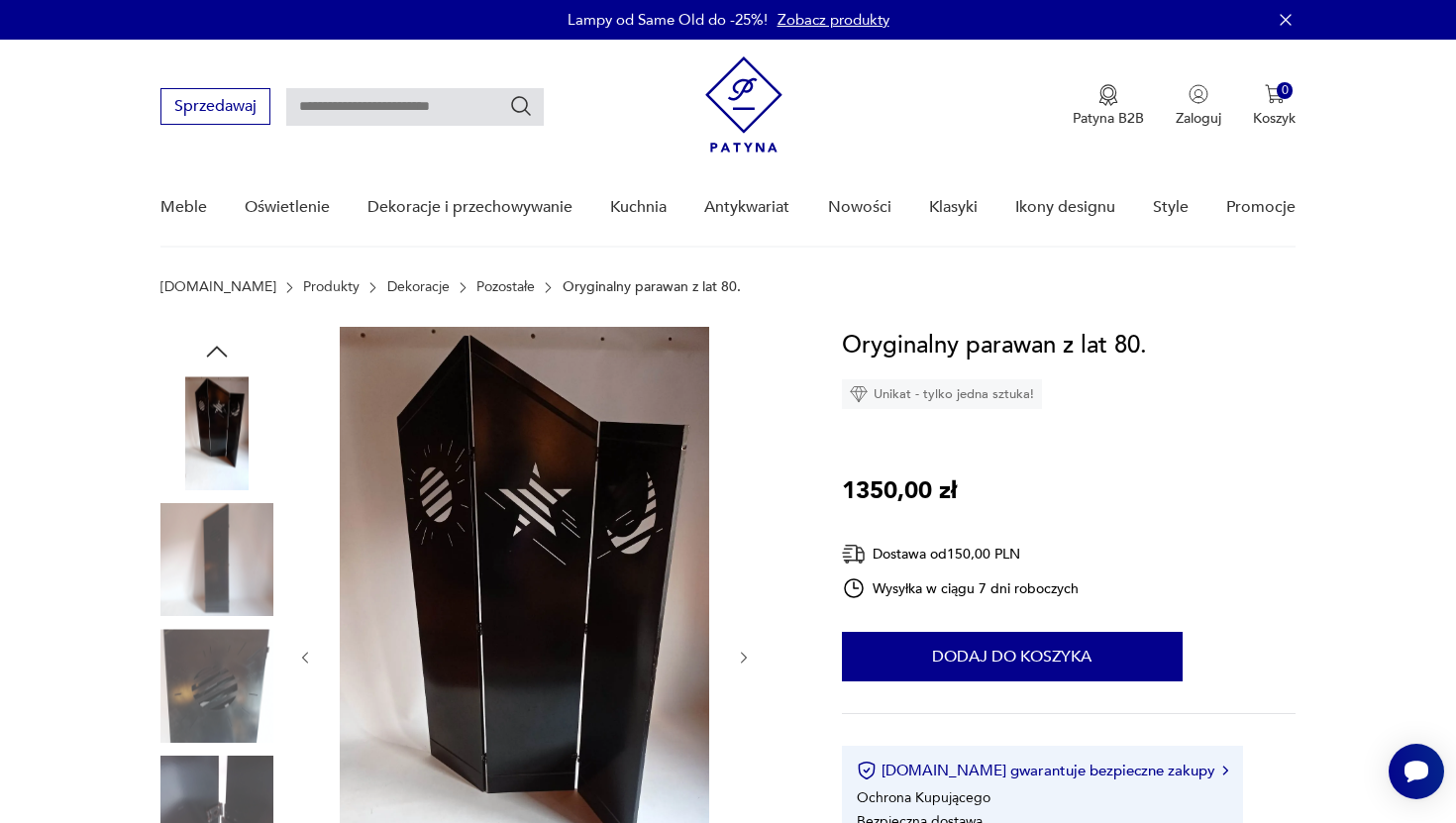 click at bounding box center [217, 560] 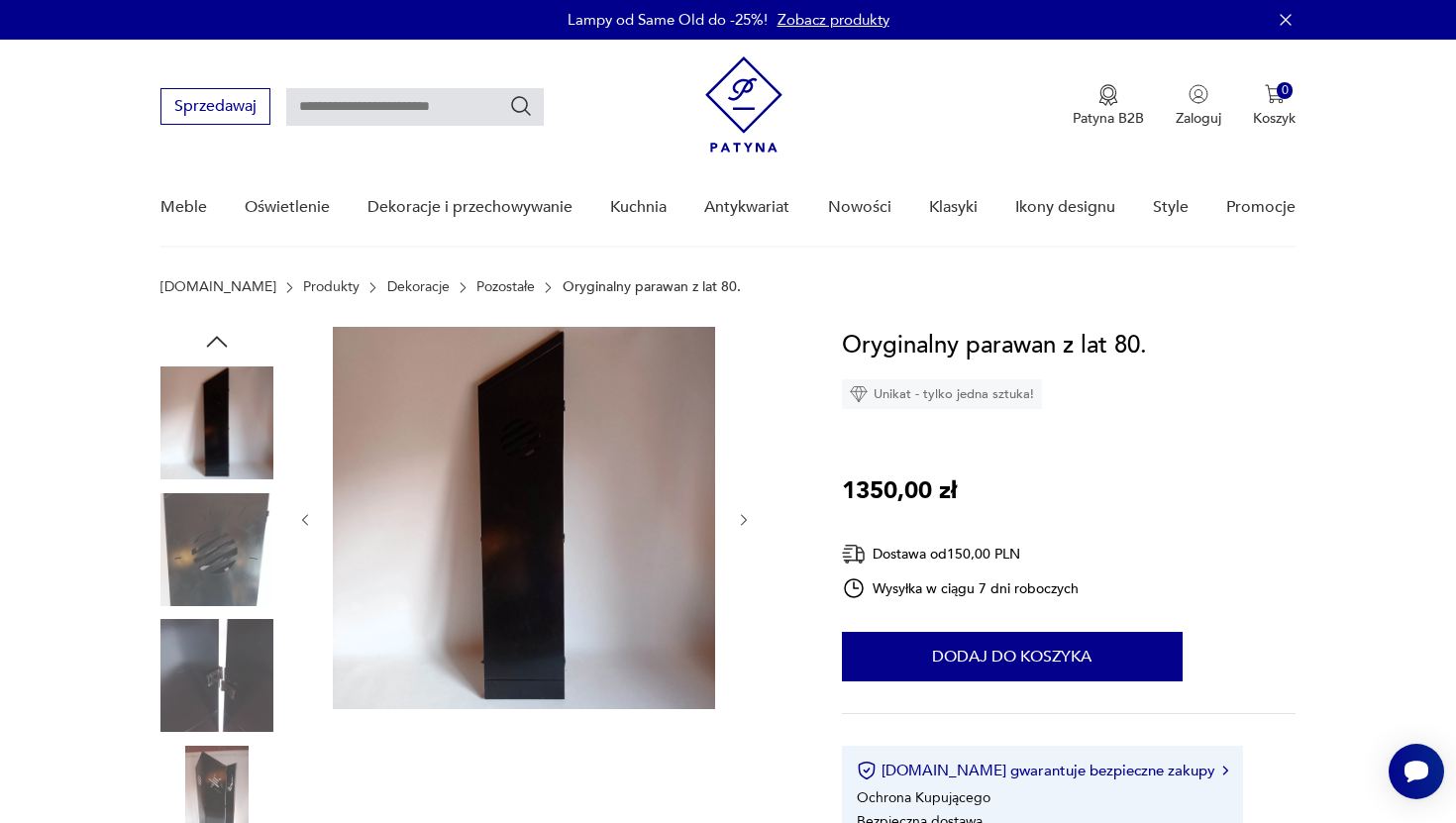 click at bounding box center (217, 550) 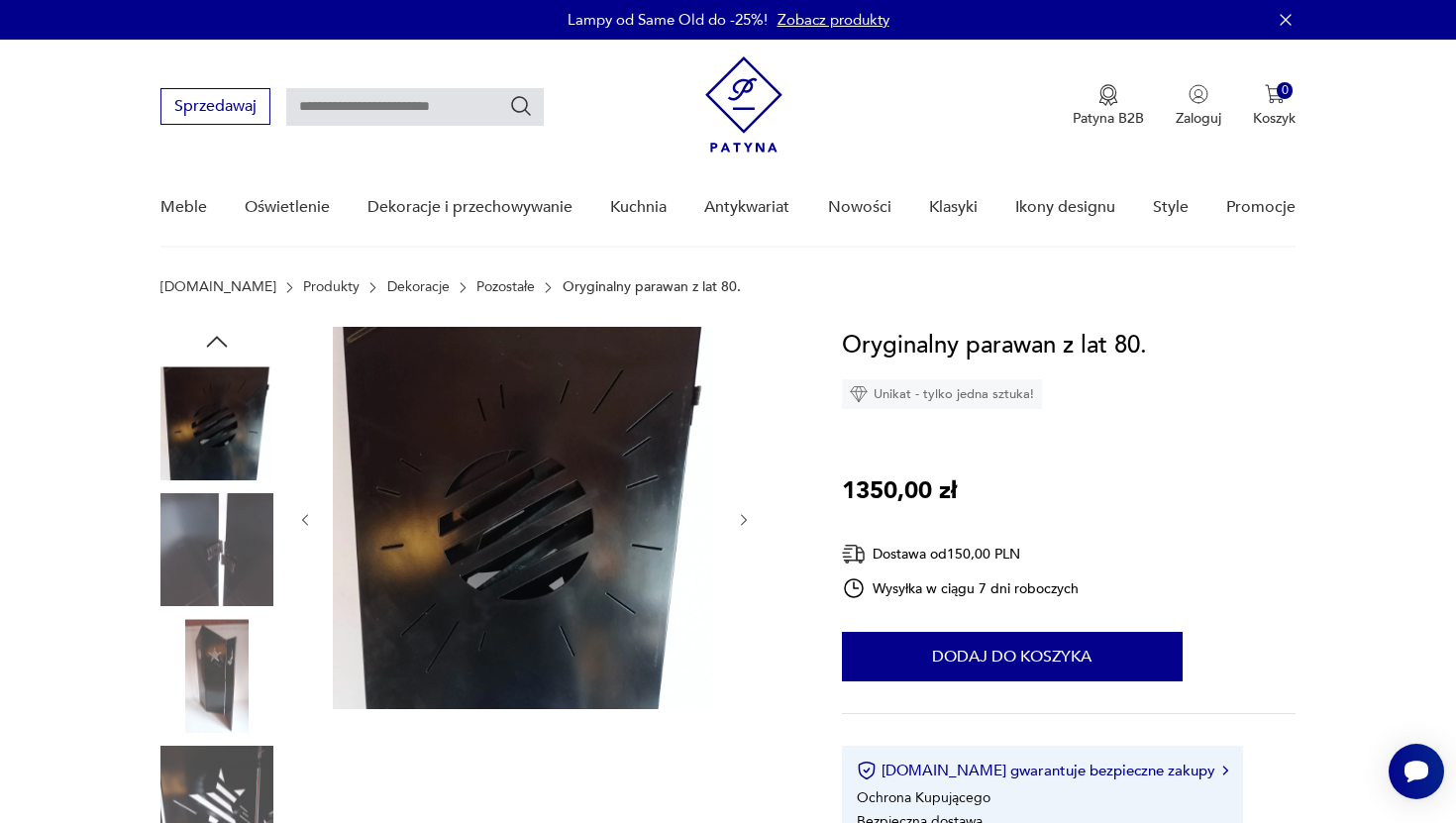 click at bounding box center (217, 675) 